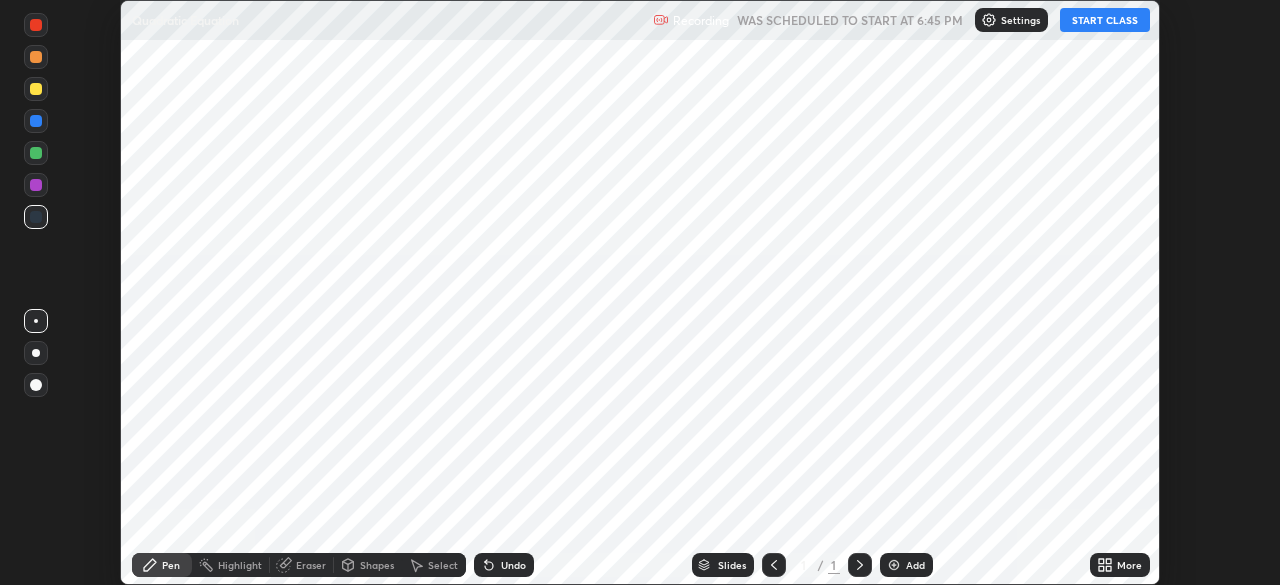 scroll, scrollTop: 0, scrollLeft: 0, axis: both 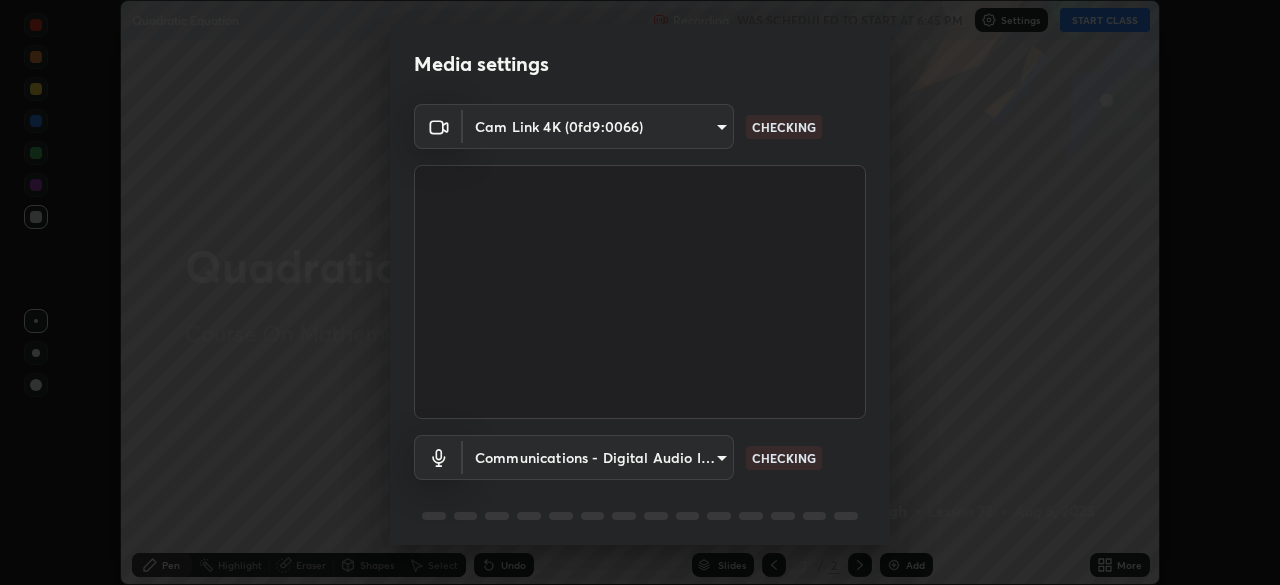 type on "8ba57ba392a6d77700fca5ad0914a887343323b49ef99d11197e5626948f7ea5" 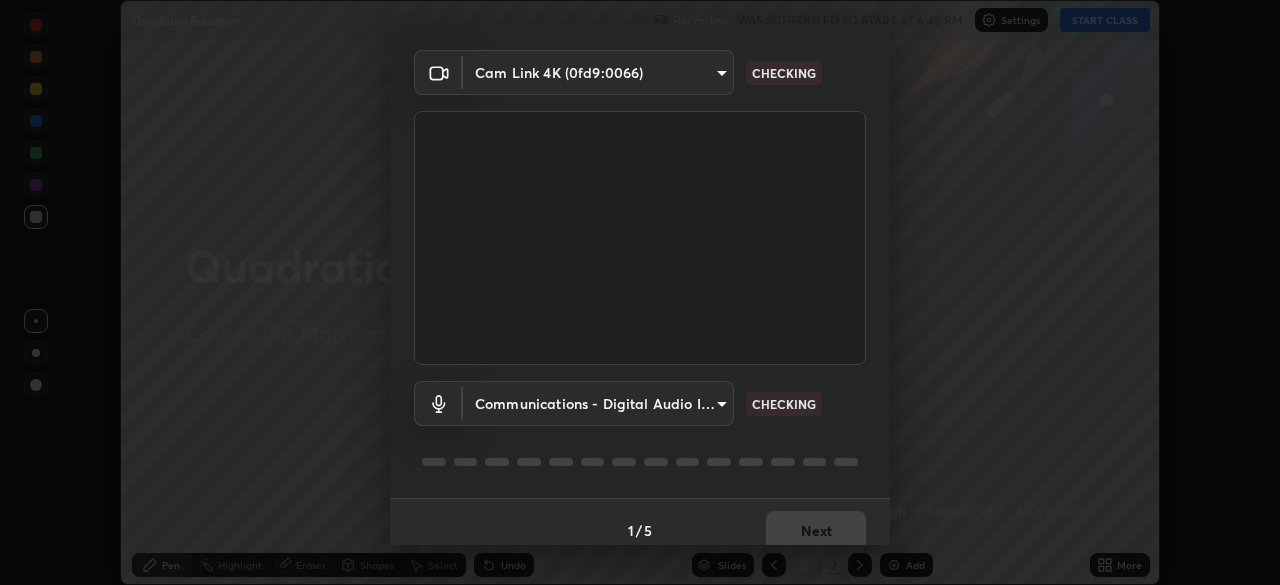 scroll, scrollTop: 71, scrollLeft: 0, axis: vertical 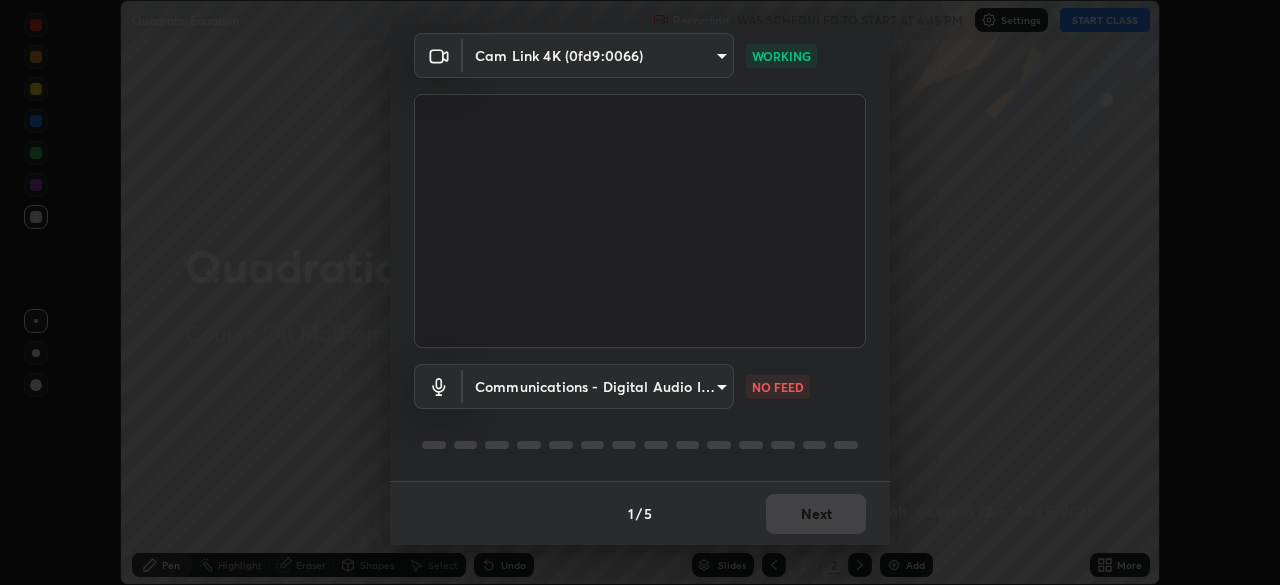 click on "Erase all Quadratic Equation Recording WAS SCHEDULED TO START AT  [TIME] Settings START CLASS Setting up your live class Quadratic Equation • L72 of Course On Mathematics for JEE Growth 1 2027 GP [FIRST] [LAST] Pen Highlight Eraser Shapes Select Undo Slides 2 / 2 Add More No doubts shared Encourage your learners to ask a doubt for better clarity Report an issue Reason for reporting Buffering Chat not working Audio - Video sync issue Educator video quality low ​ Attach an image Report Media settings Cam Link 4K (0fd9:0066) 8ba57ba392a6d77700fca5ad0914a887343323b49ef99d11197e5626948f7ea5 WORKING Communications - Digital Audio Interface (3- Cam Link 4K) communications NO FEED 1 / 5 Next" at bounding box center [640, 292] 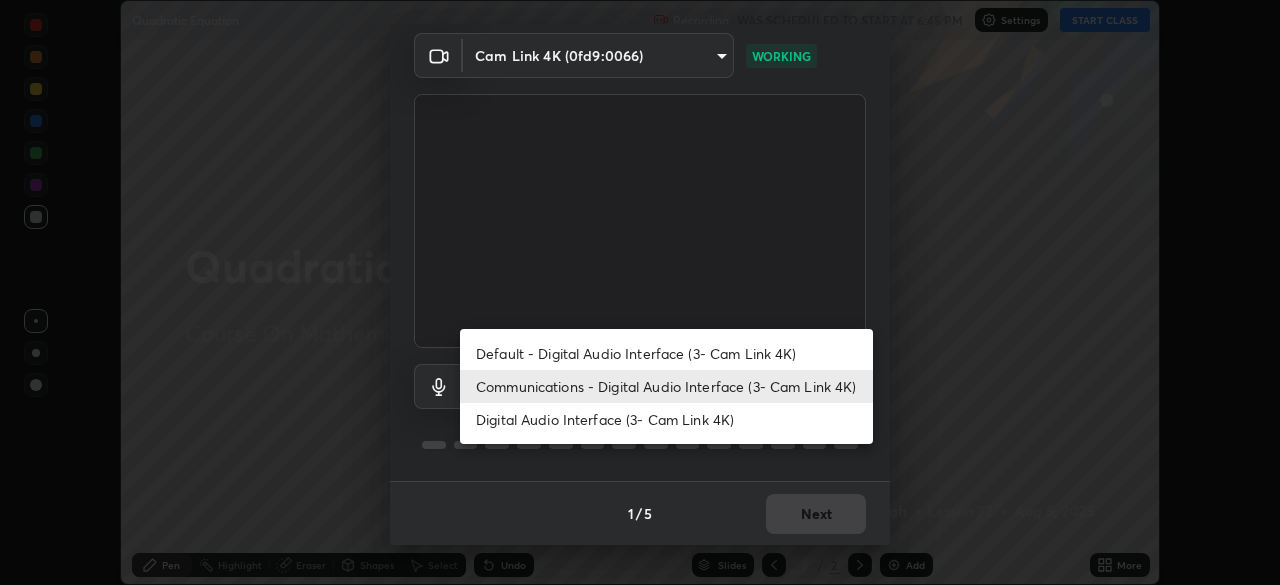 click on "Default - Digital Audio Interface (3- Cam Link 4K)" at bounding box center (666, 353) 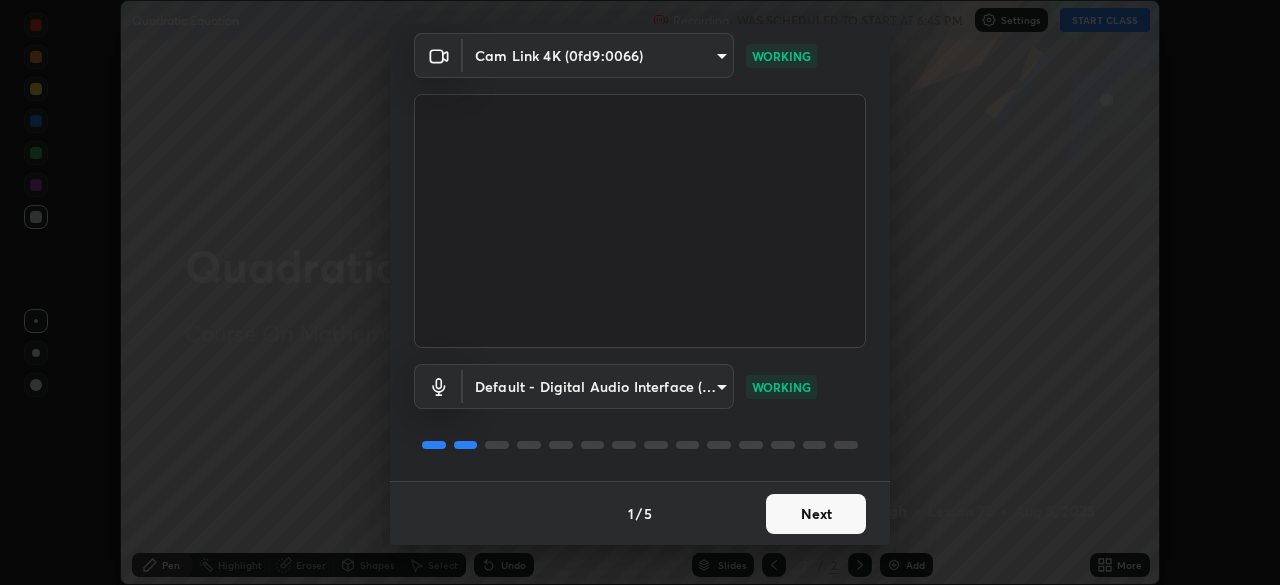 click on "Next" at bounding box center [816, 514] 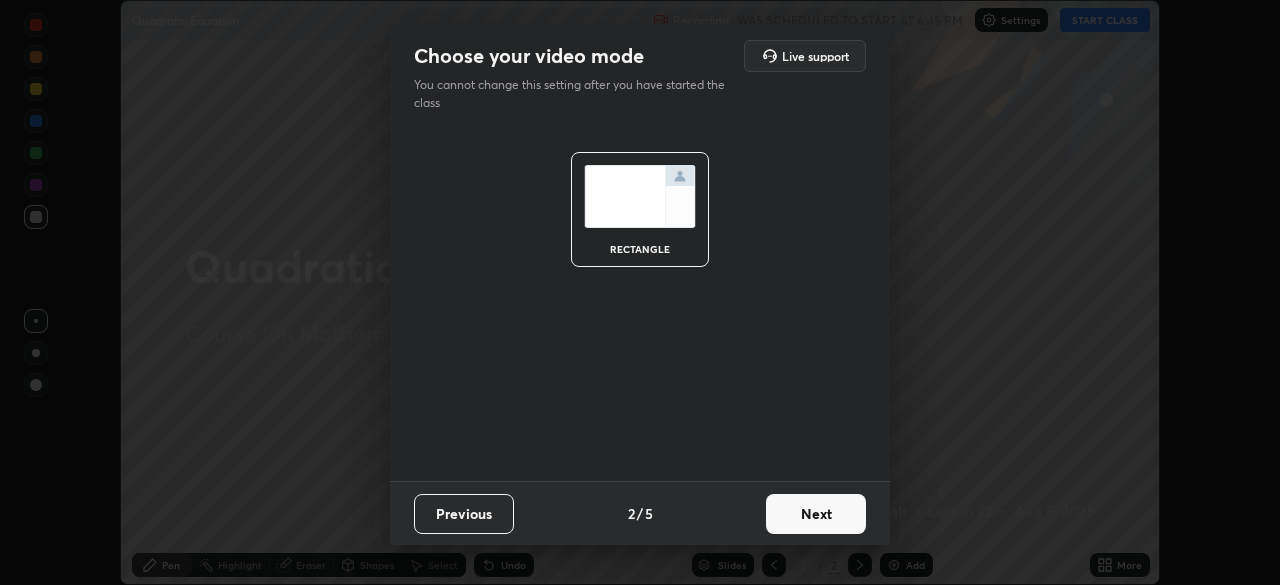click on "Next" at bounding box center (816, 514) 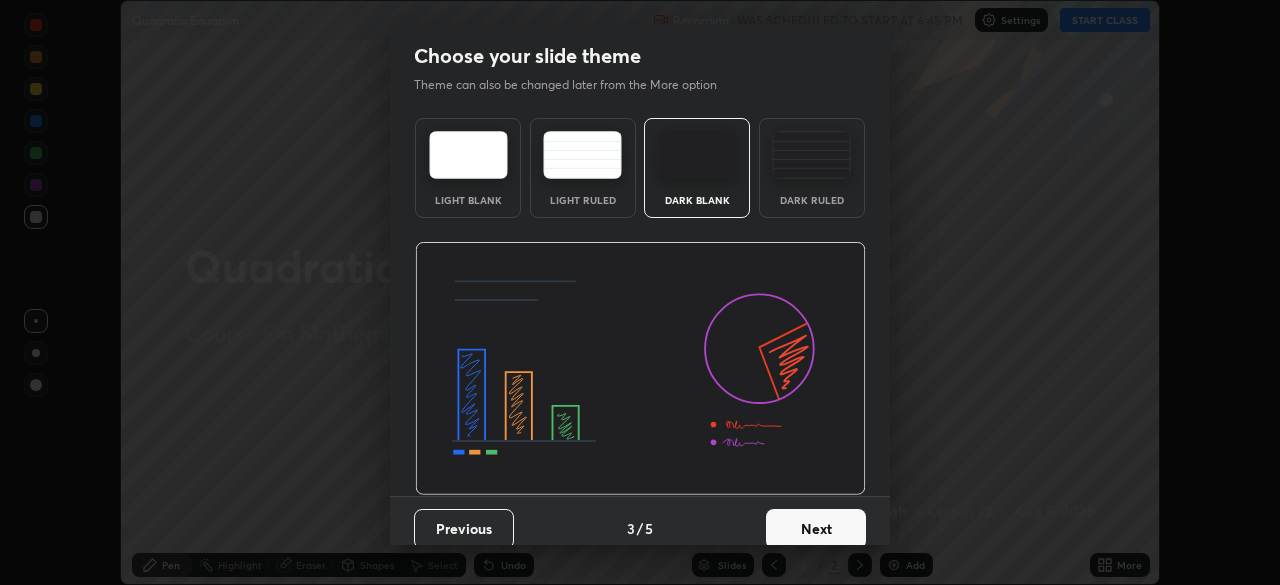 click on "Next" at bounding box center (816, 529) 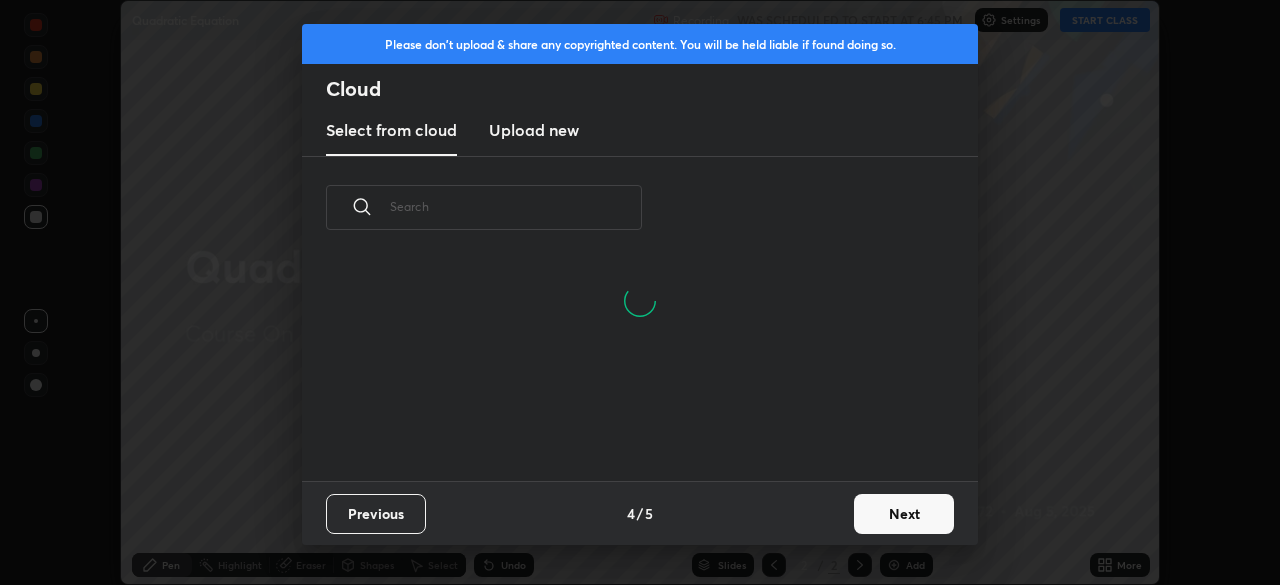 click on "Next" at bounding box center [904, 514] 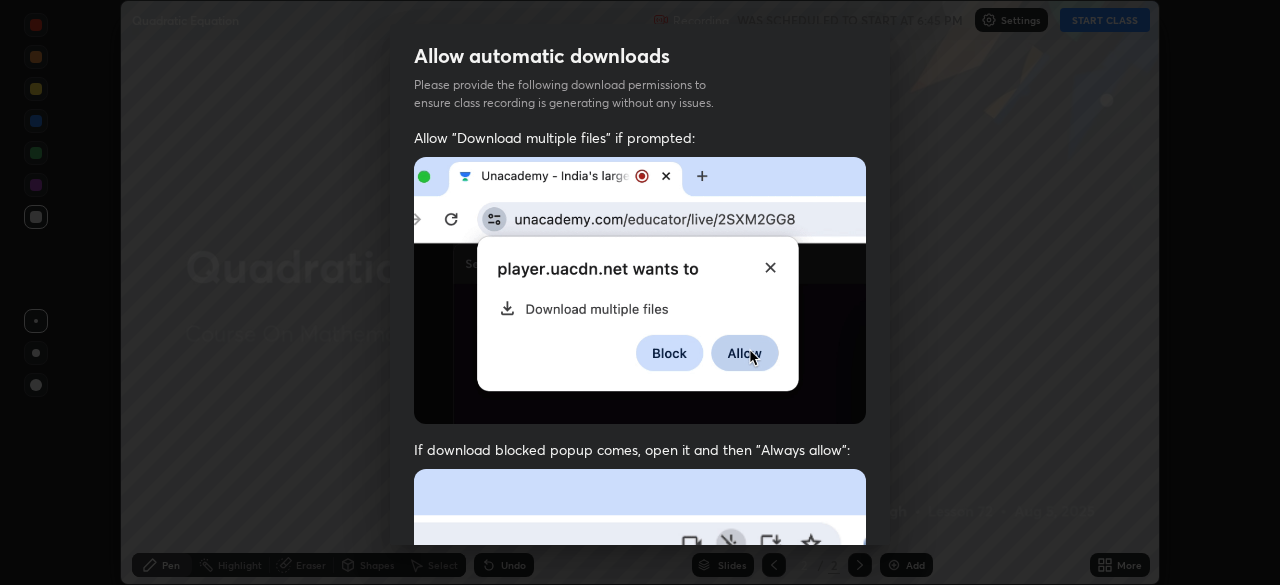click on "If download blocked popup comes, open it and then "Always allow":" at bounding box center (640, 449) 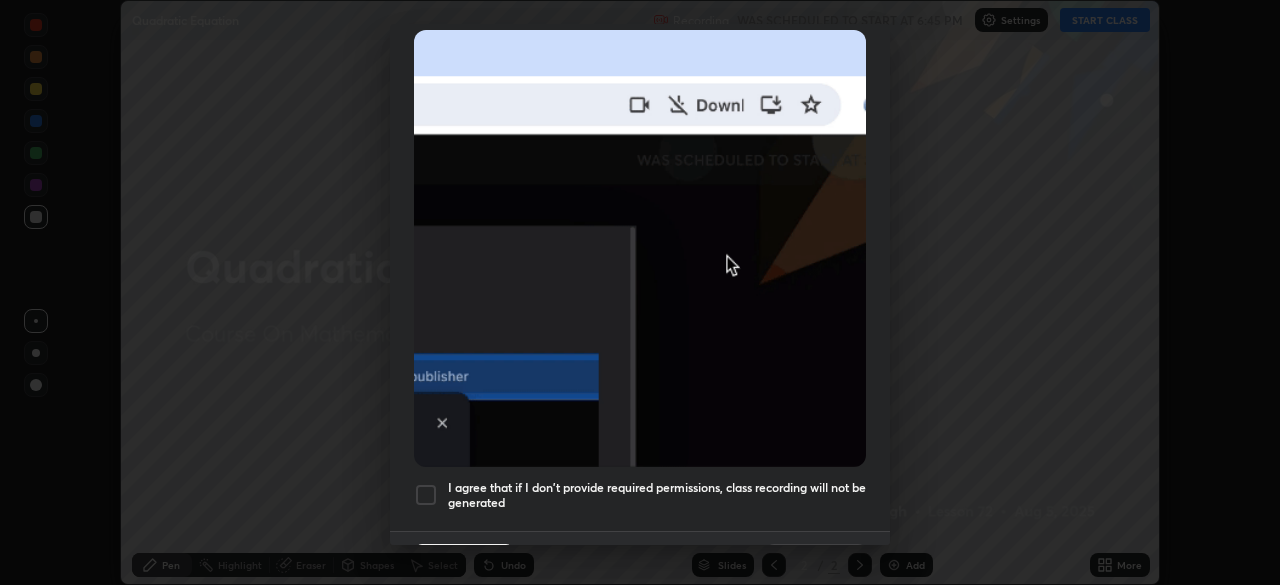 click at bounding box center [426, 495] 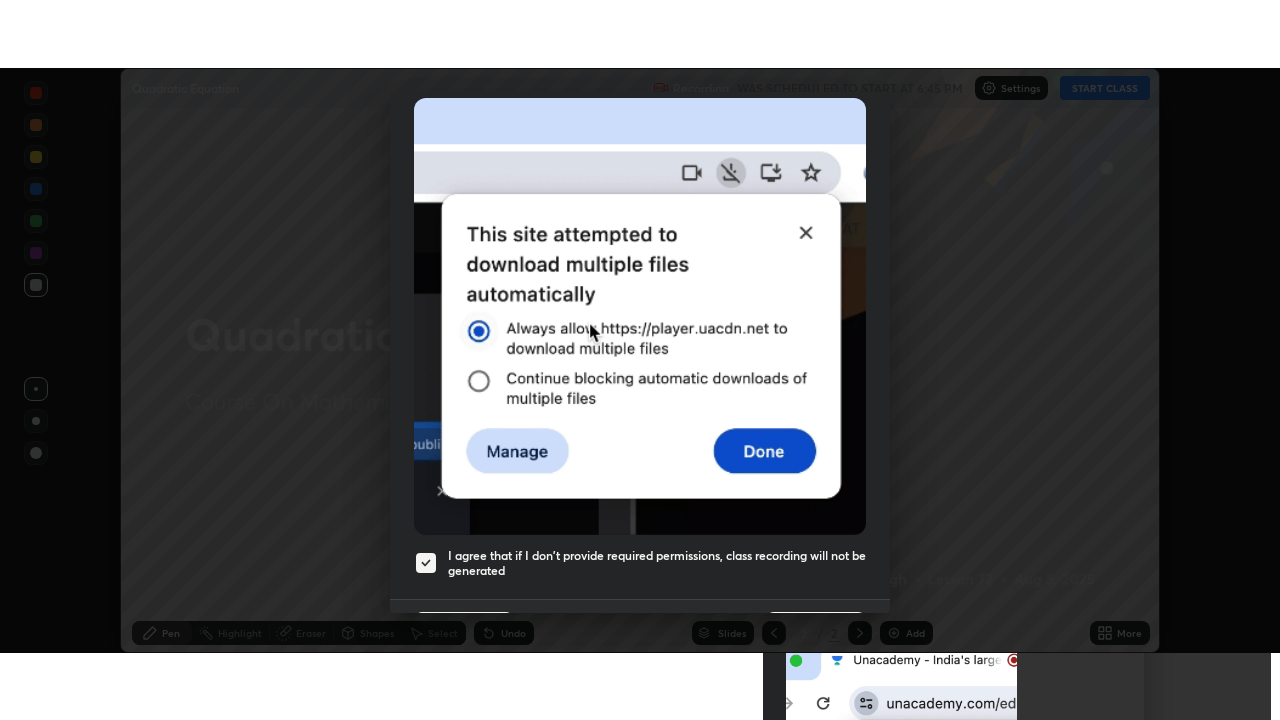 scroll, scrollTop: 479, scrollLeft: 0, axis: vertical 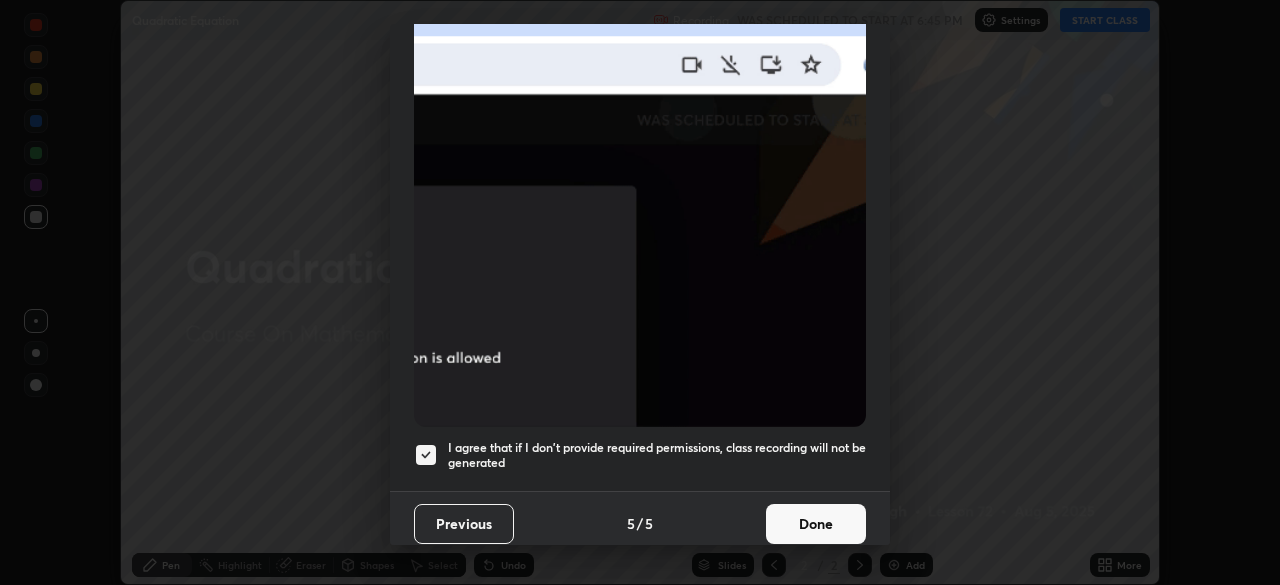 click on "Done" at bounding box center [816, 524] 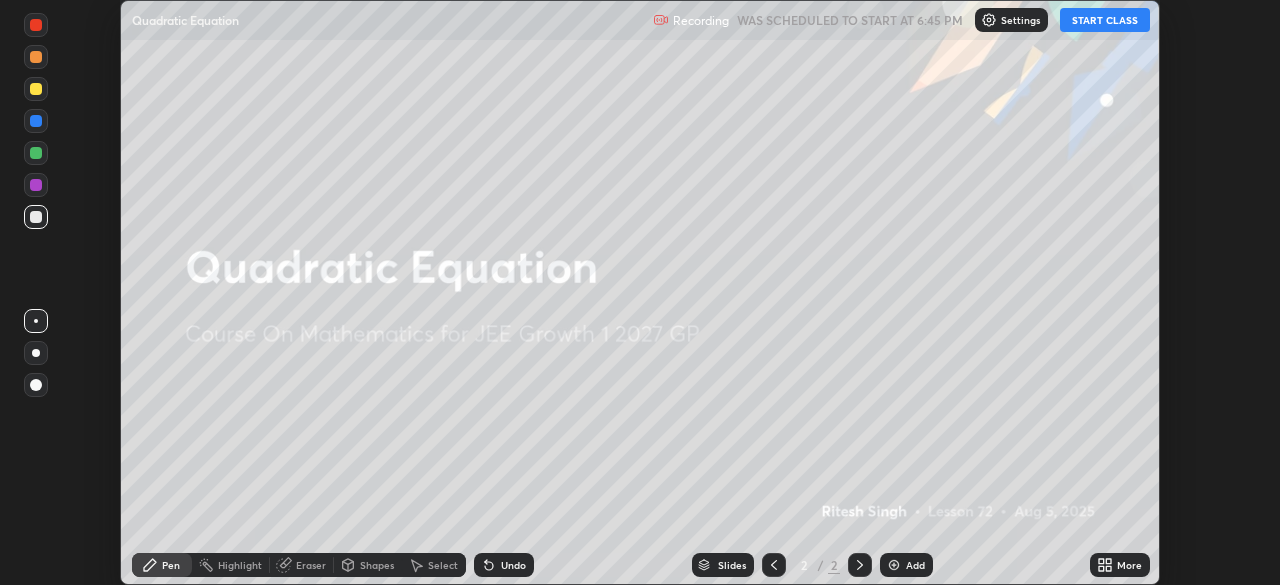 click on "START CLASS" at bounding box center [1105, 20] 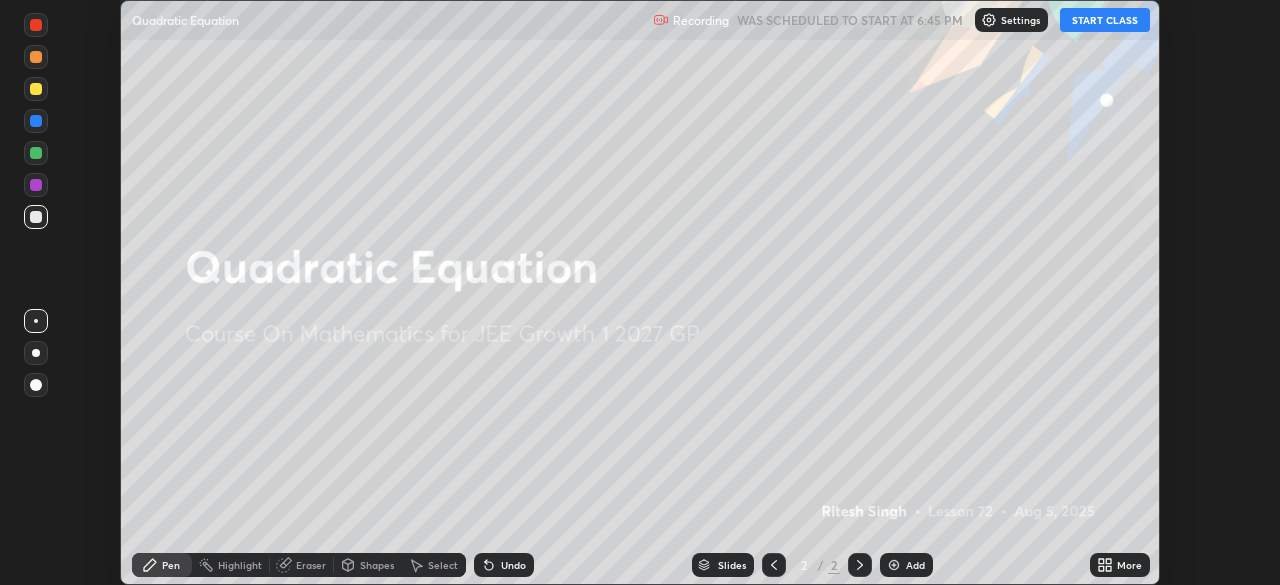 click 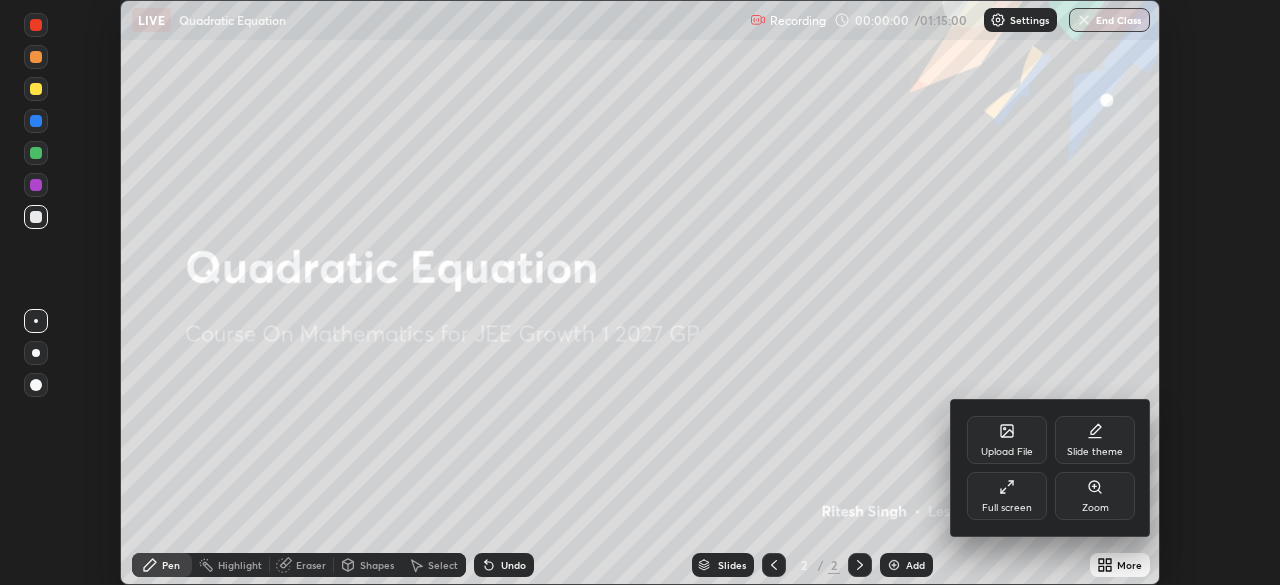 click on "Full screen" at bounding box center [1007, 508] 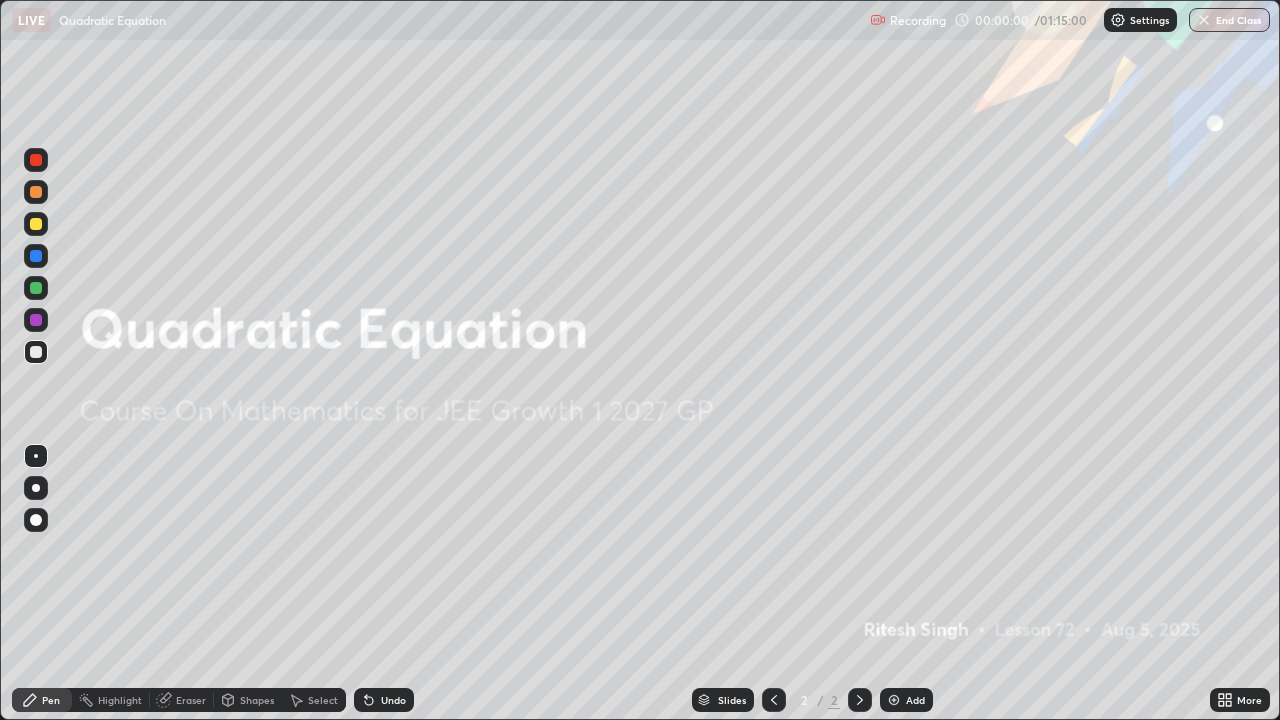 scroll, scrollTop: 99280, scrollLeft: 98720, axis: both 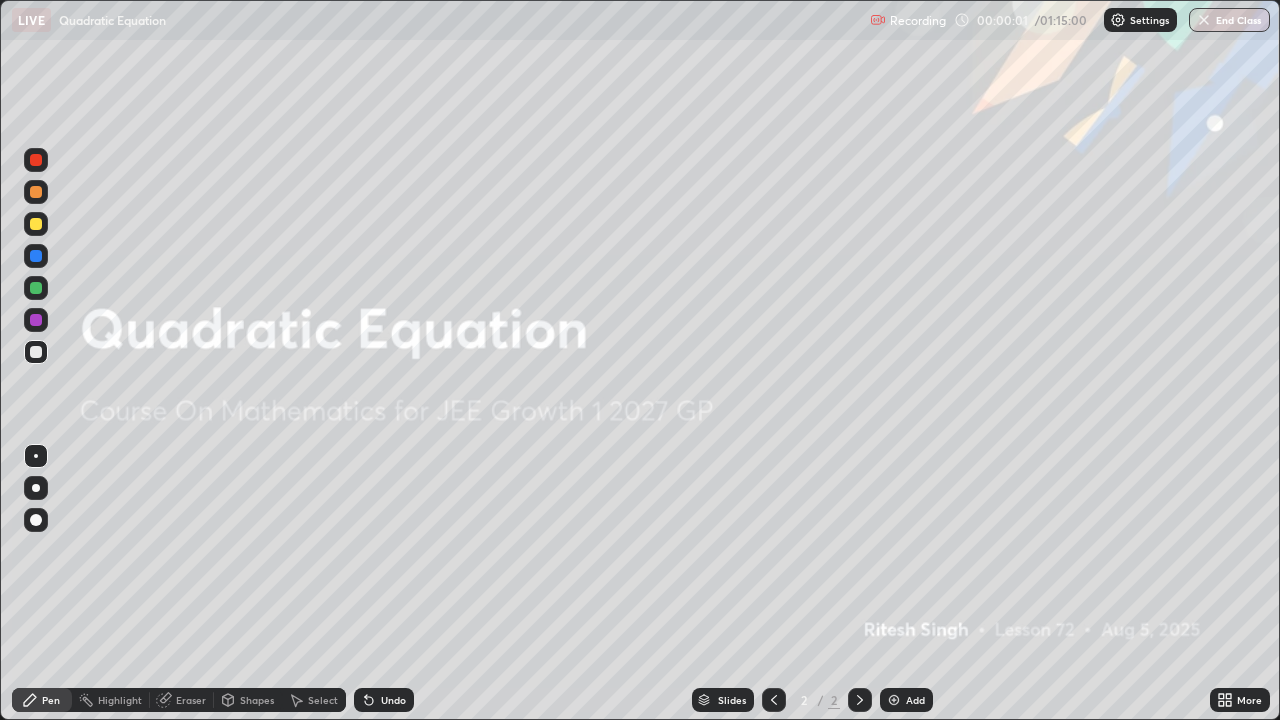 click on "Add" at bounding box center (915, 700) 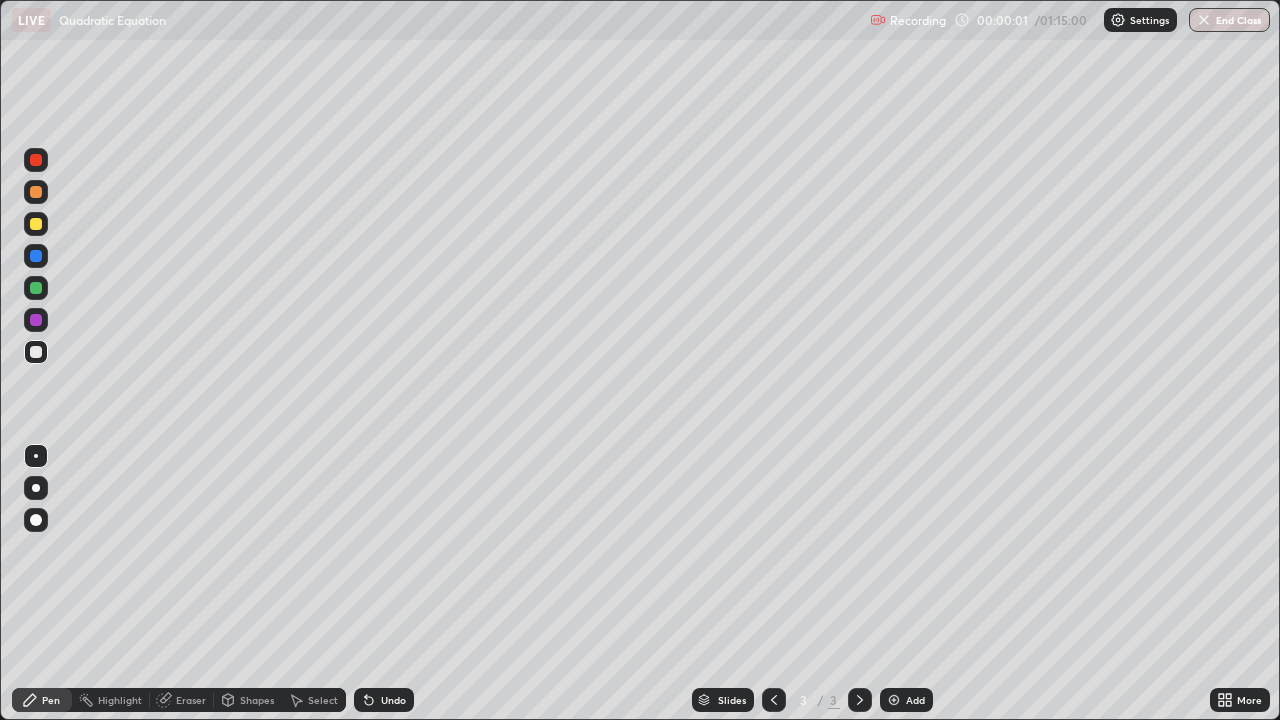 click on "Add" at bounding box center [915, 700] 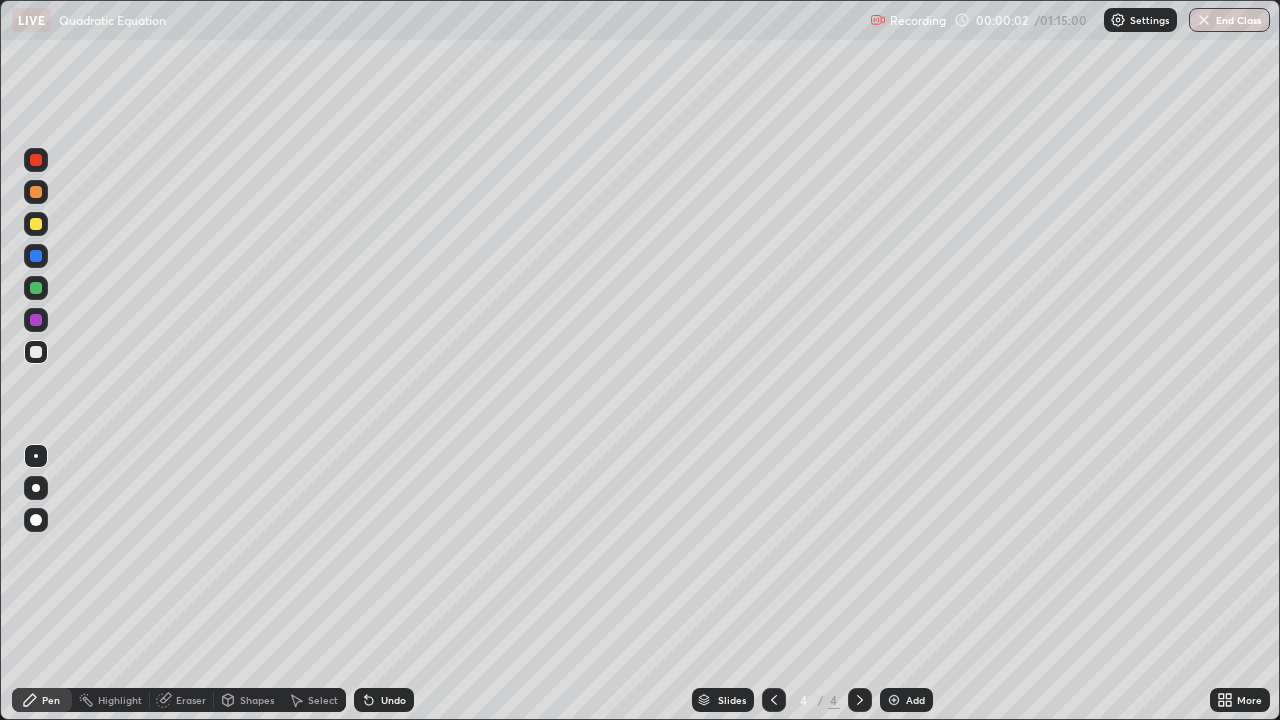 click on "Add" at bounding box center [915, 700] 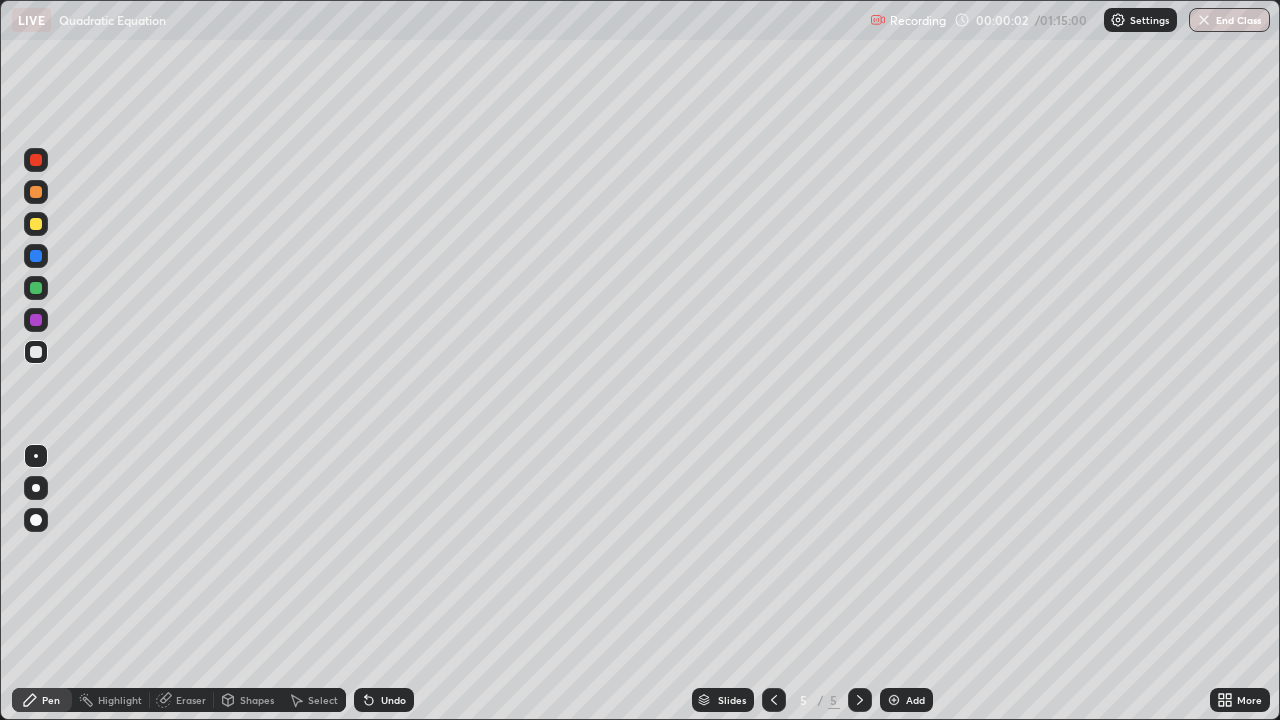 click on "Add" at bounding box center [915, 700] 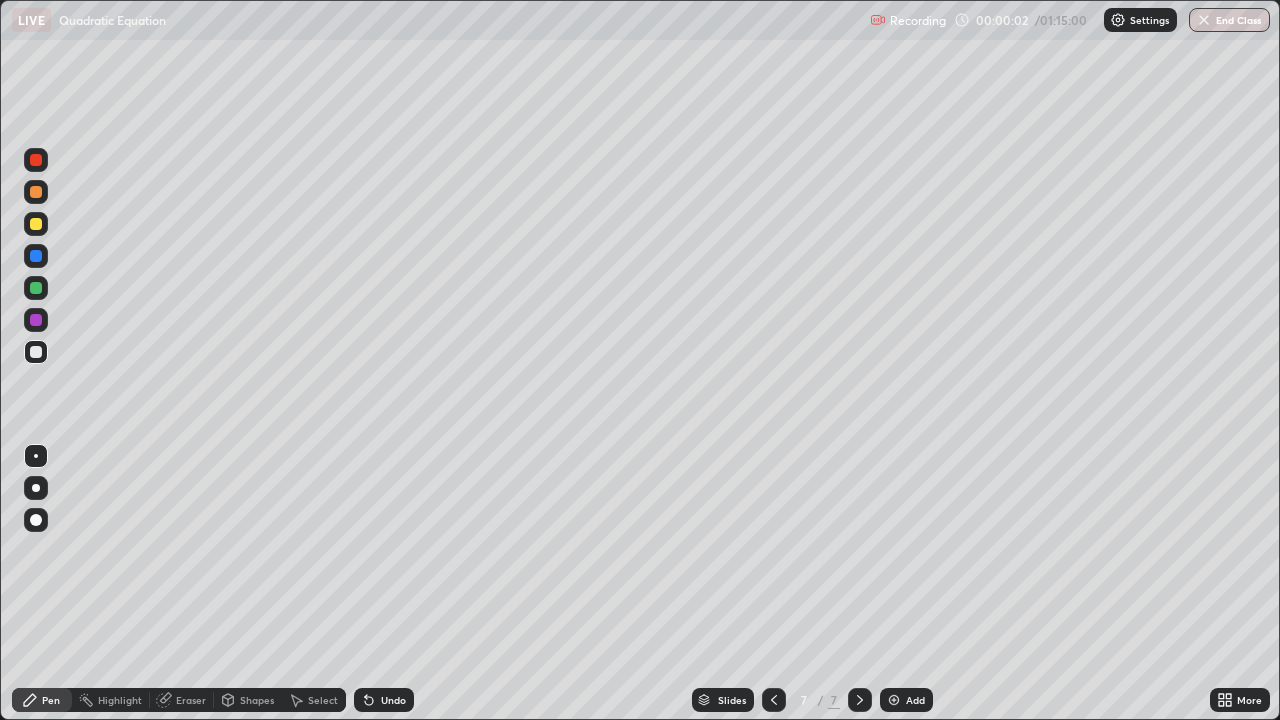 click on "Add" at bounding box center (915, 700) 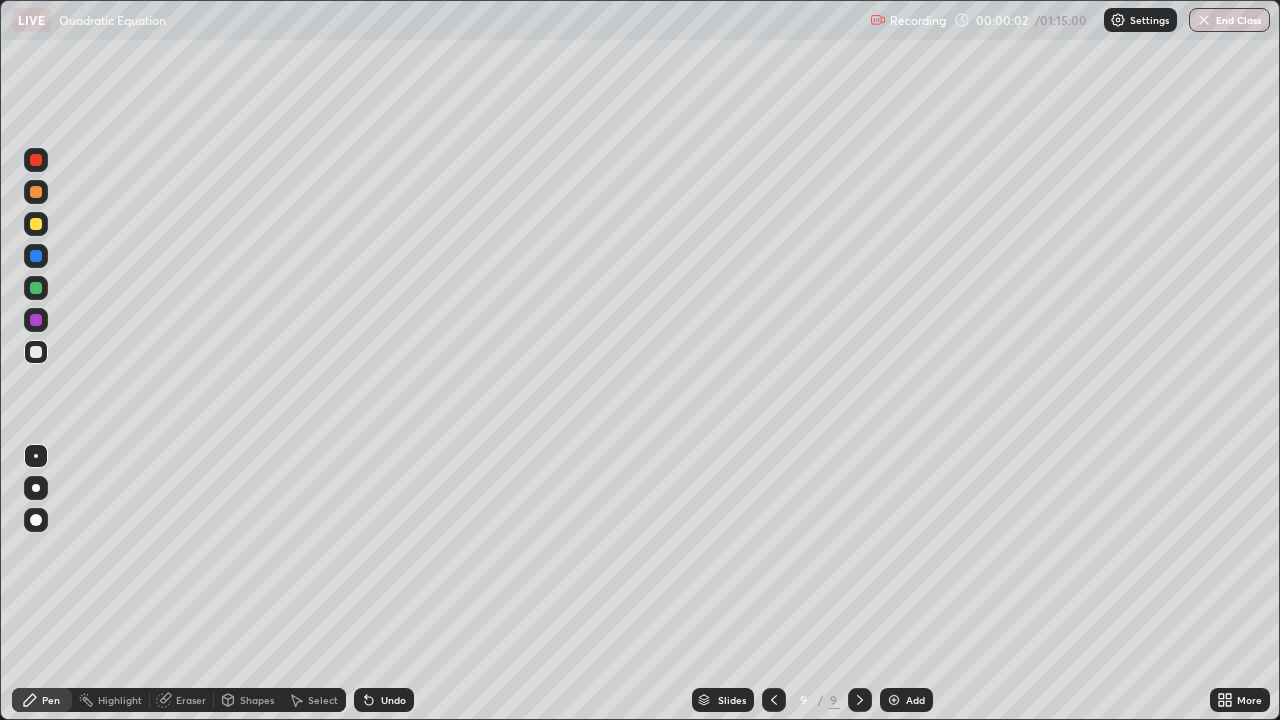 click on "Add" at bounding box center (915, 700) 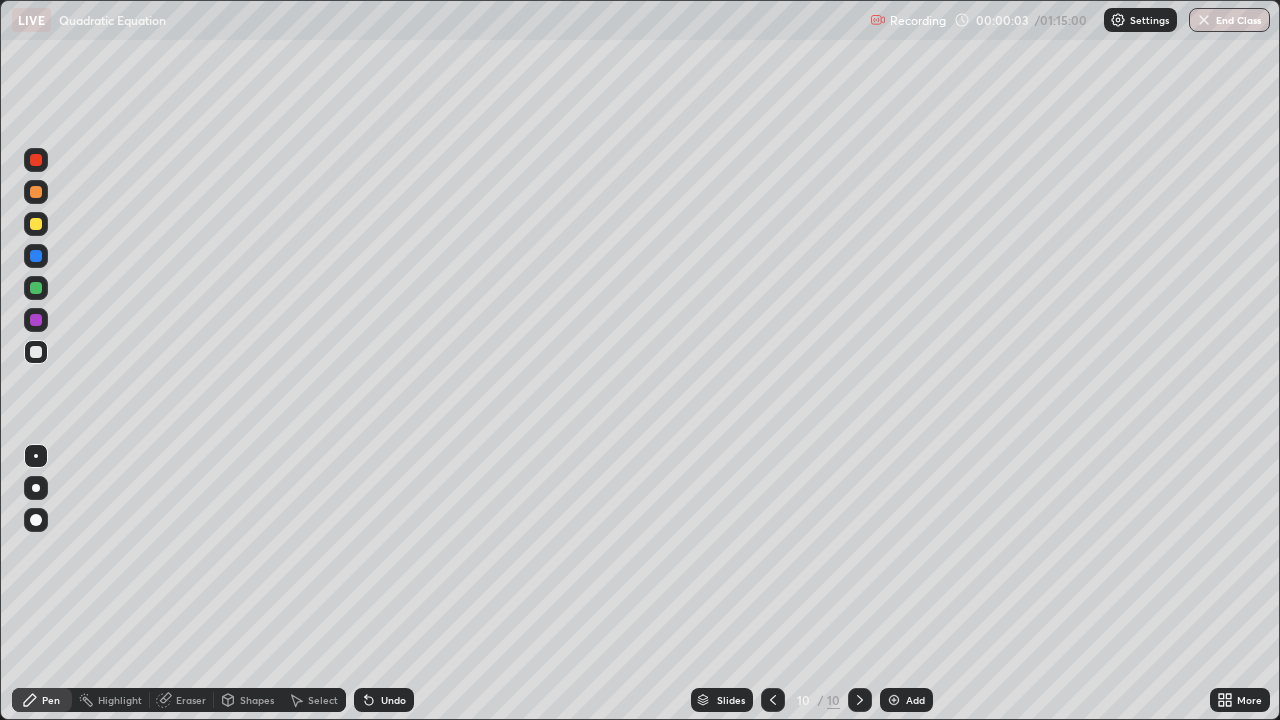 click on "Add" at bounding box center [906, 700] 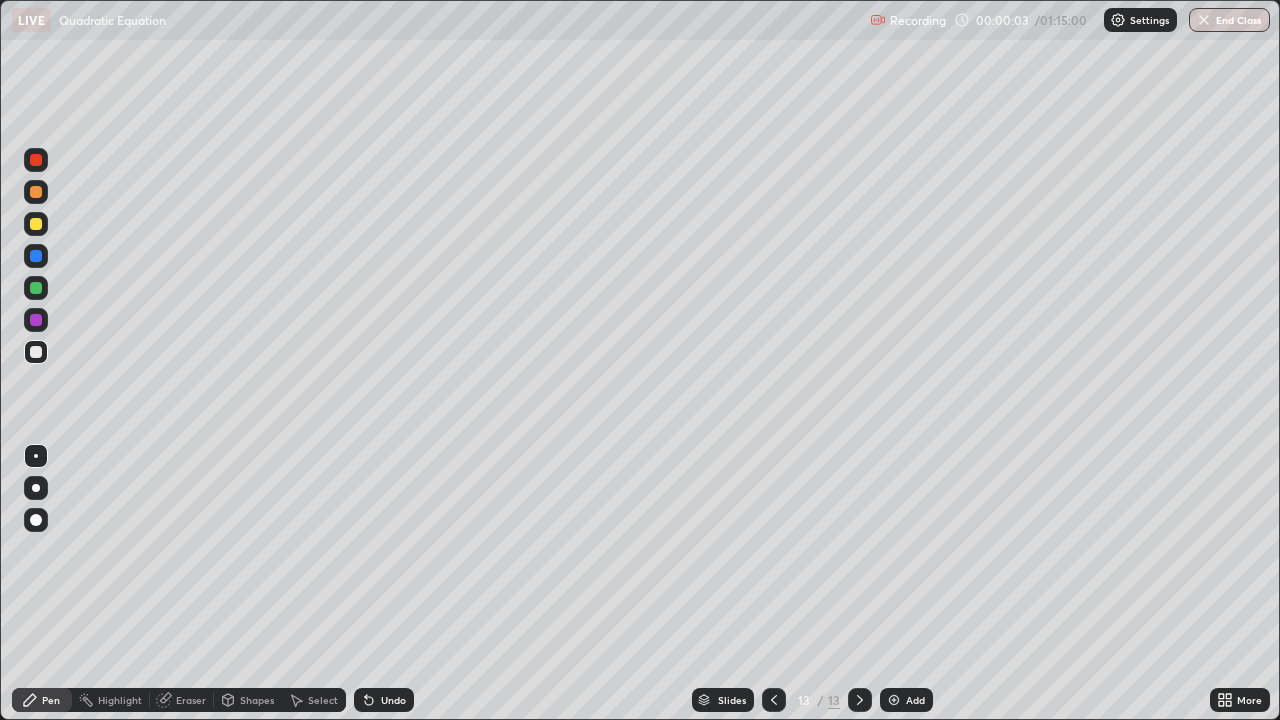 click 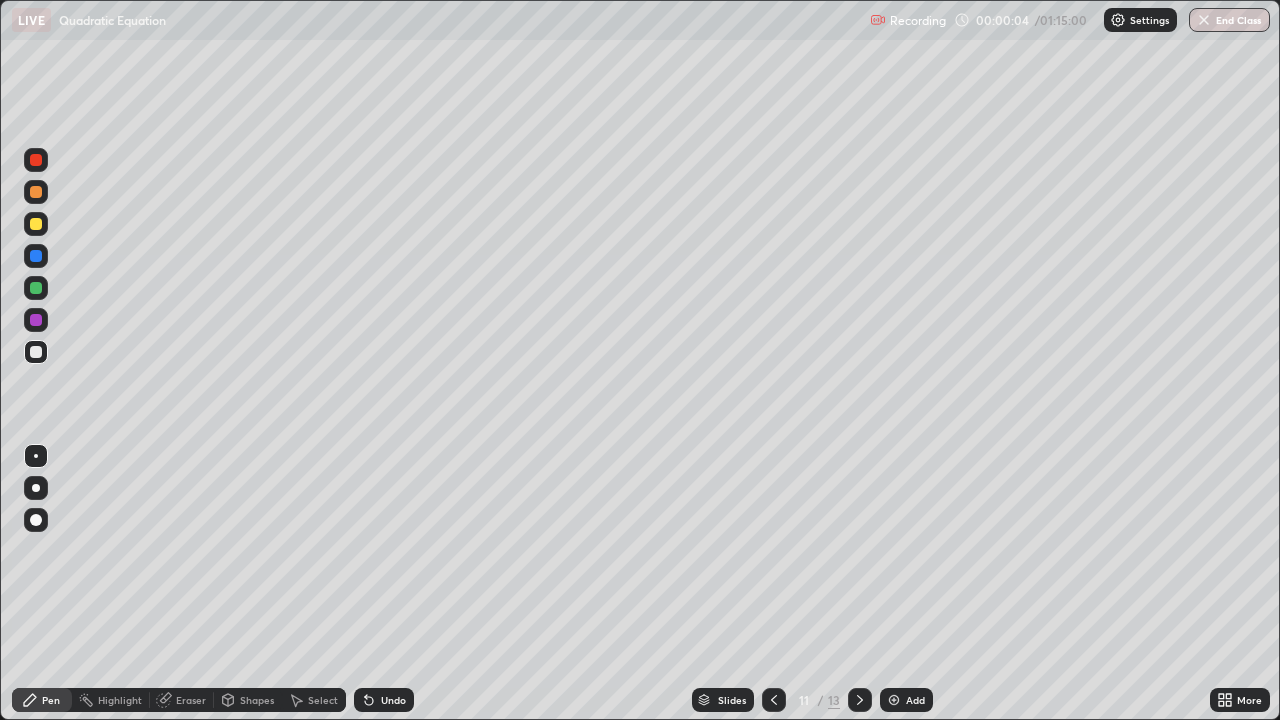 click 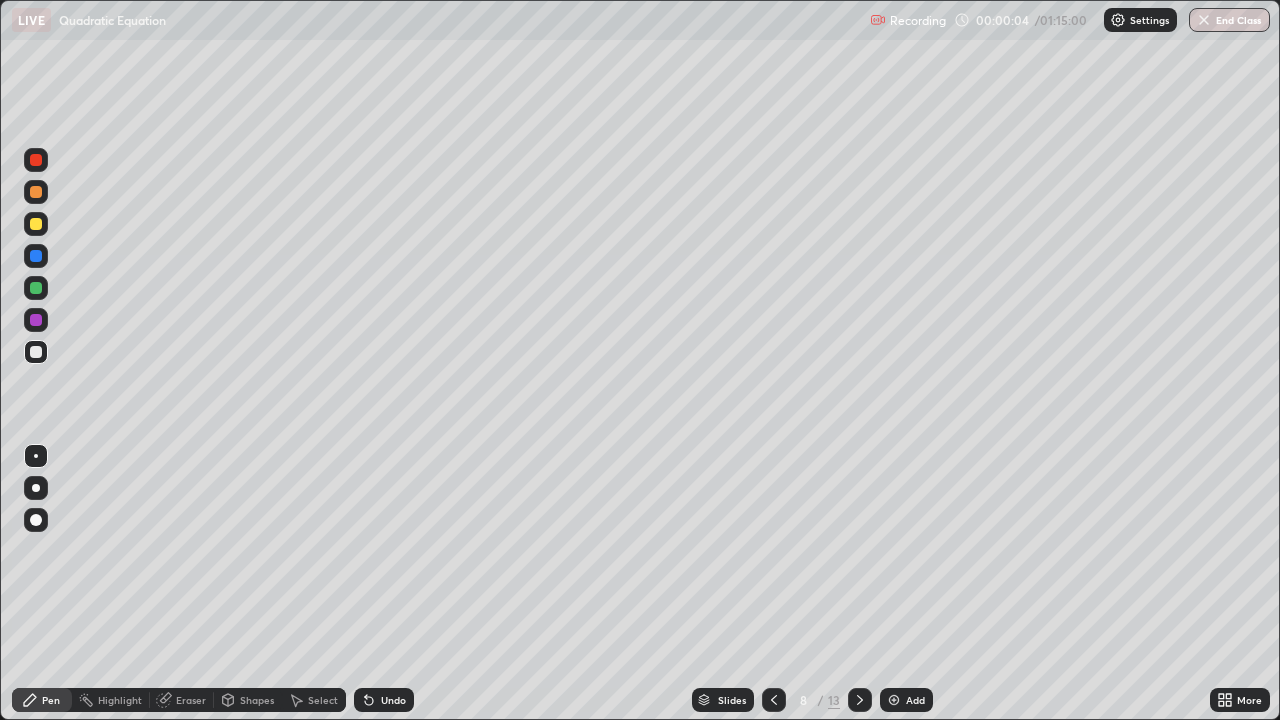 click at bounding box center [774, 700] 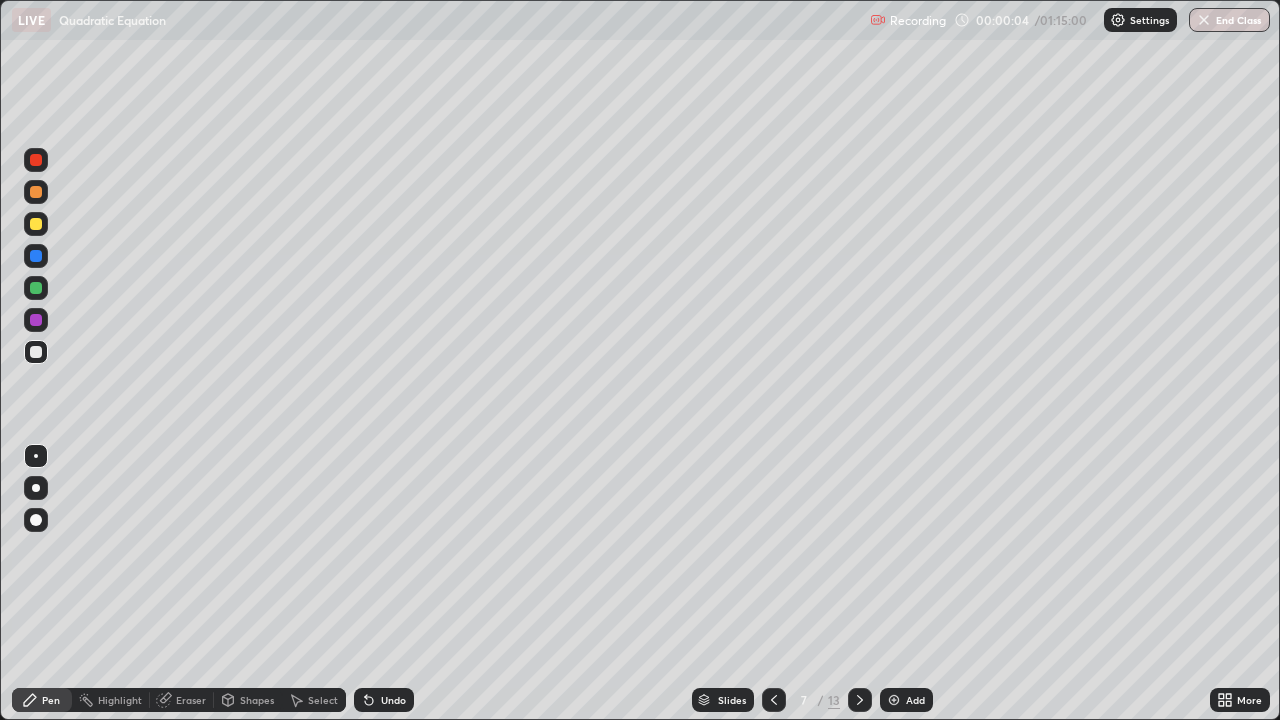 click 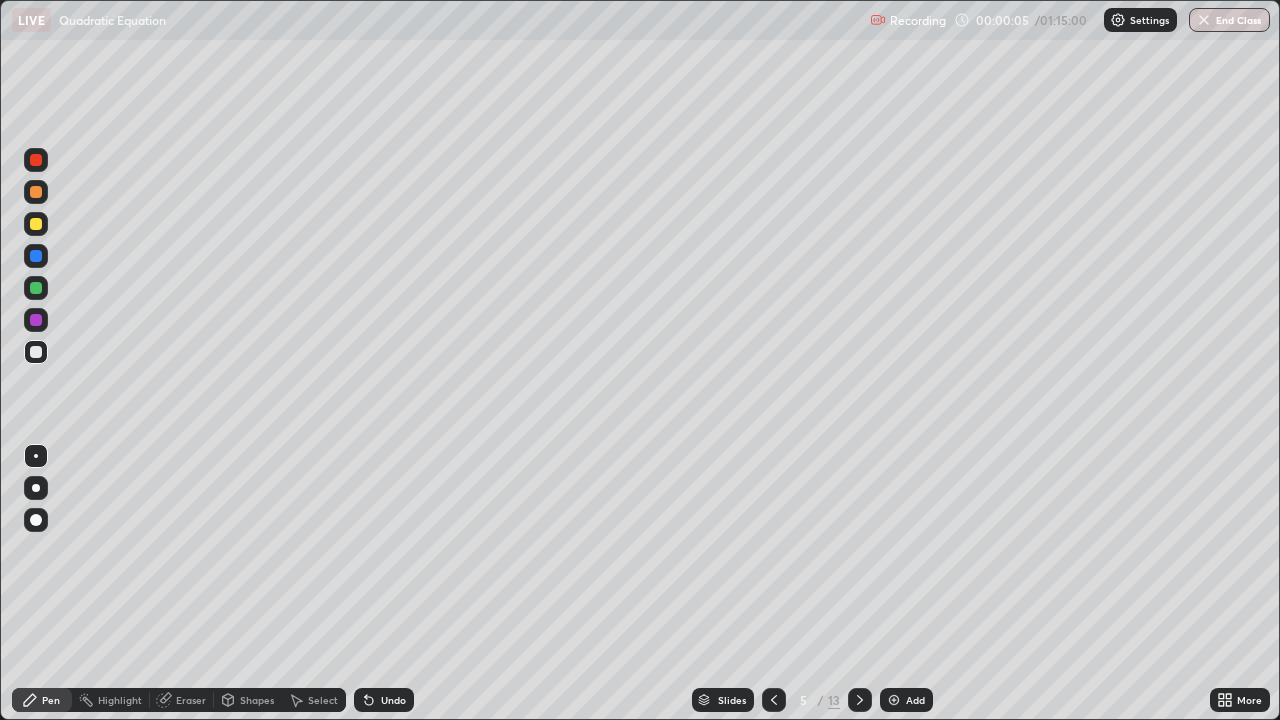 click 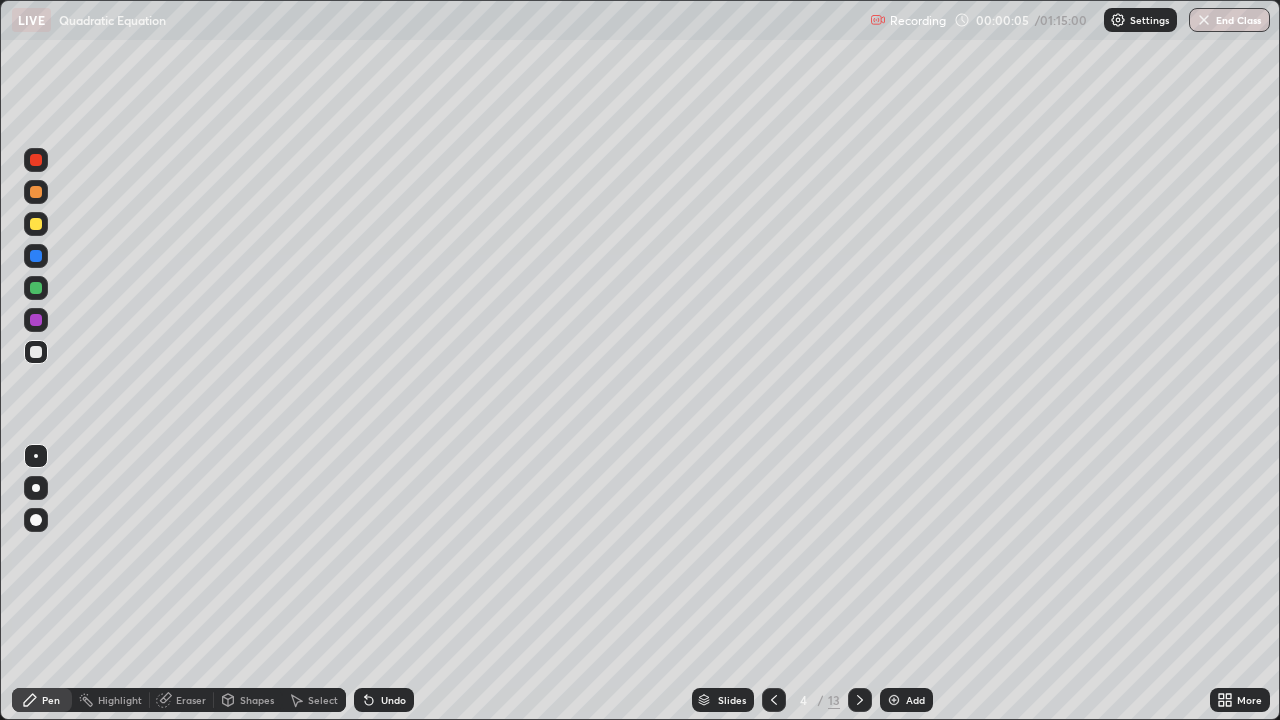 click 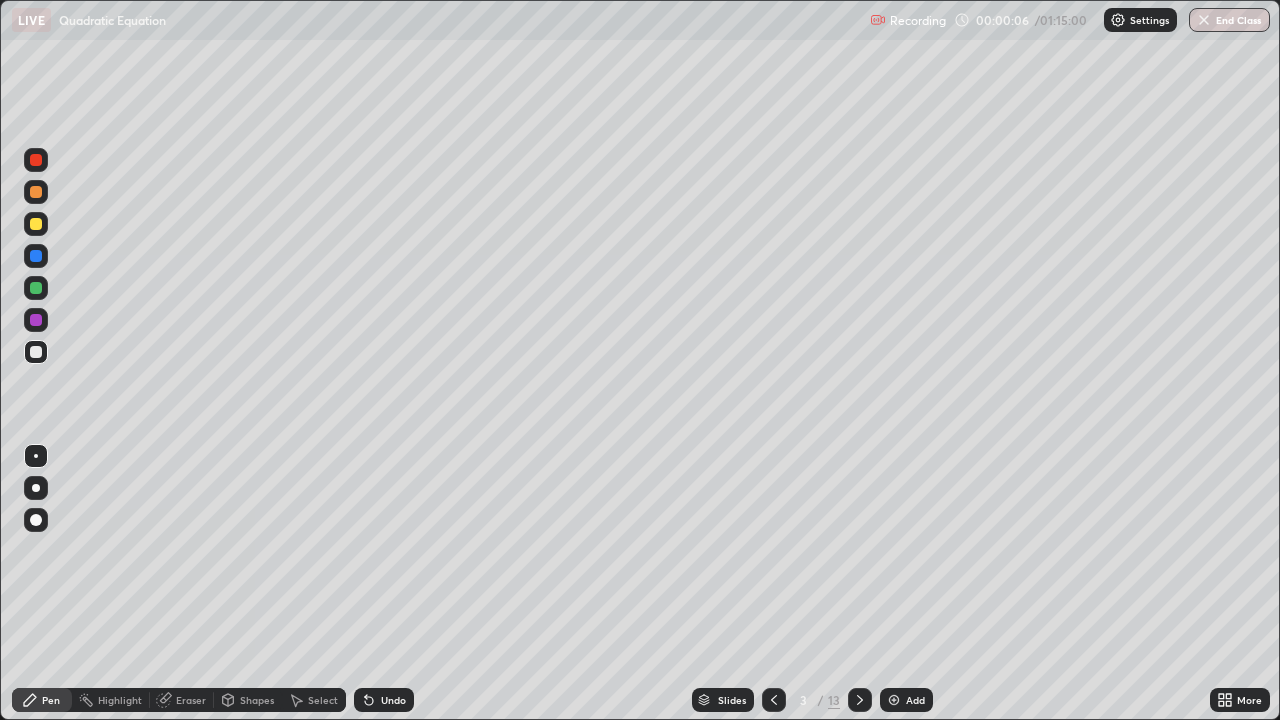 click at bounding box center [36, 224] 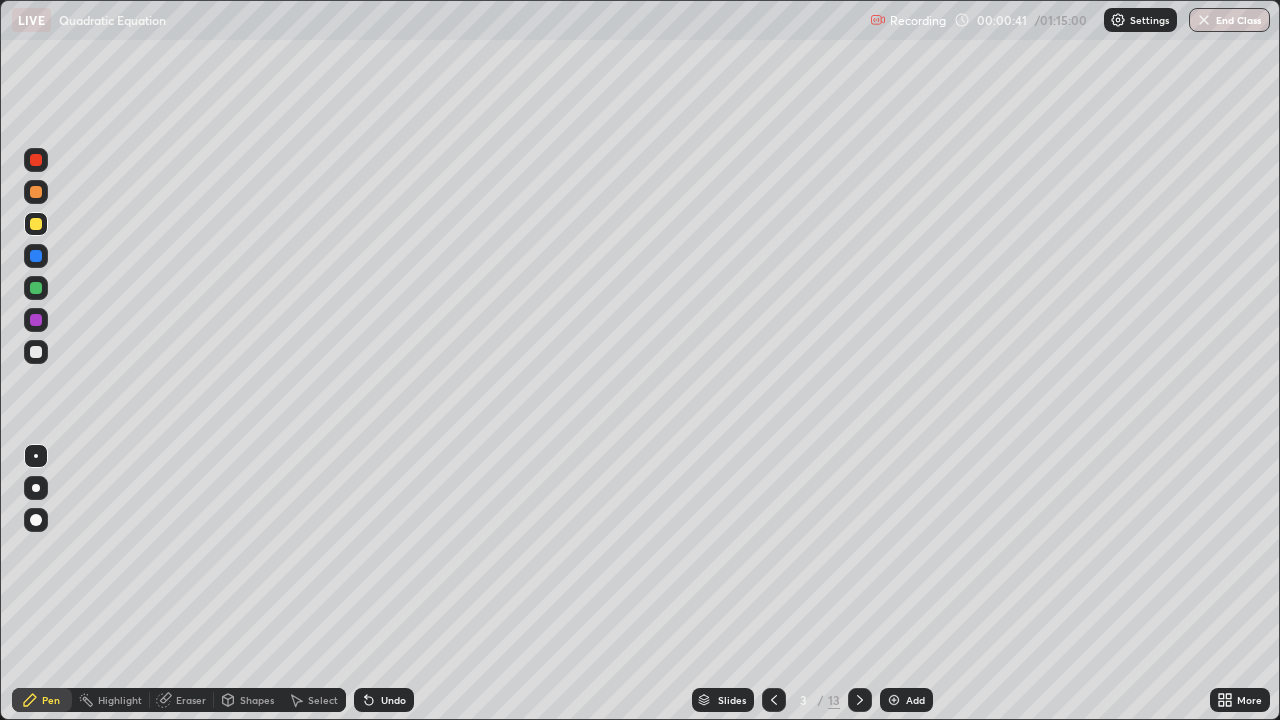 click at bounding box center [36, 352] 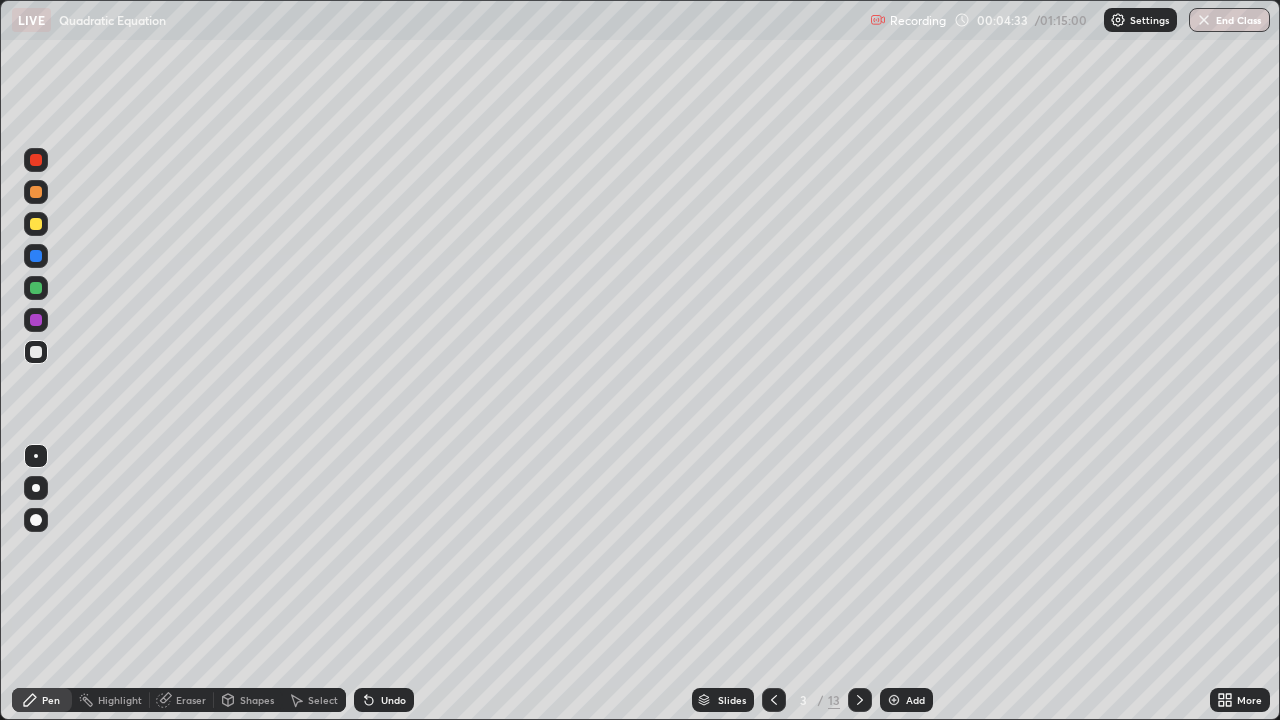 click 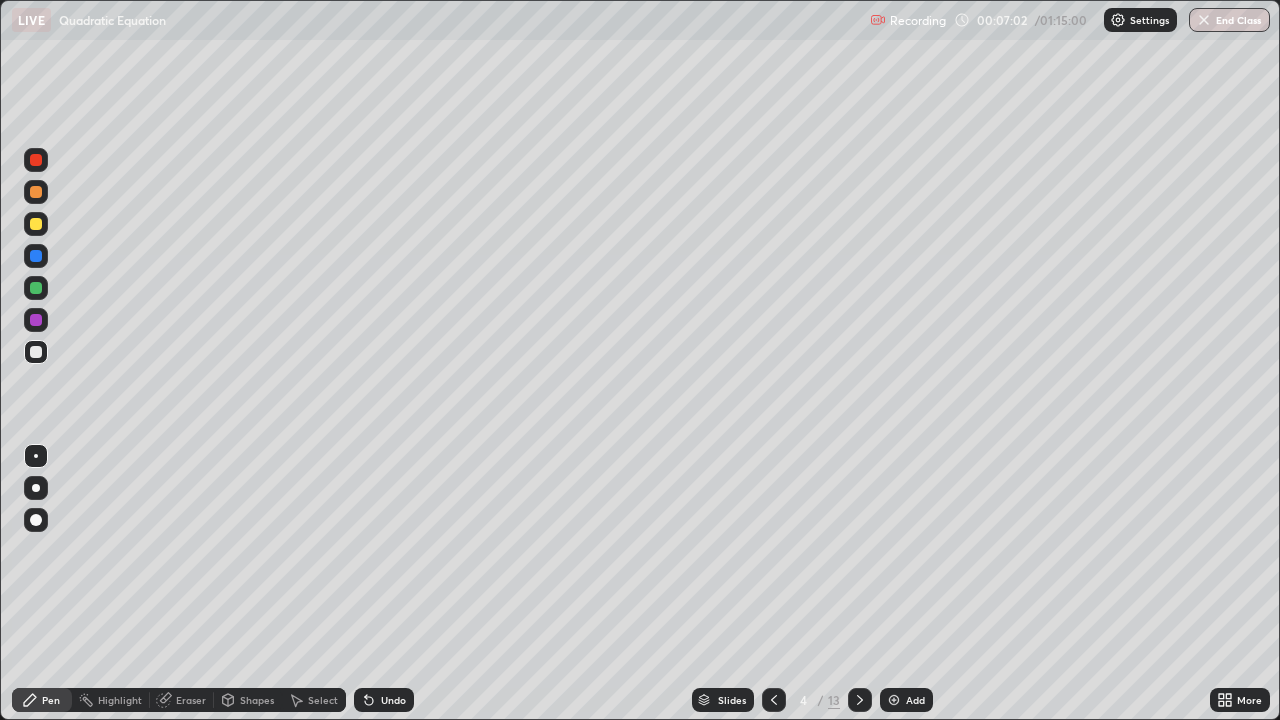 click on "Undo" at bounding box center [384, 700] 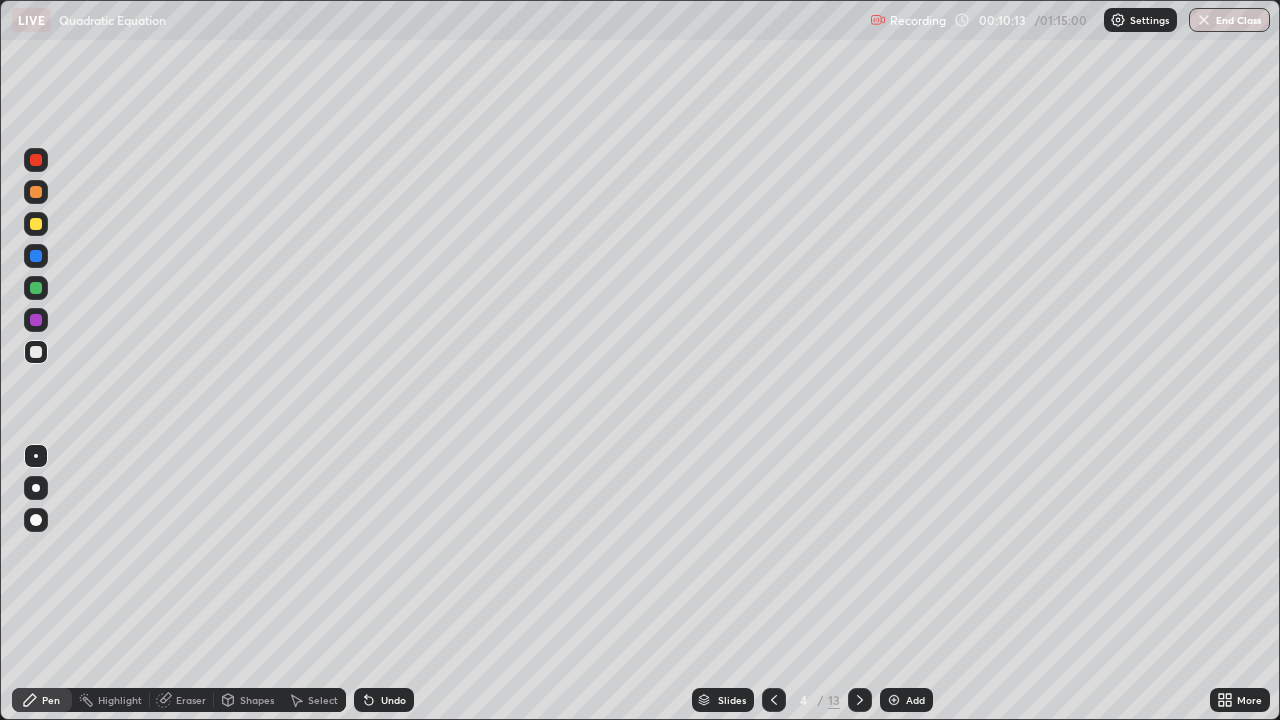 click 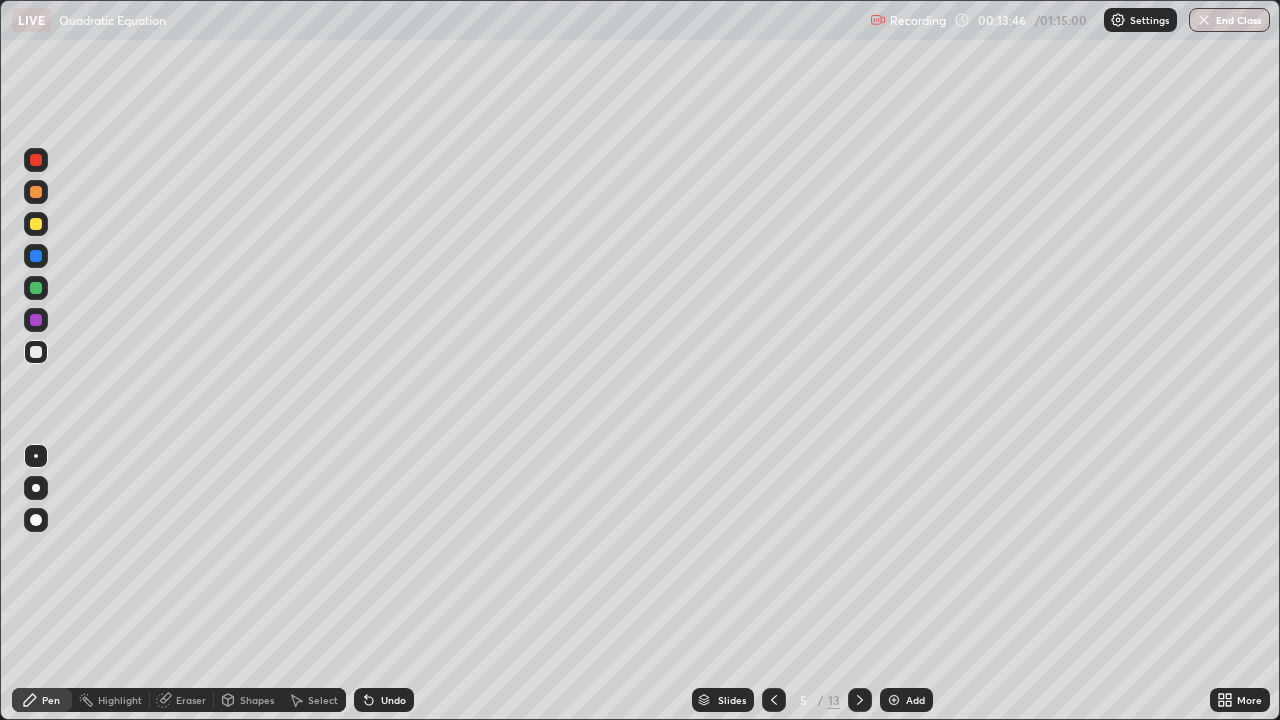 click 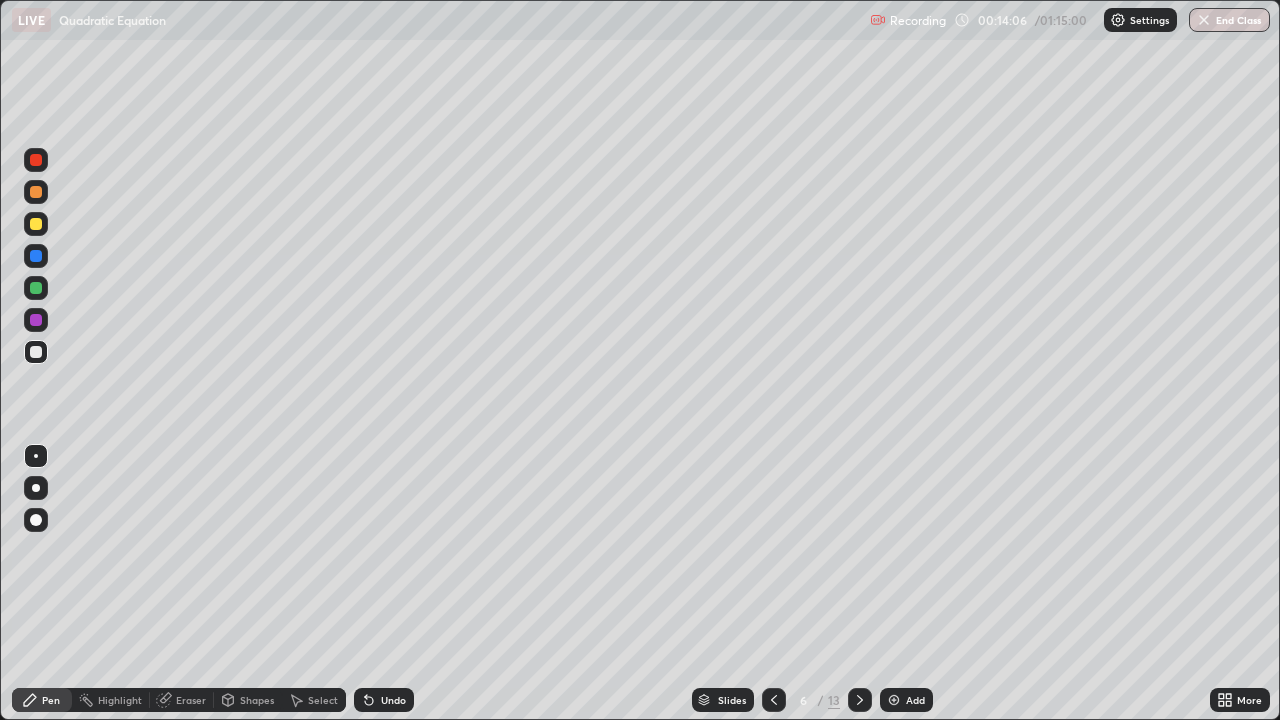 click on "Eraser" at bounding box center [182, 700] 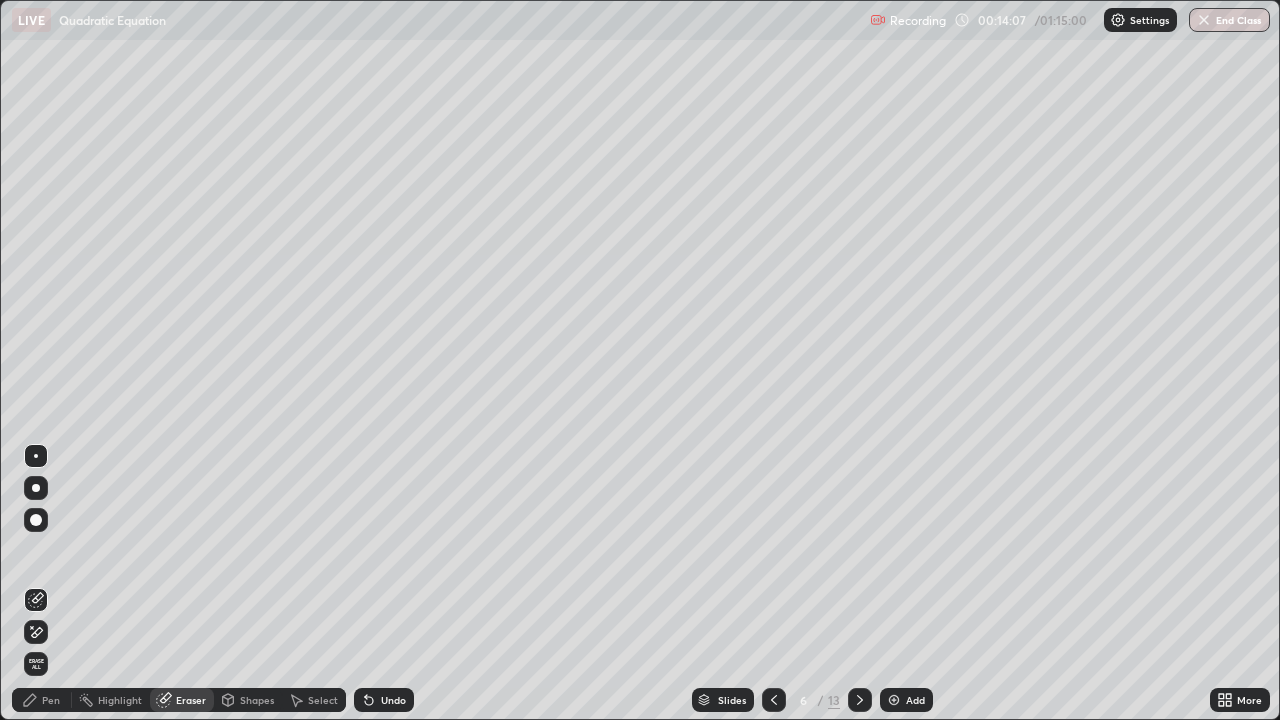 click on "Pen" at bounding box center (42, 700) 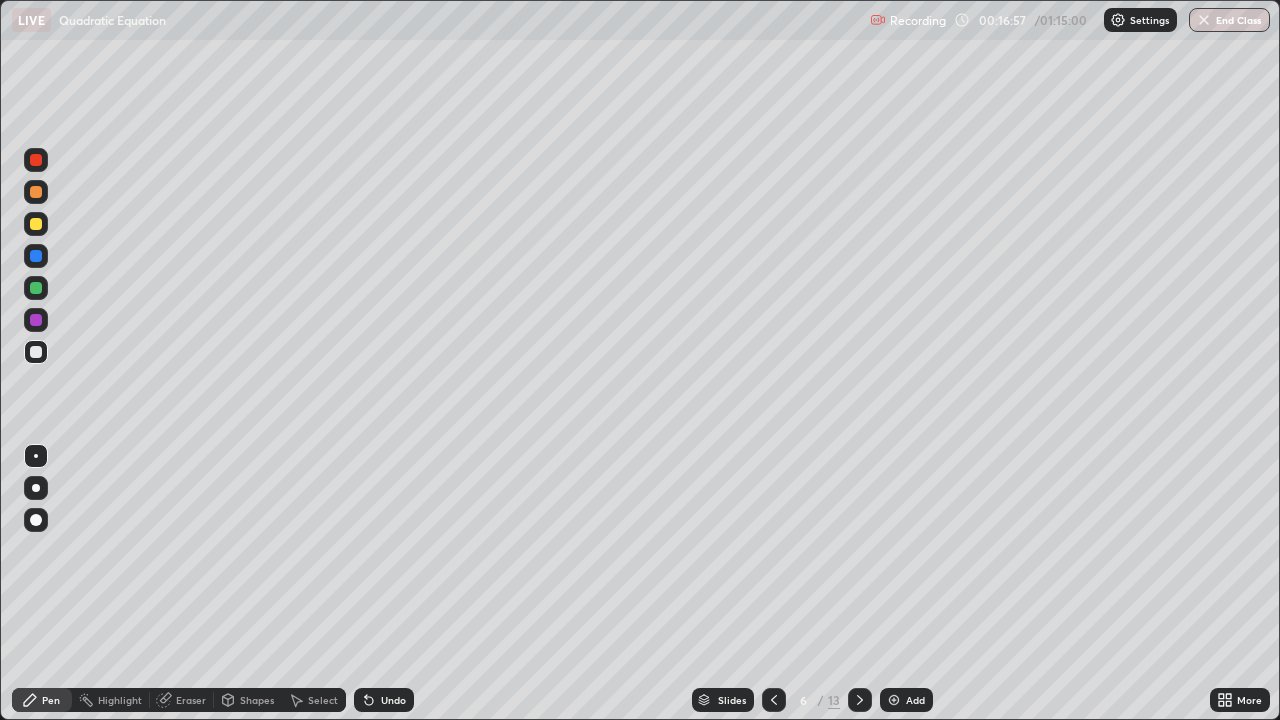 click 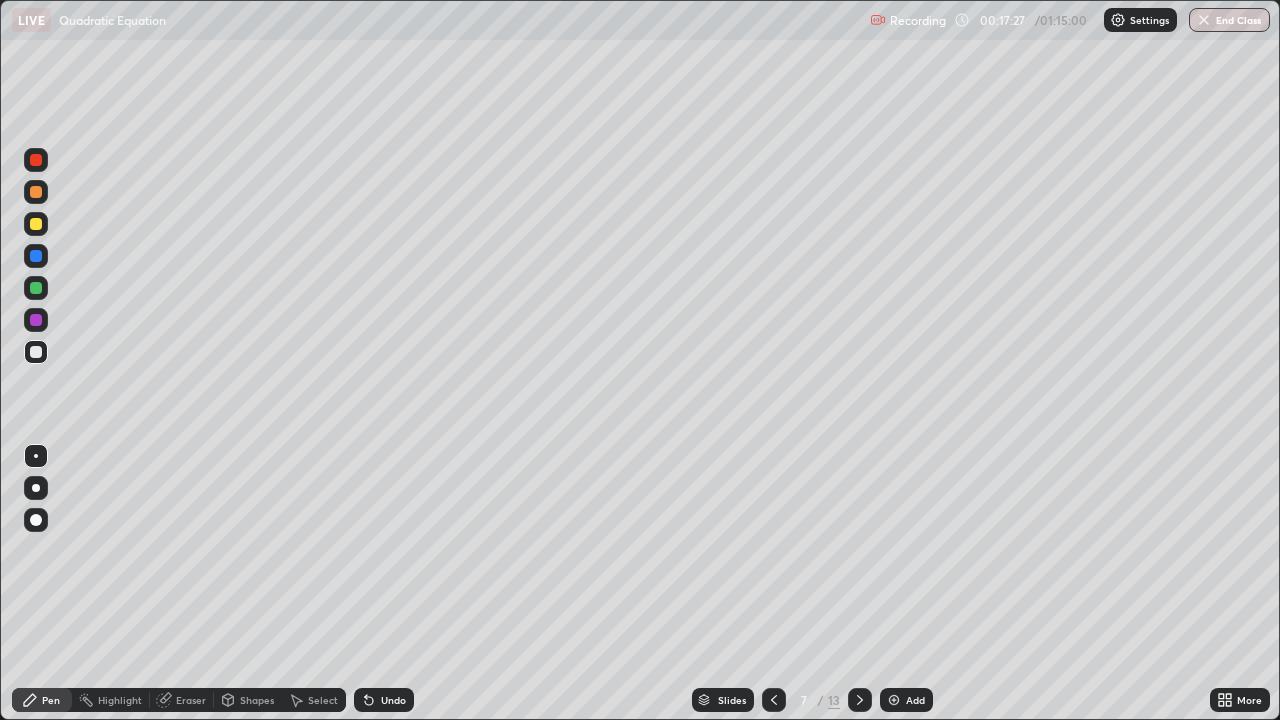 click on "Eraser" at bounding box center [191, 700] 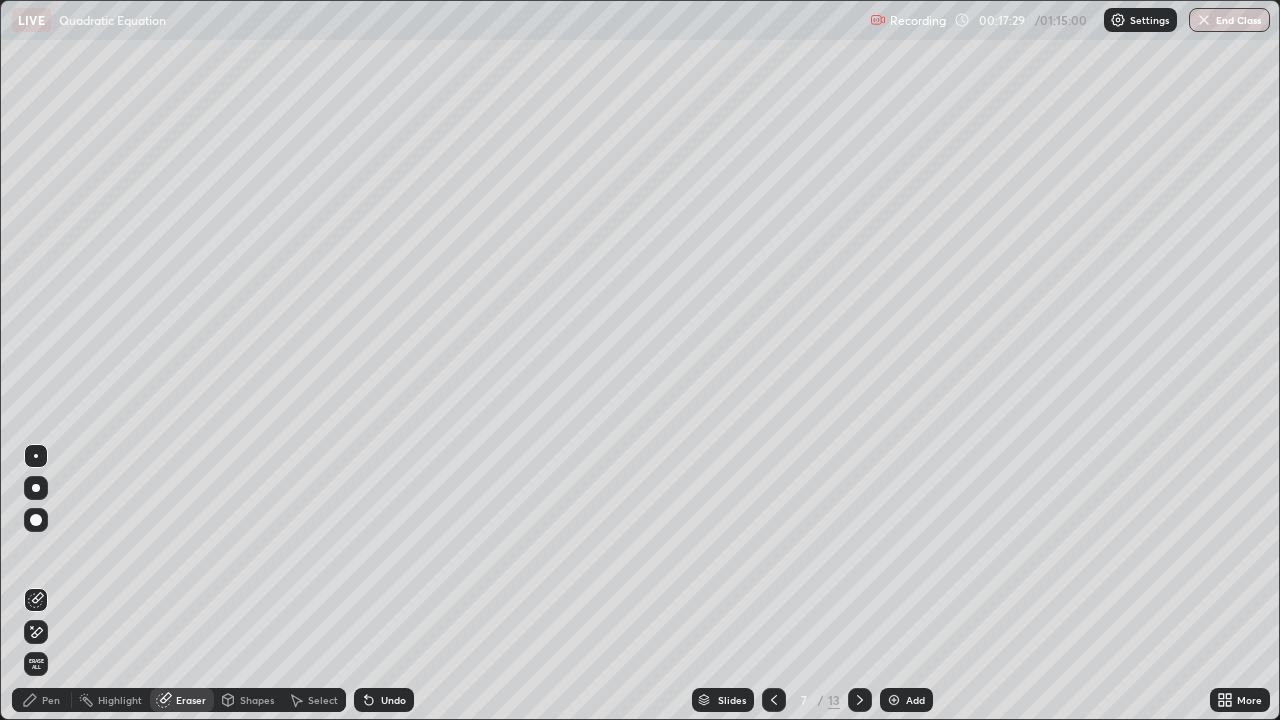 click on "Pen" at bounding box center (51, 700) 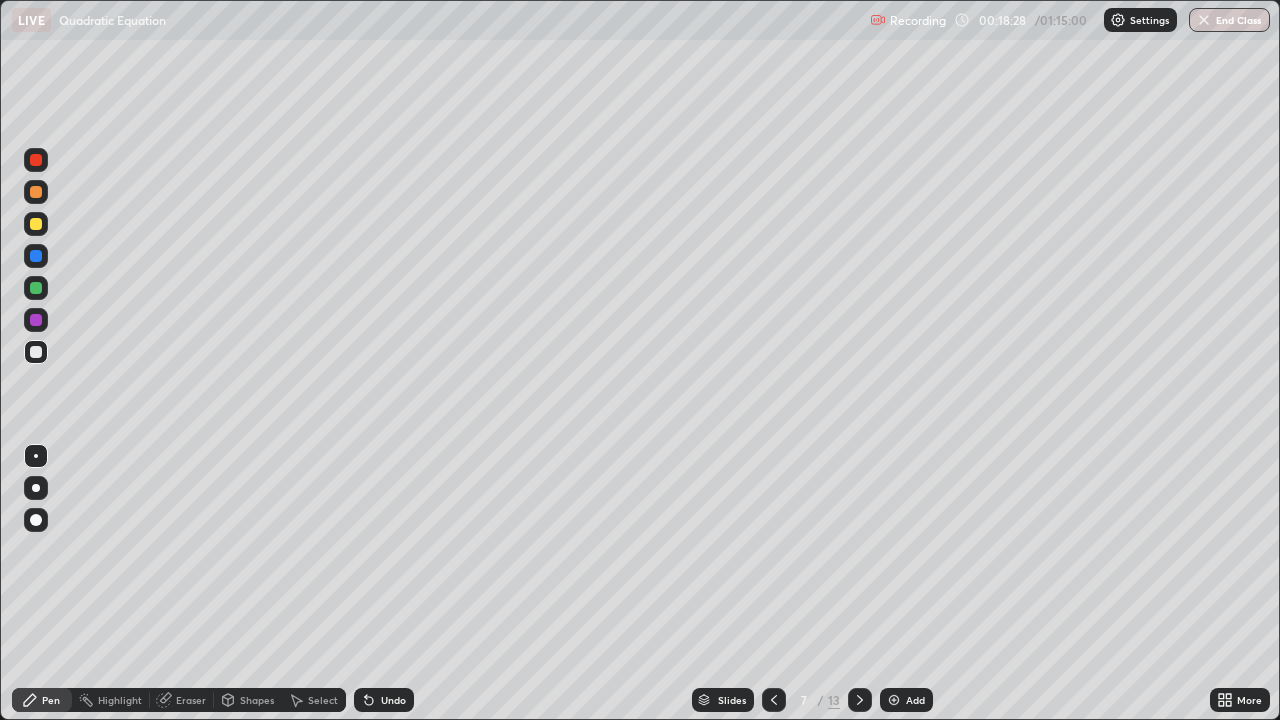 click on "Undo" at bounding box center [393, 700] 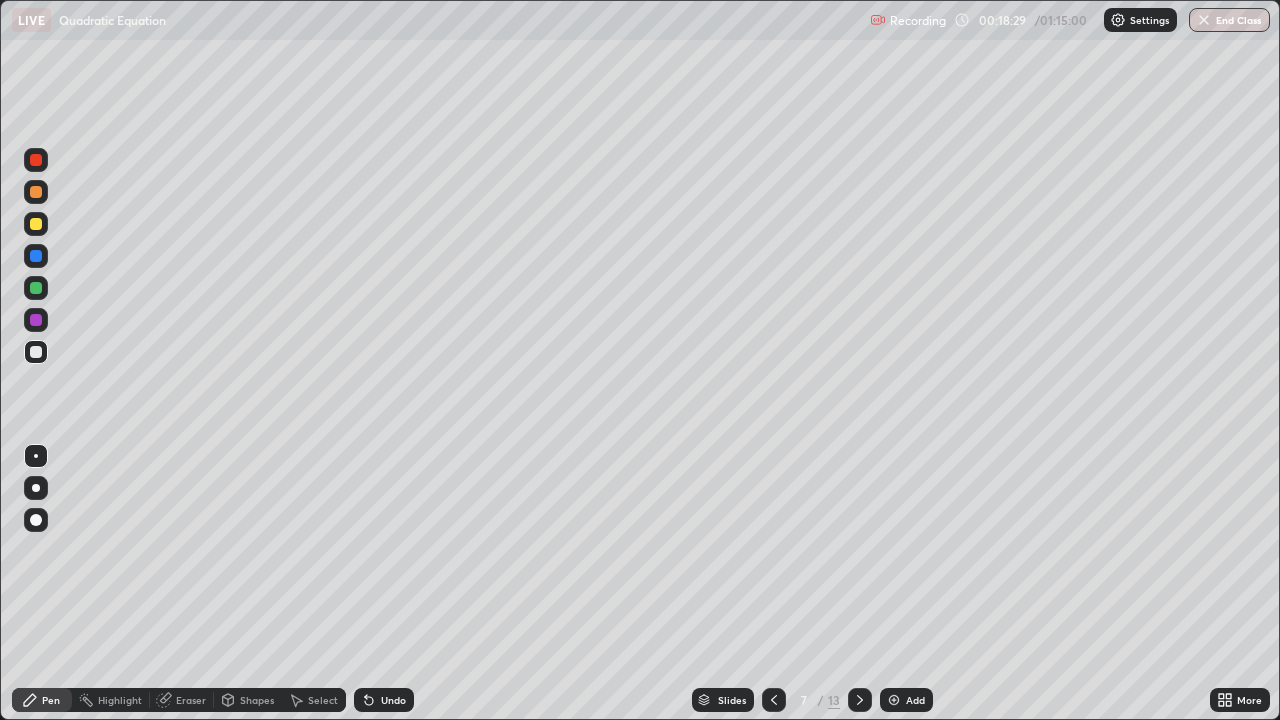 click on "Undo" at bounding box center (393, 700) 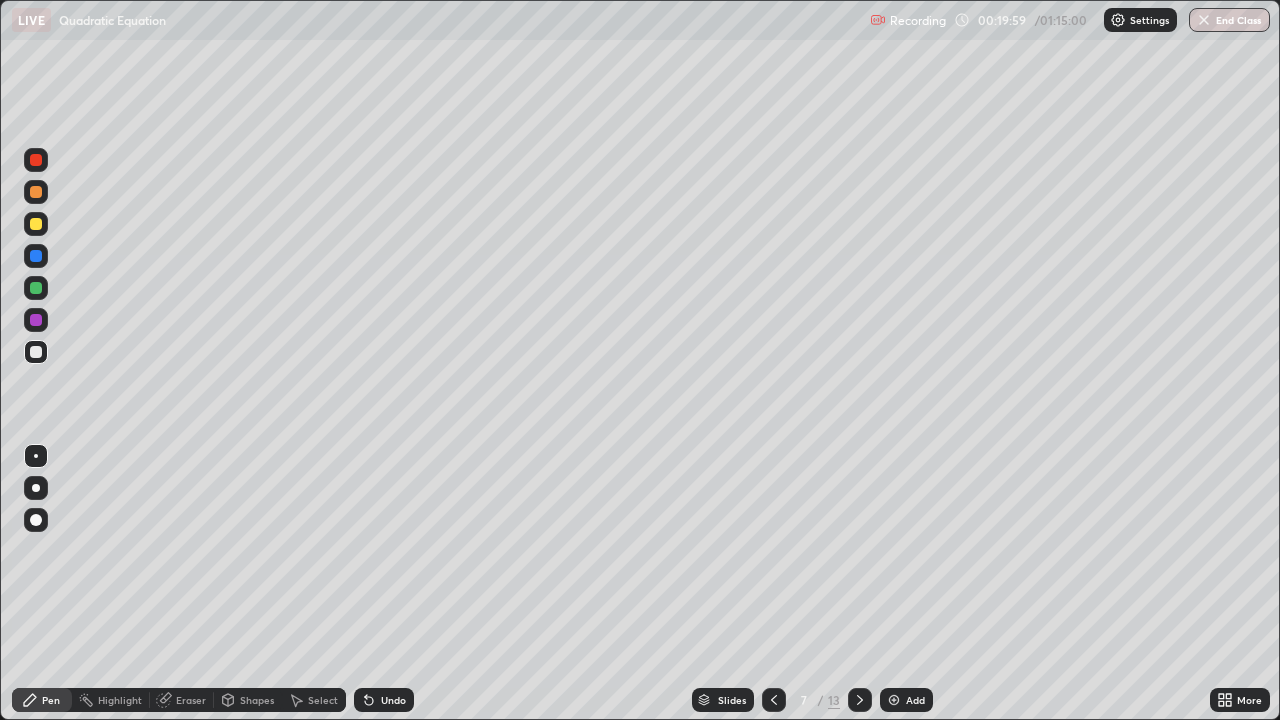 click on "Eraser" at bounding box center [191, 700] 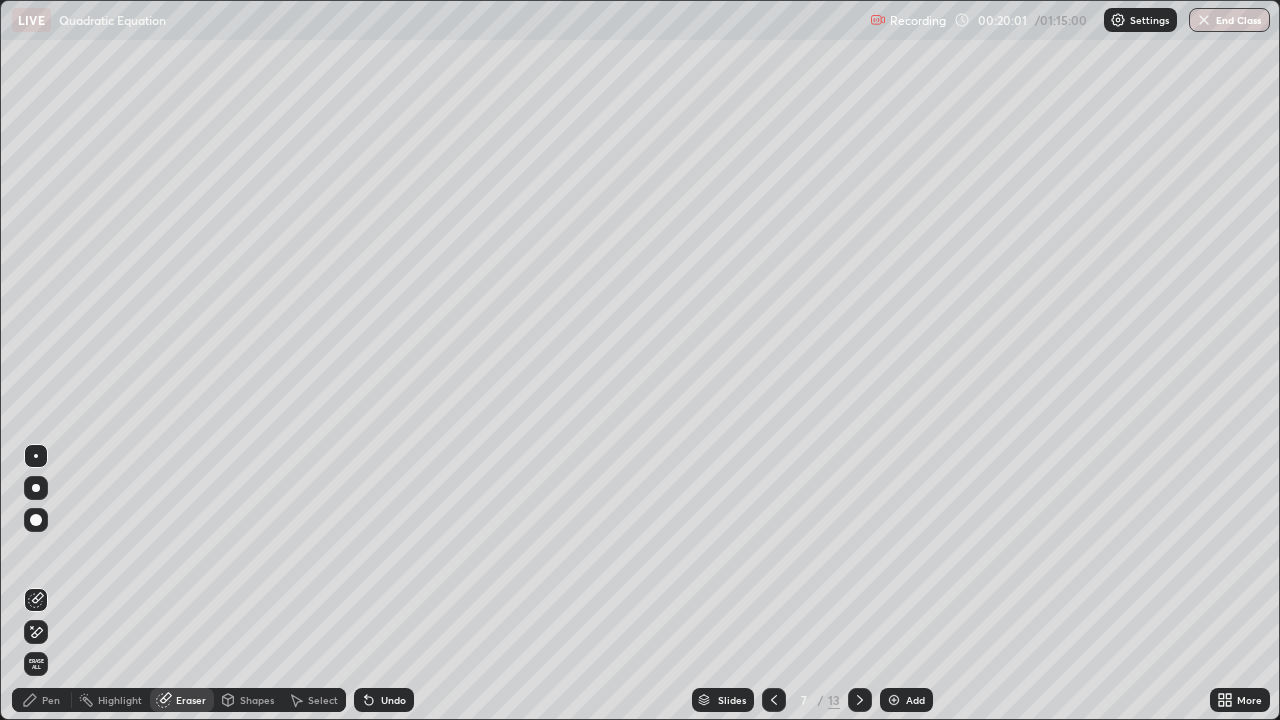 click on "Pen" at bounding box center (51, 700) 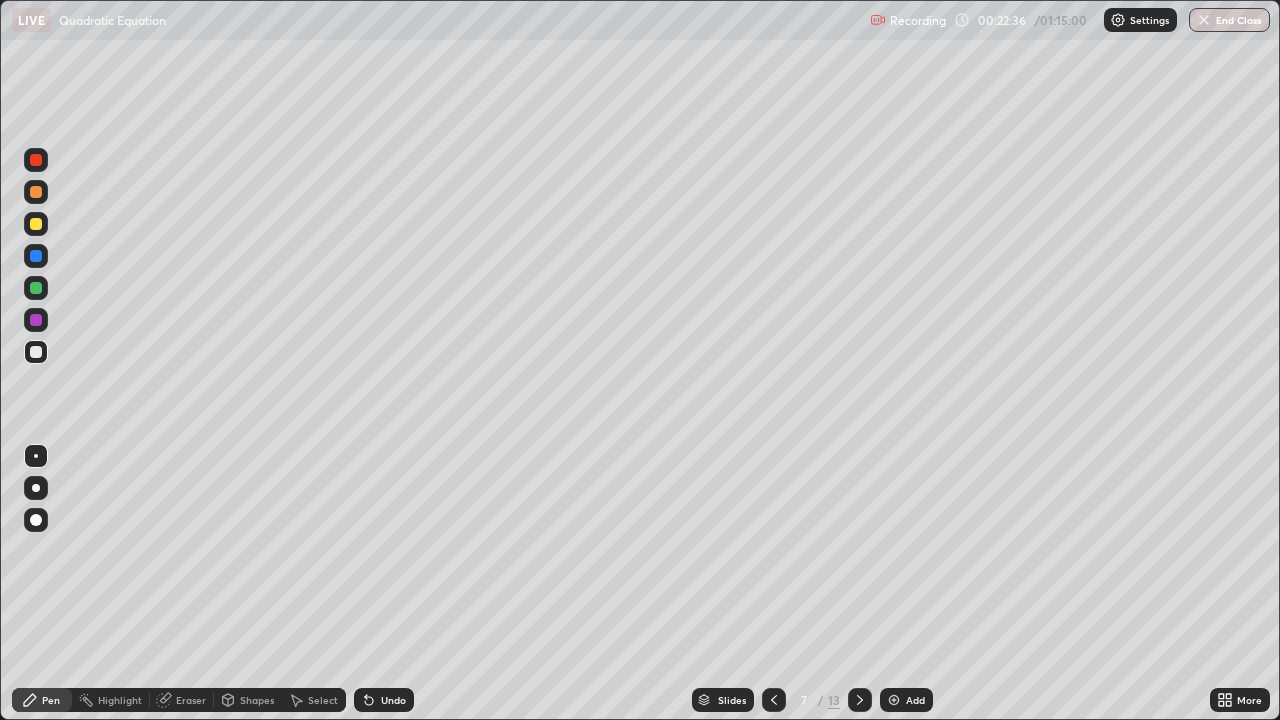 click 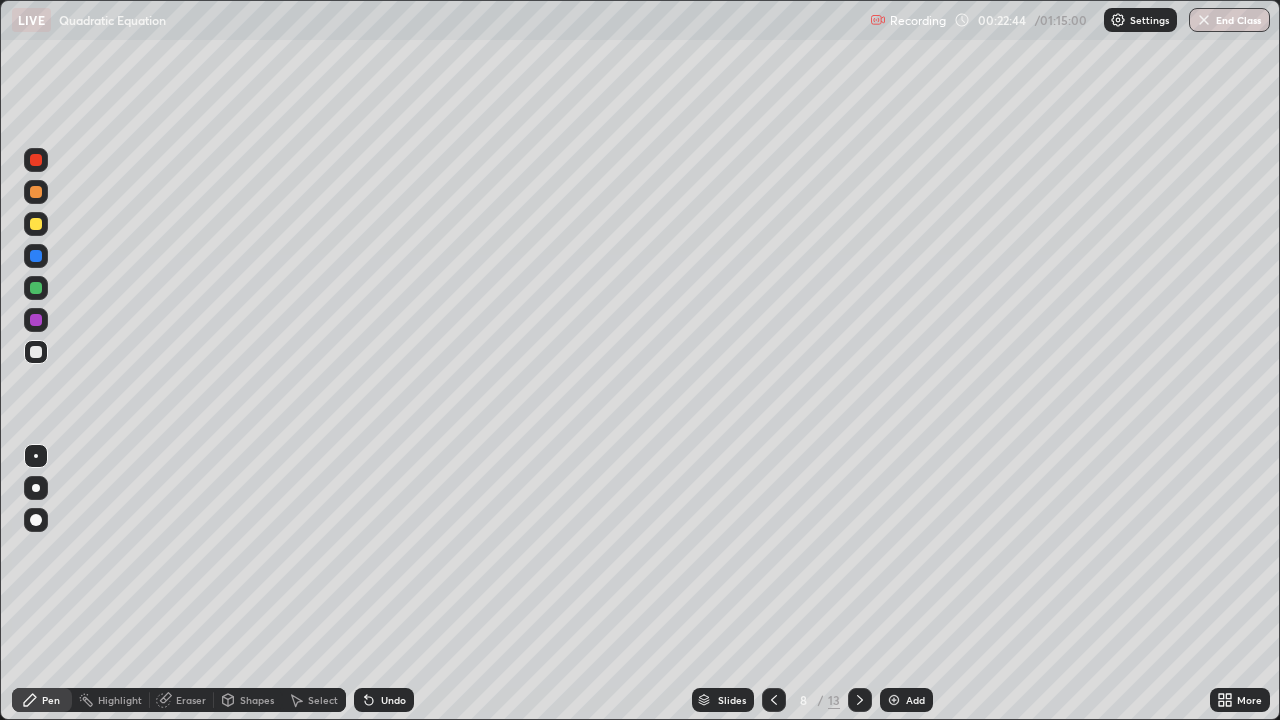 click on "Undo" at bounding box center (393, 700) 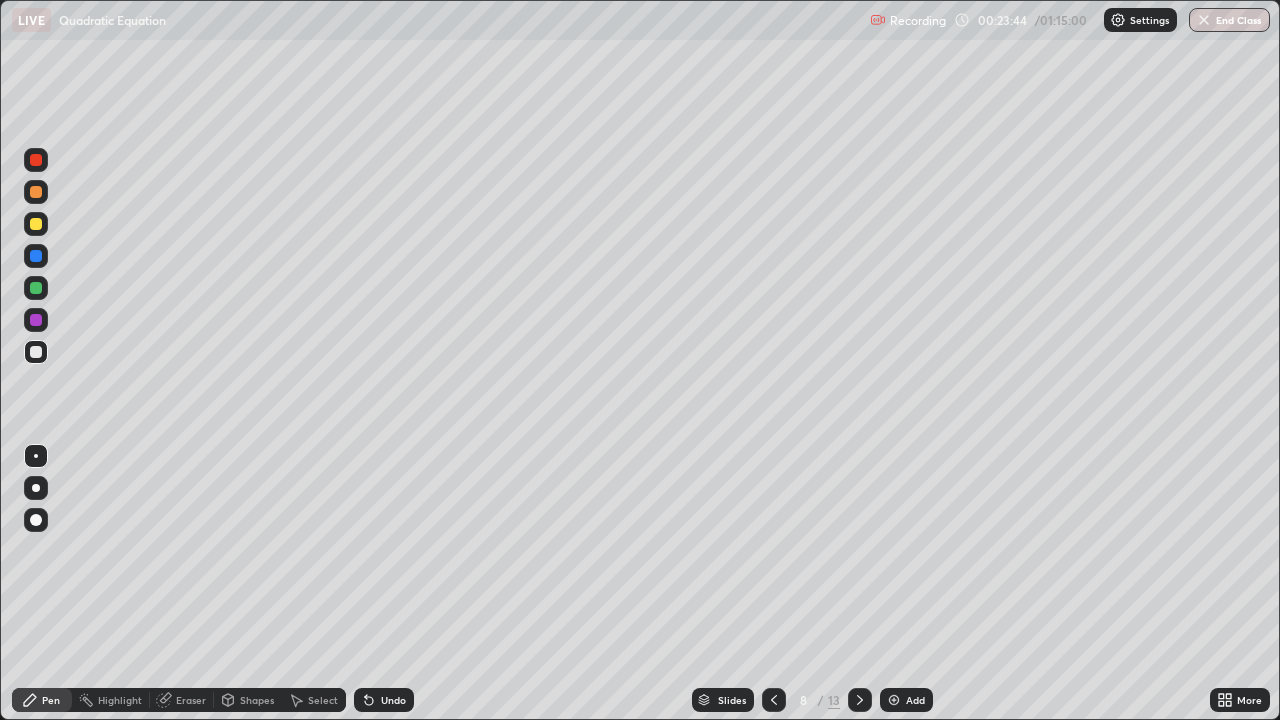 click on "Undo" at bounding box center (393, 700) 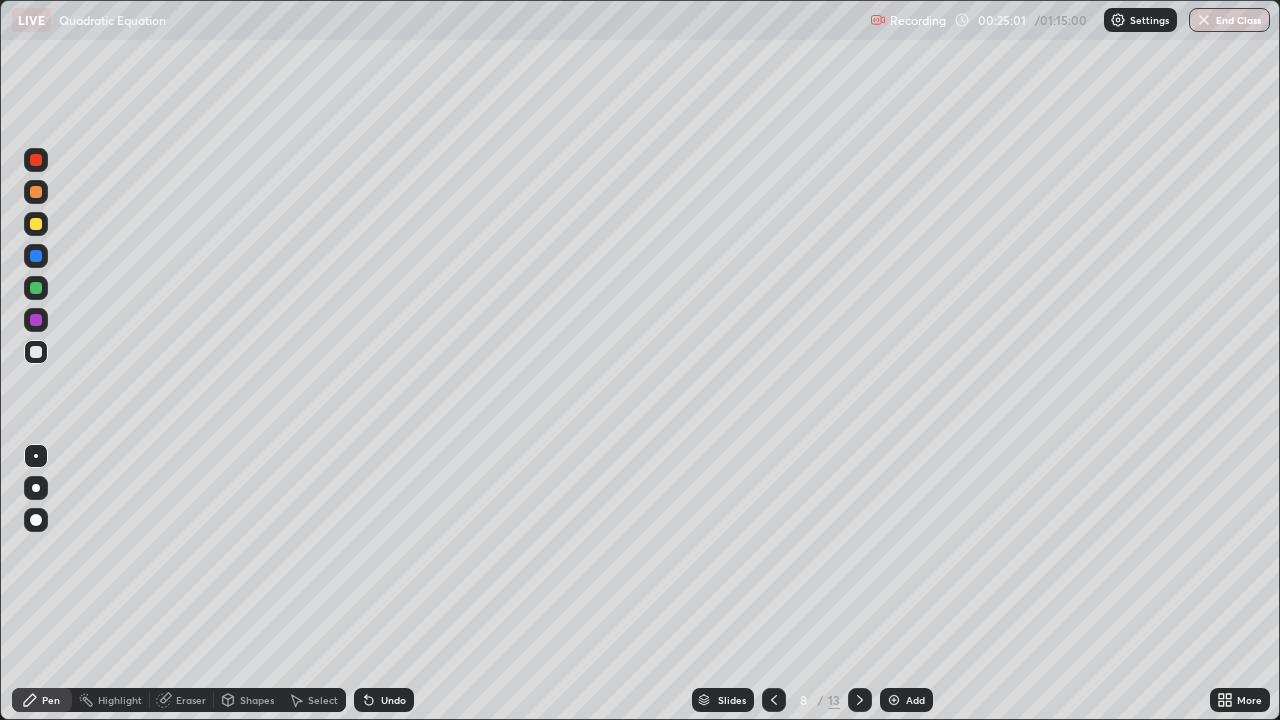 click 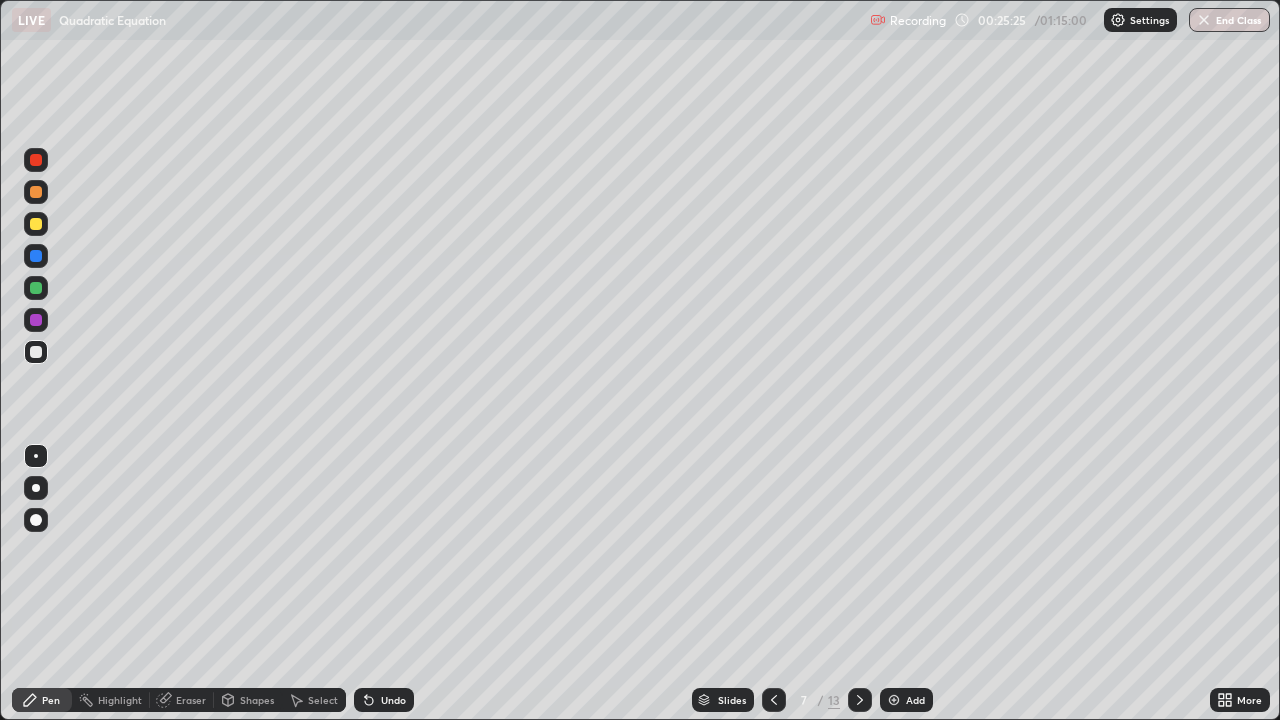 click 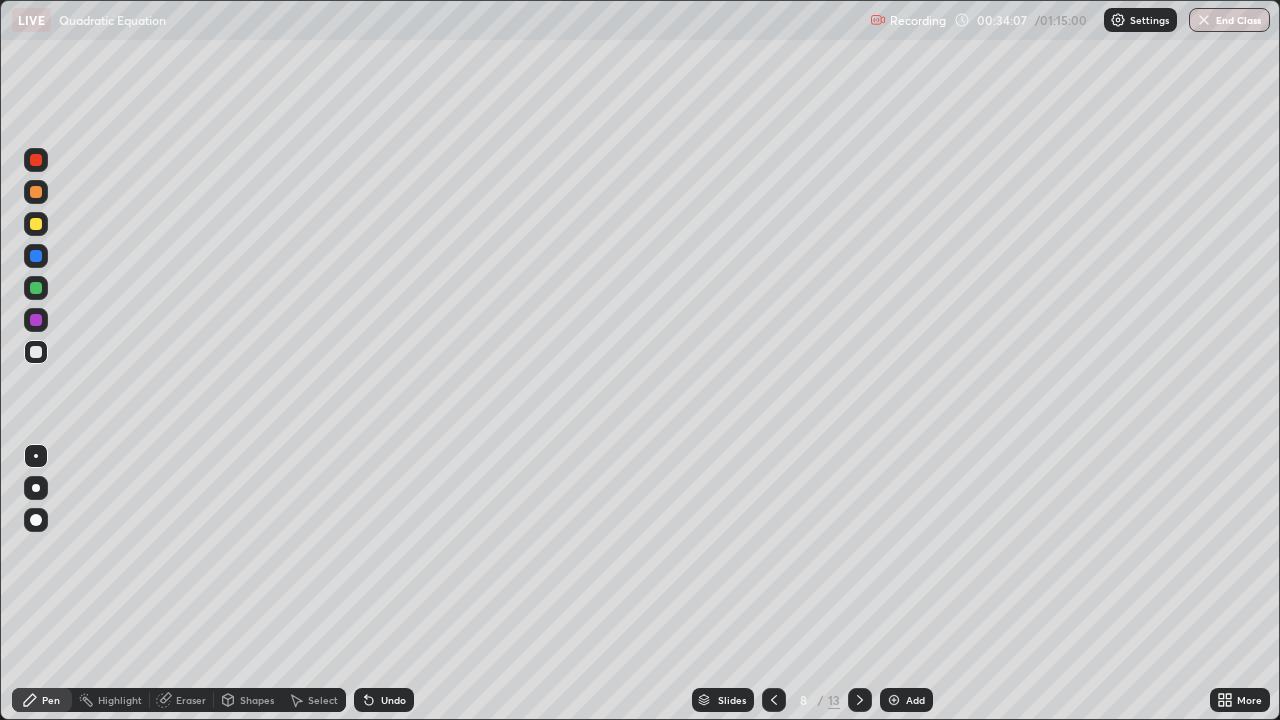 click 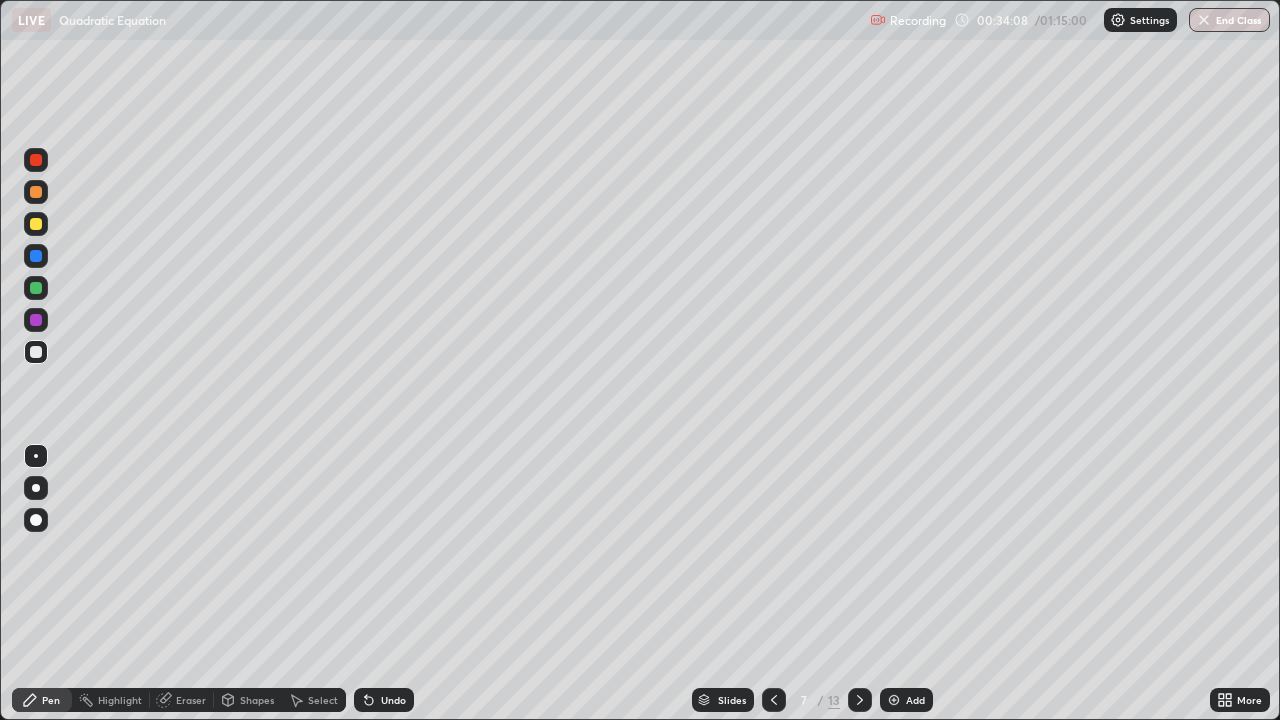 click 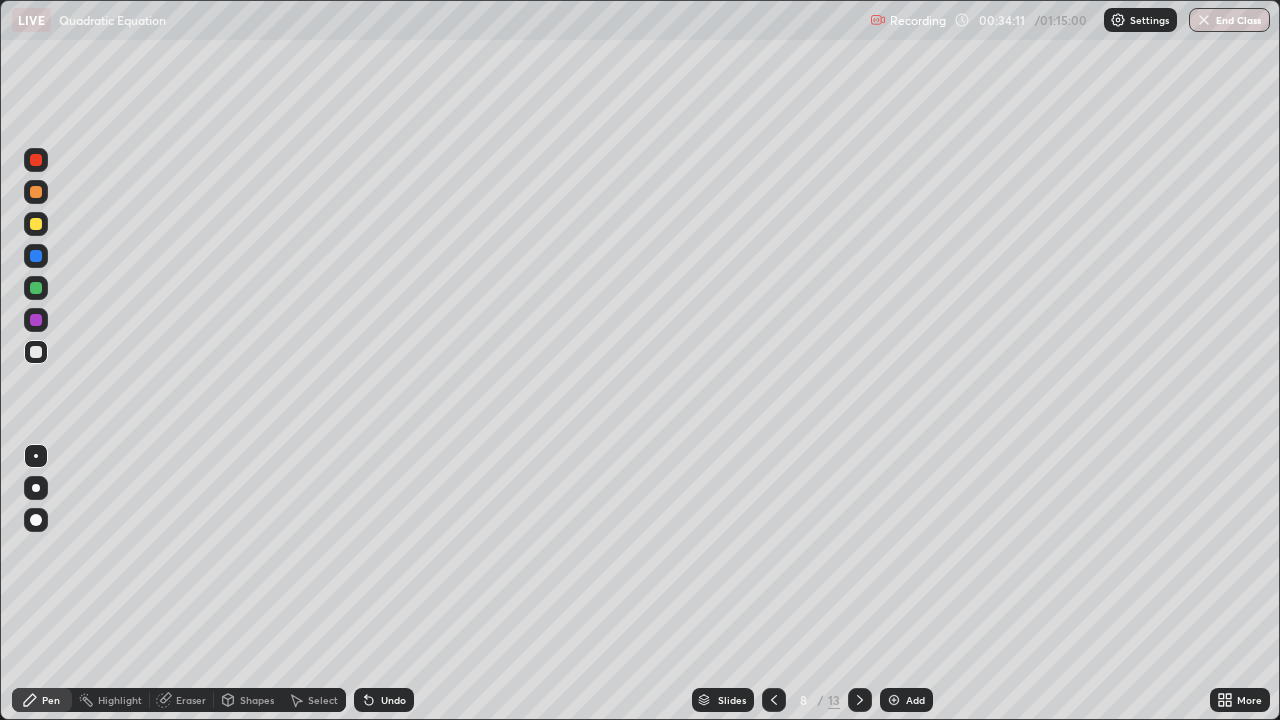 click 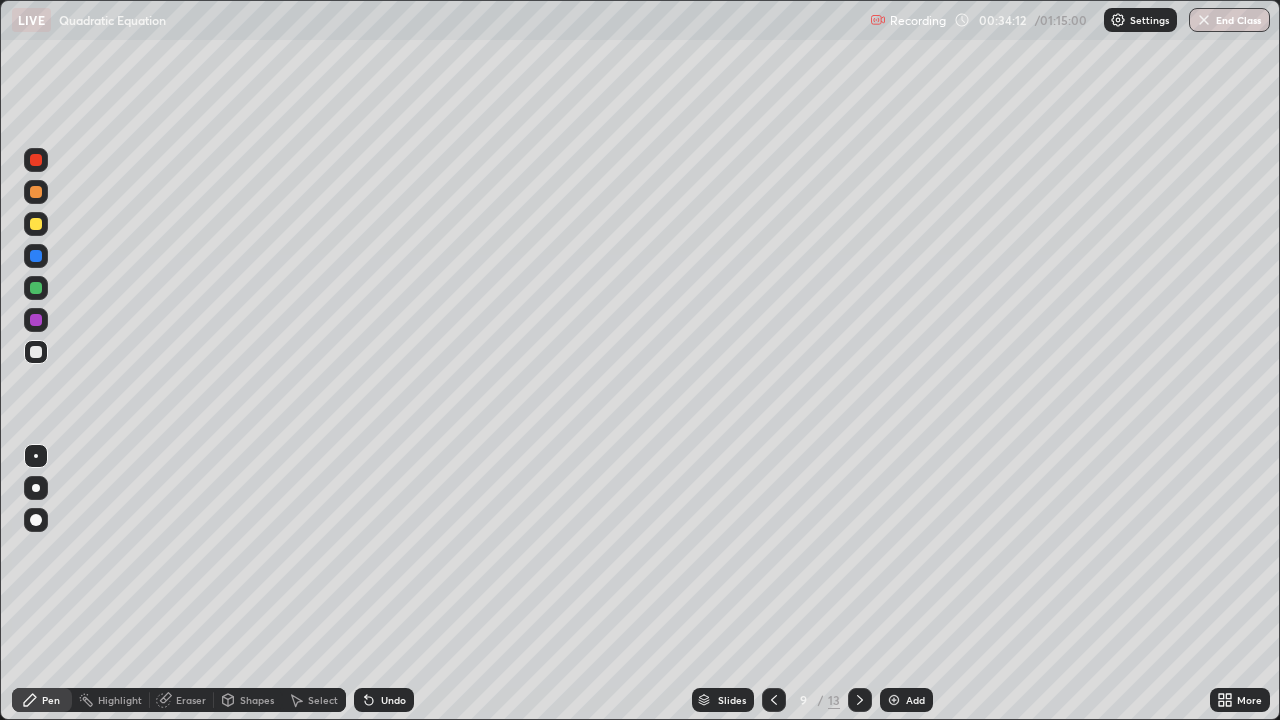 click at bounding box center [36, 224] 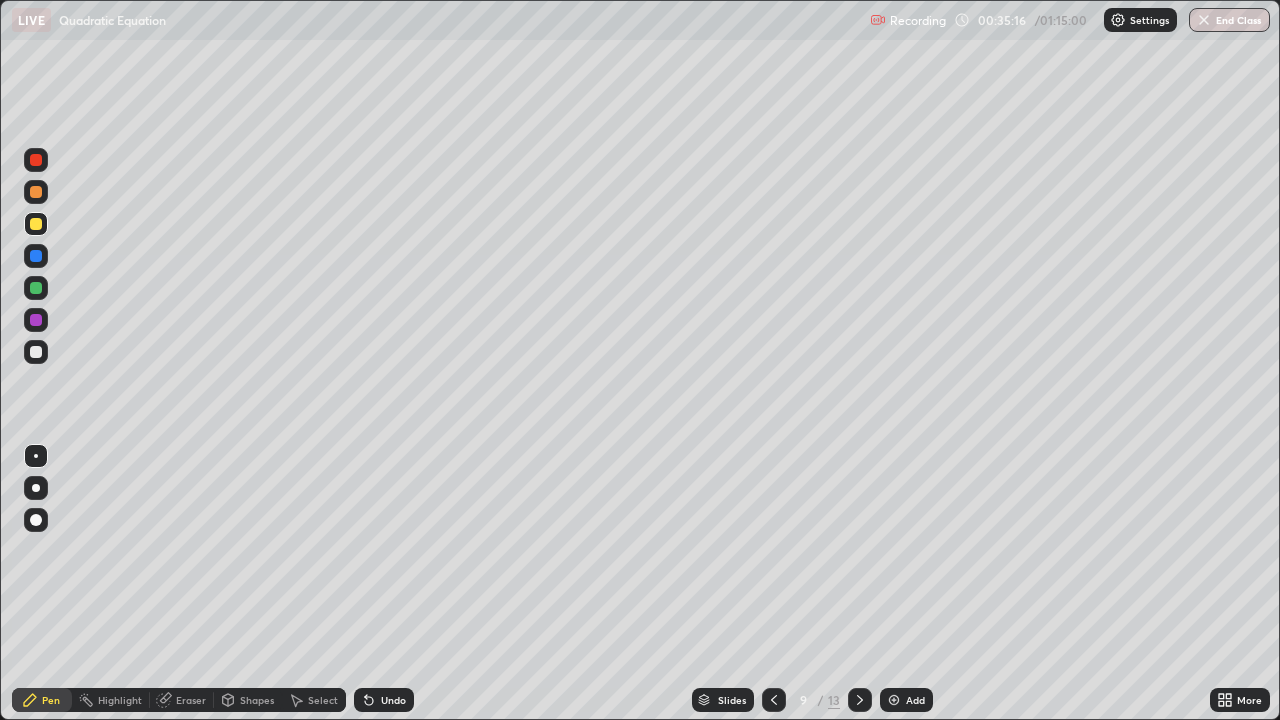 click on "Eraser" at bounding box center (182, 700) 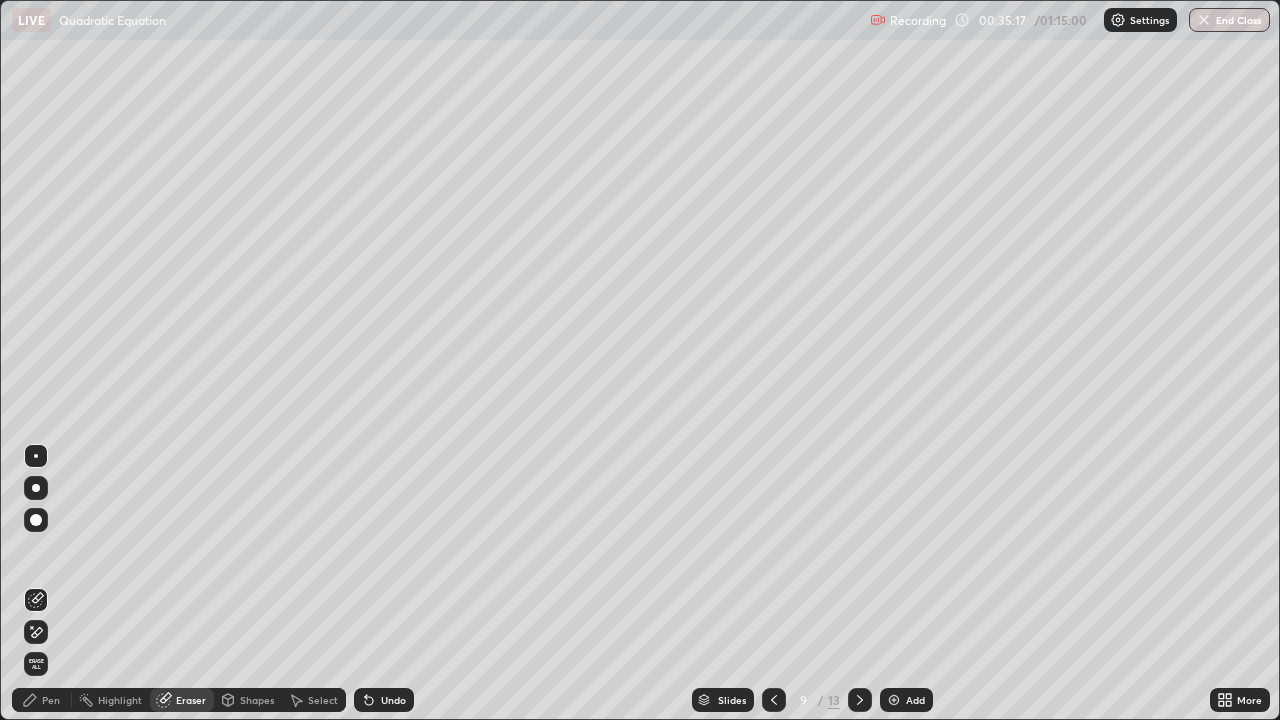 click on "Pen" at bounding box center (42, 700) 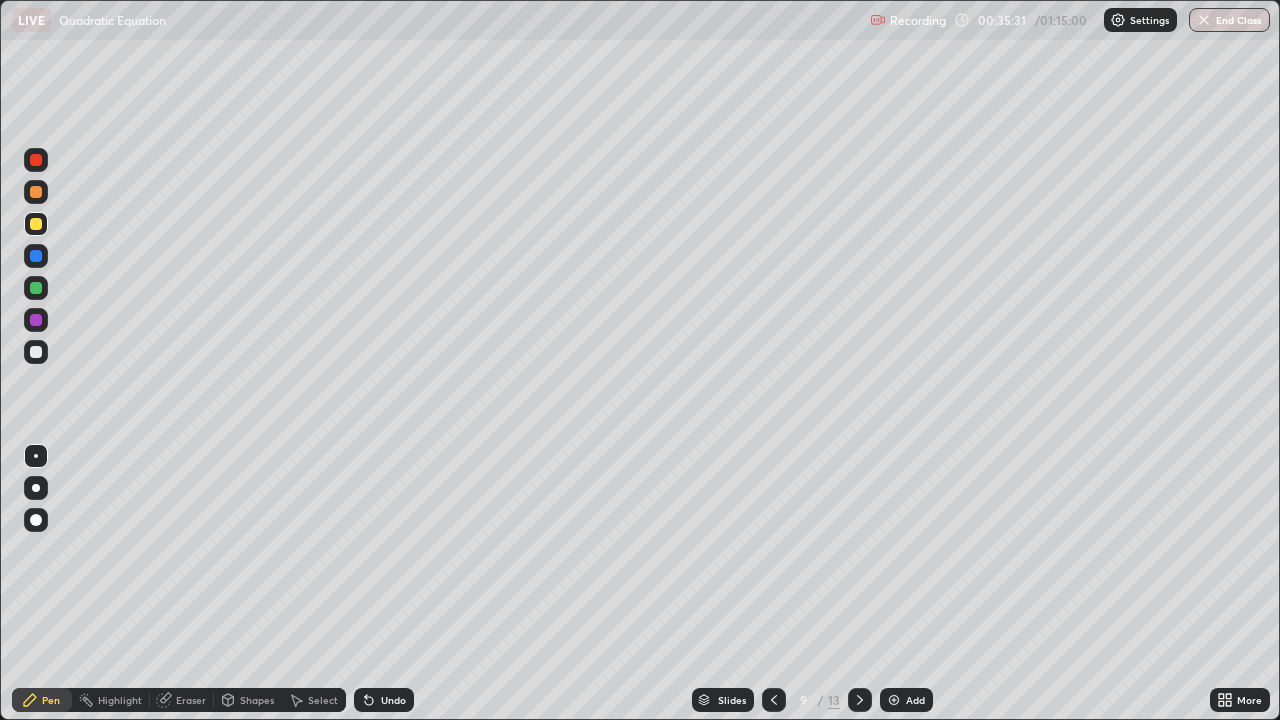 click on "Undo" at bounding box center [384, 700] 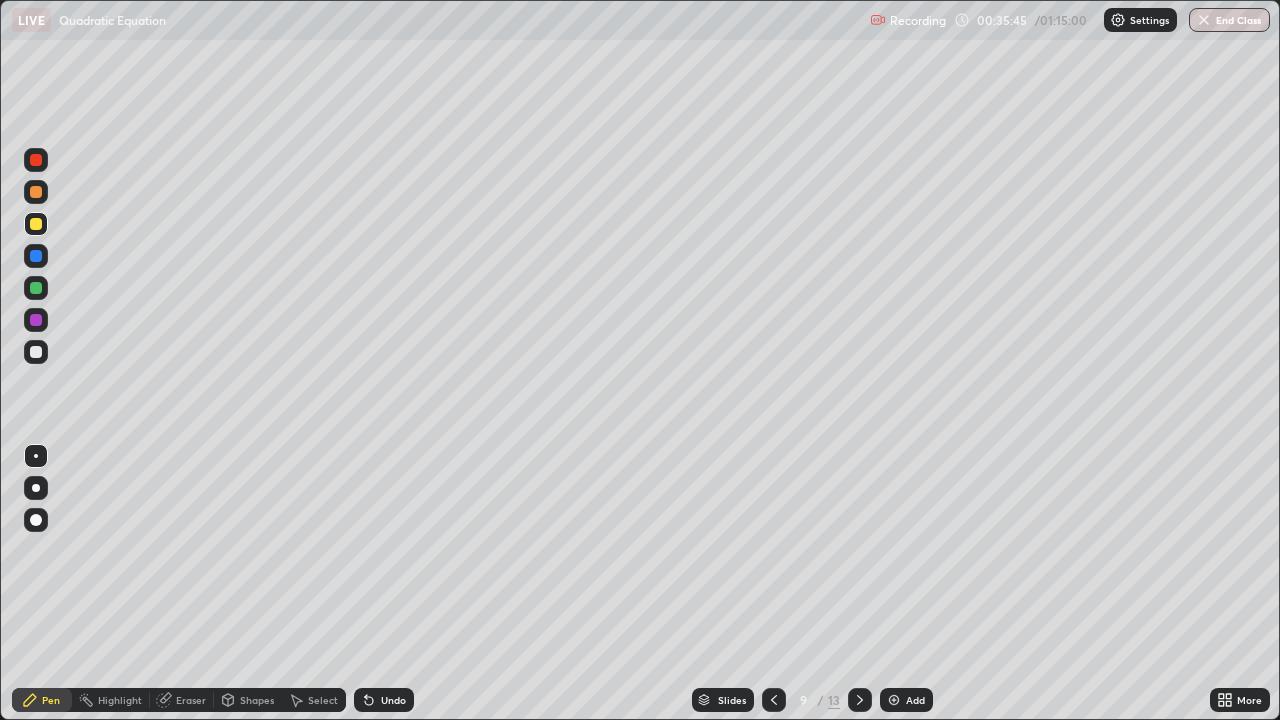 click on "Undo" at bounding box center (384, 700) 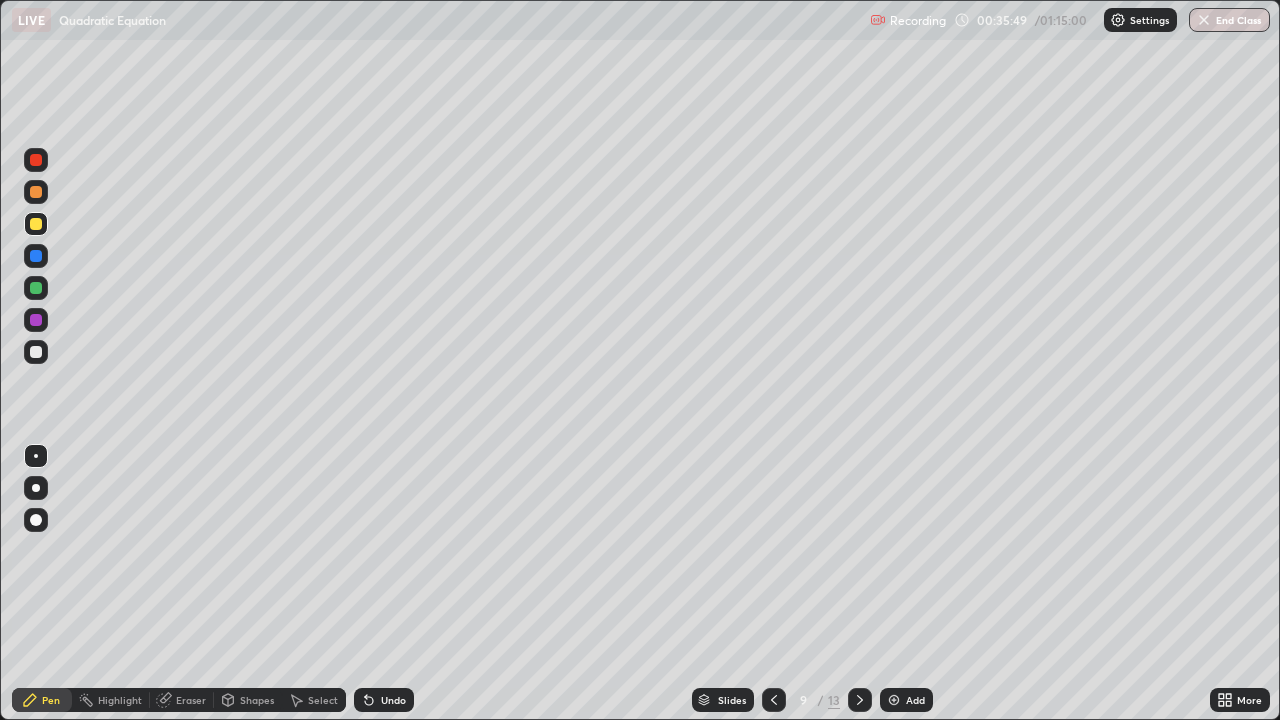 click on "Undo" at bounding box center (384, 700) 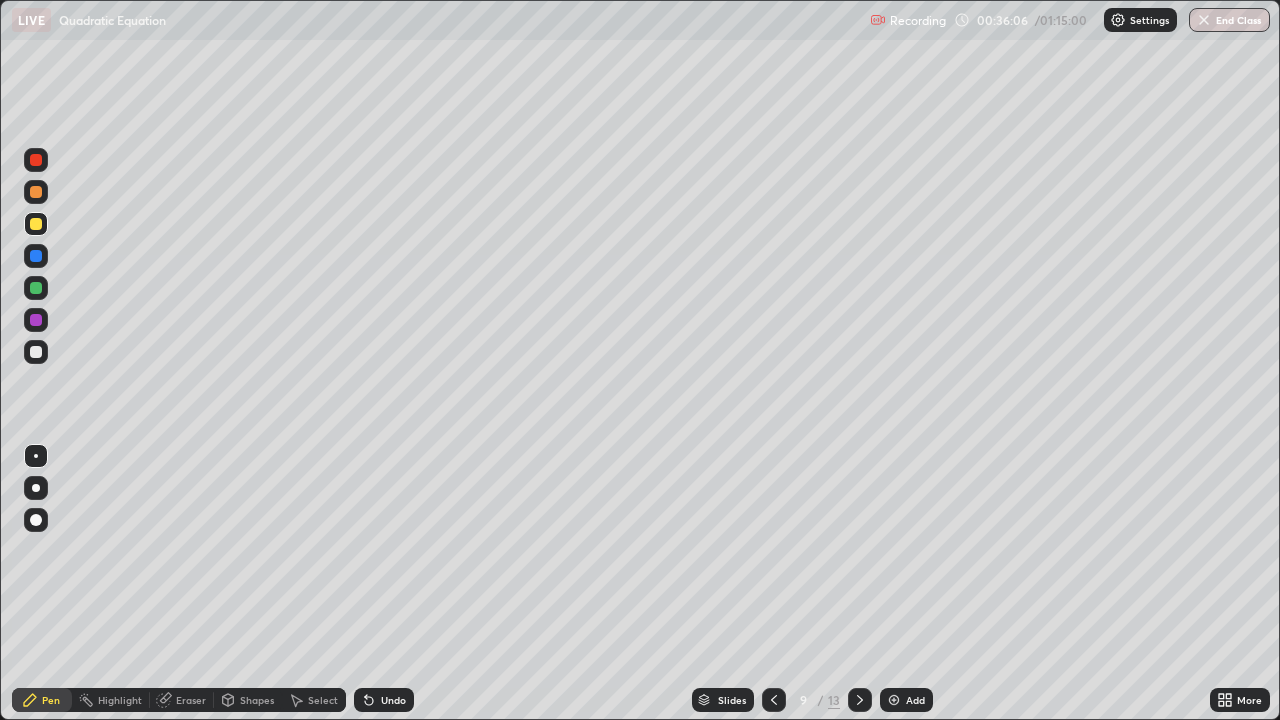click on "Eraser" at bounding box center [182, 700] 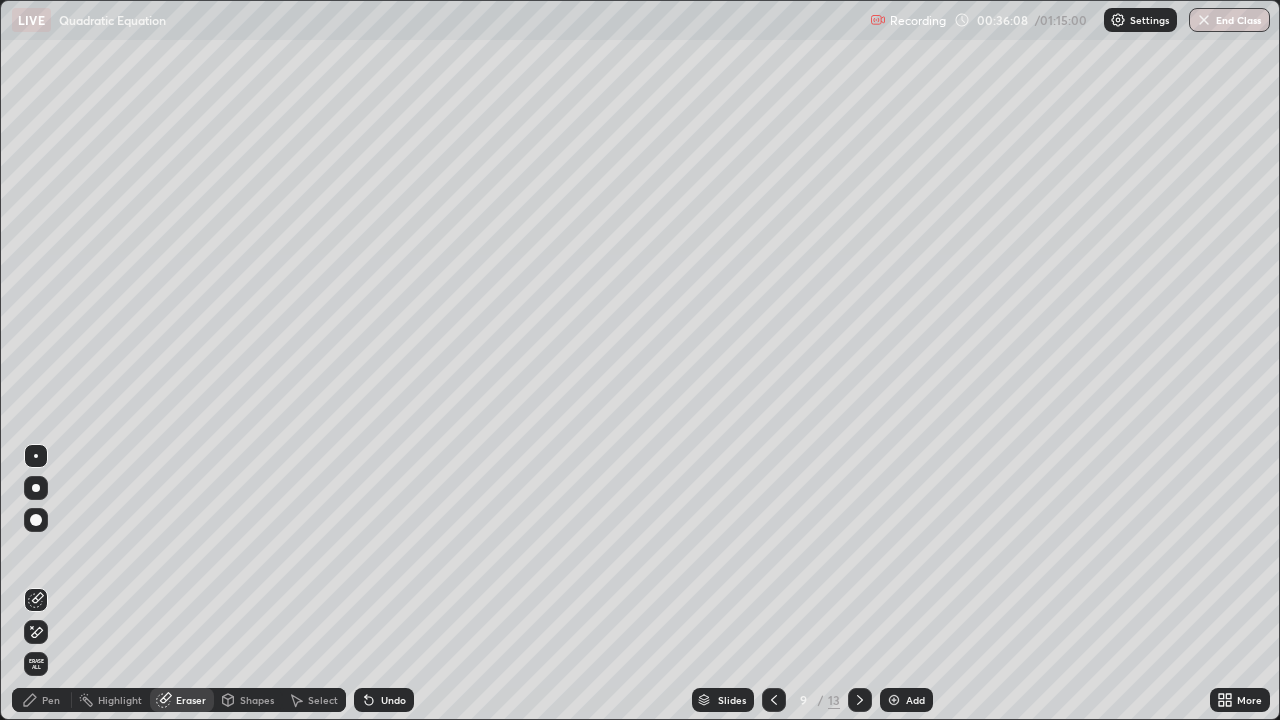 click on "Pen" at bounding box center [42, 700] 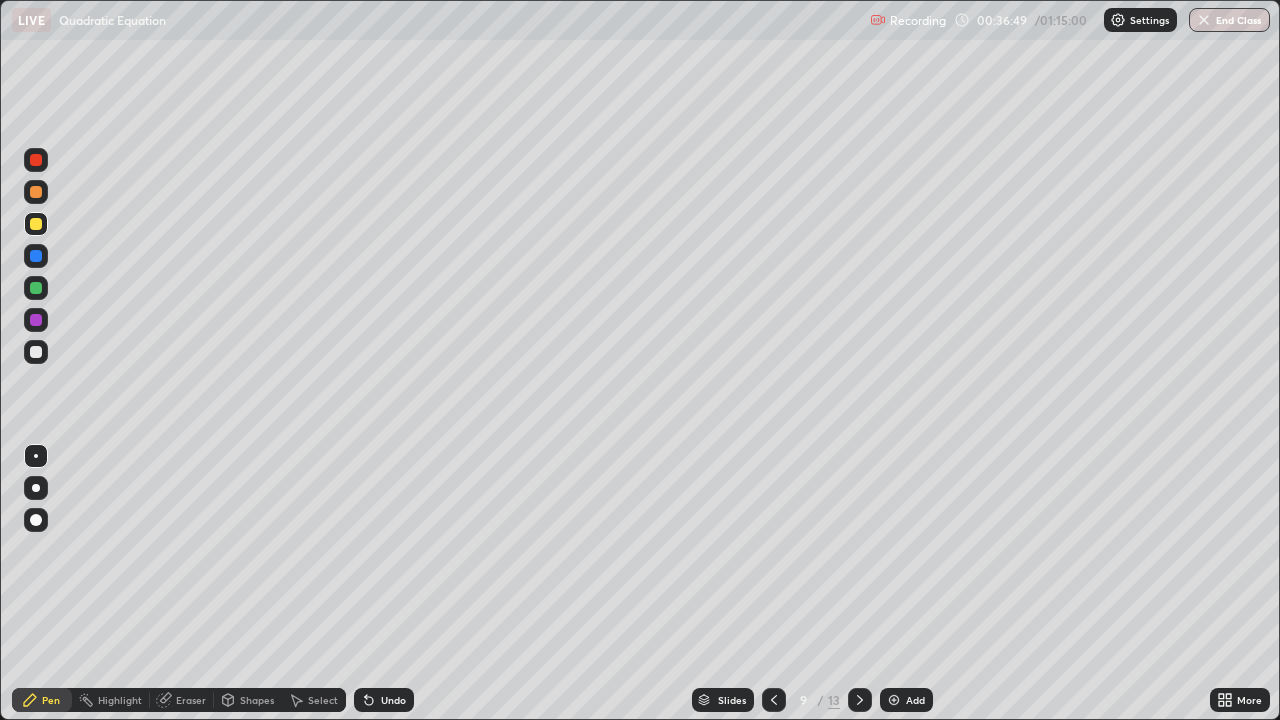 click on "Undo" at bounding box center [393, 700] 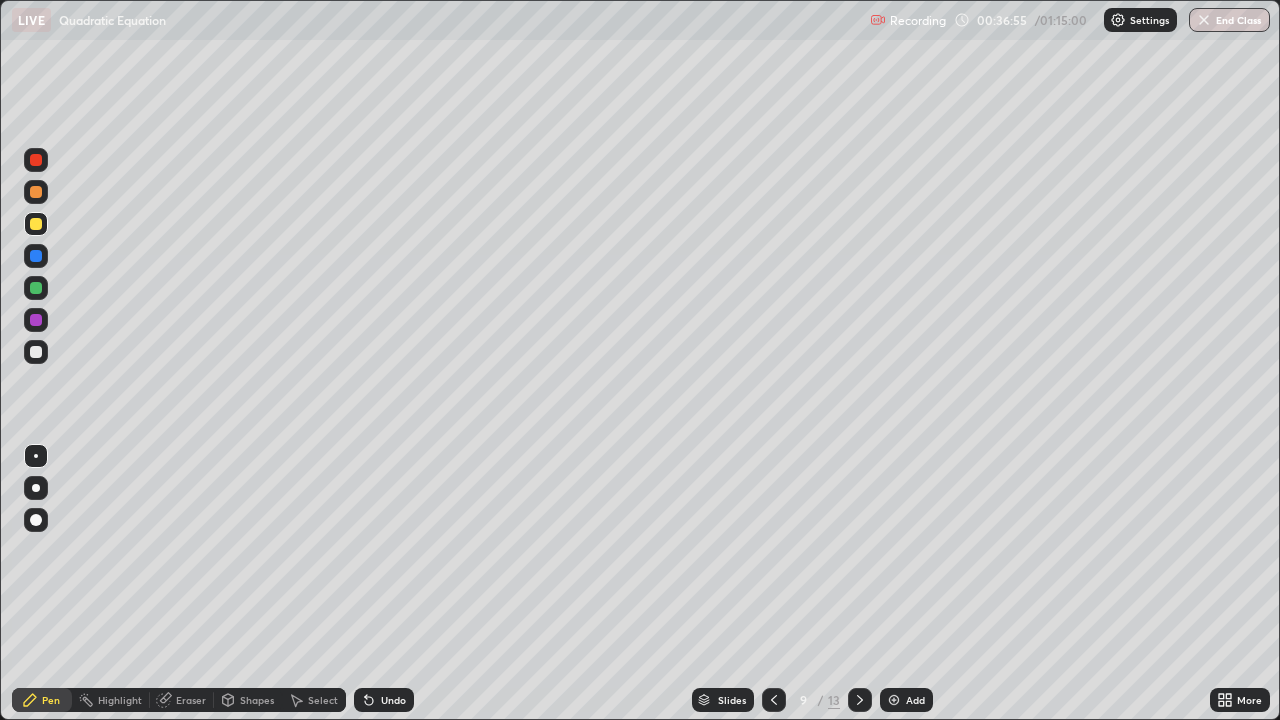 click on "Undo" at bounding box center [393, 700] 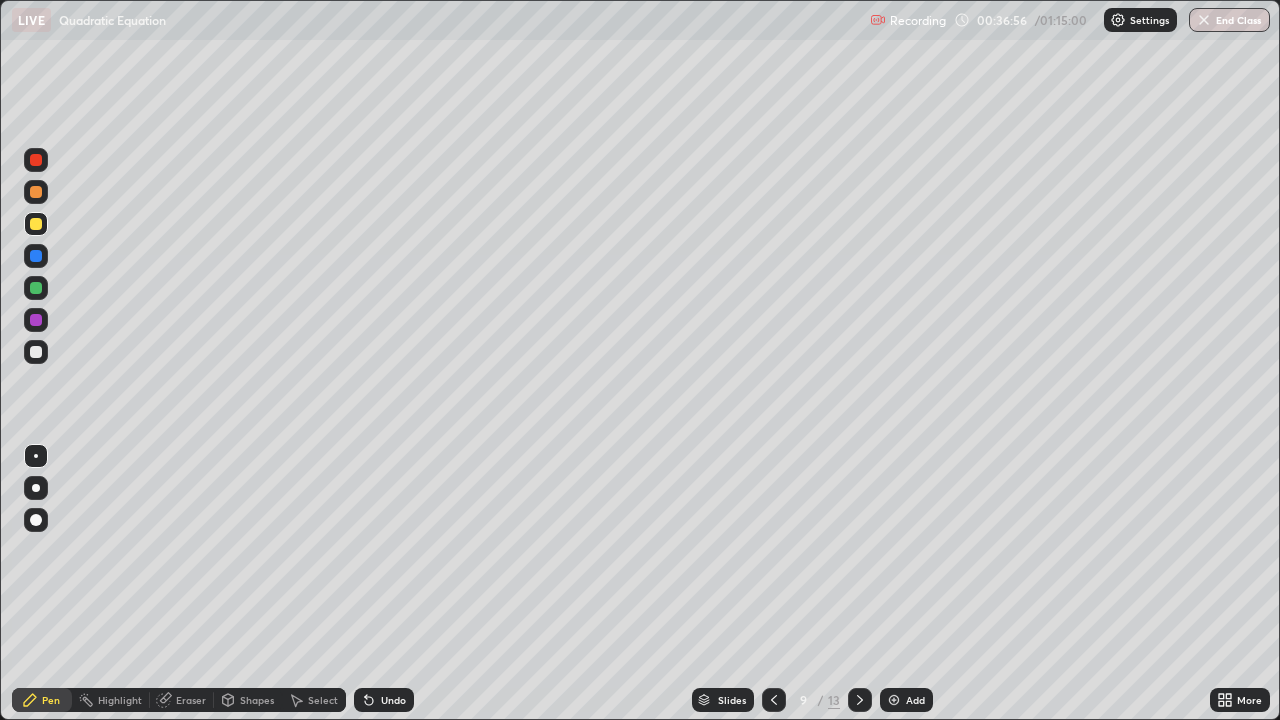 click on "Undo" at bounding box center (393, 700) 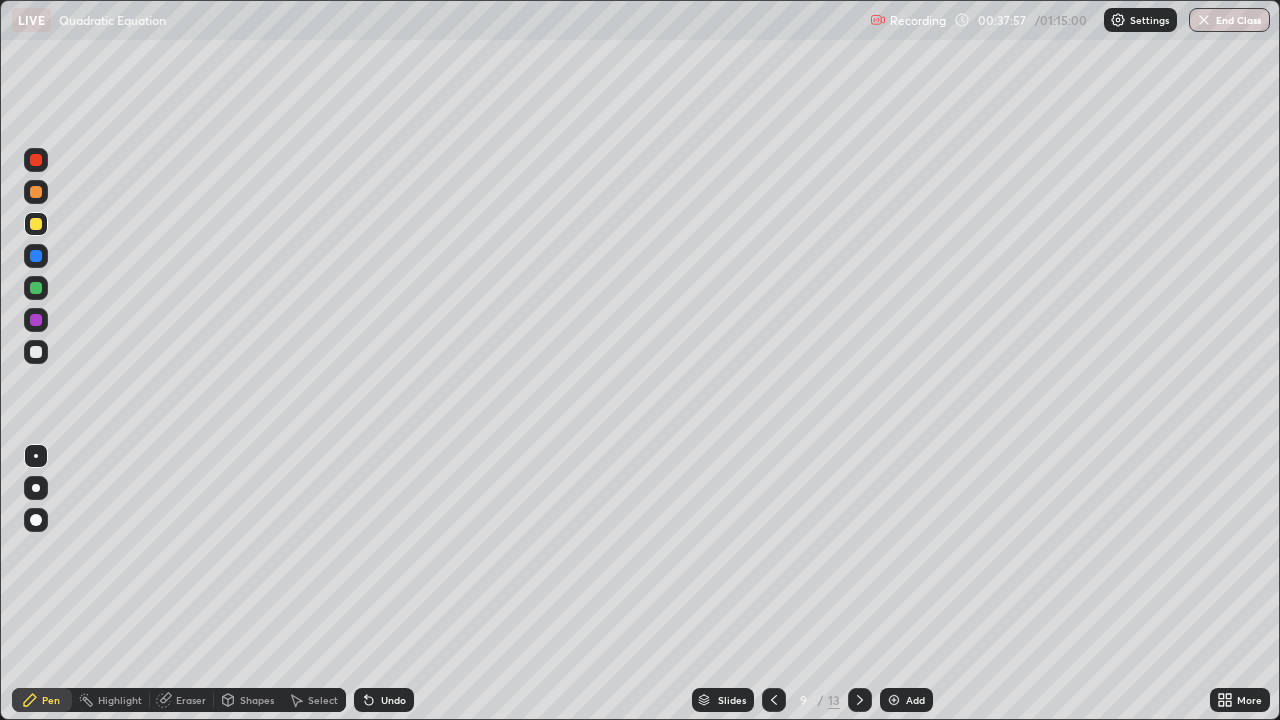 click 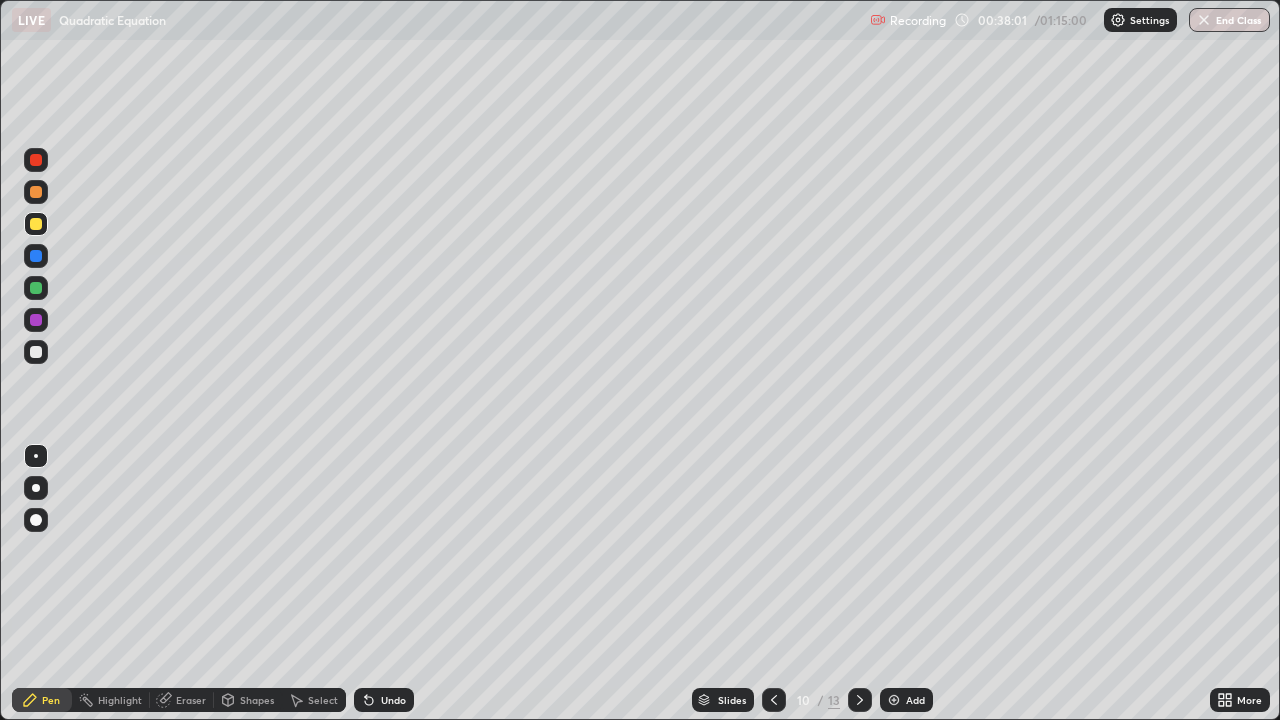 click 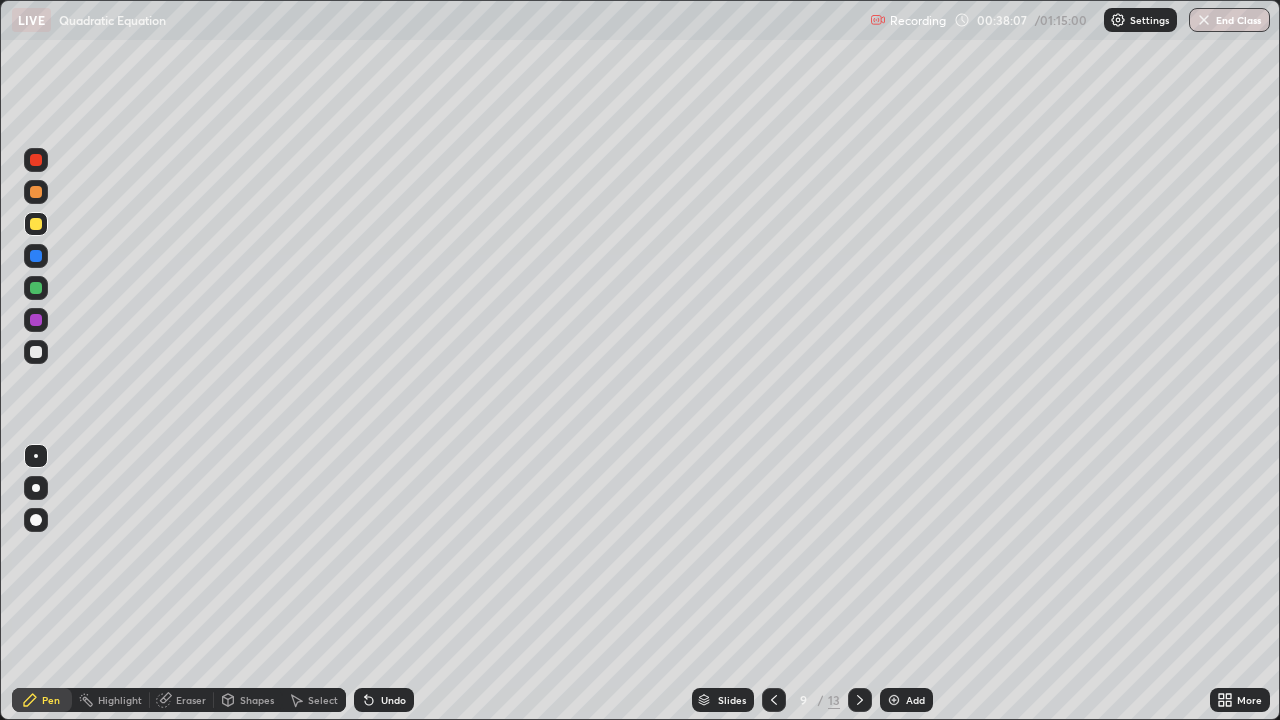 click 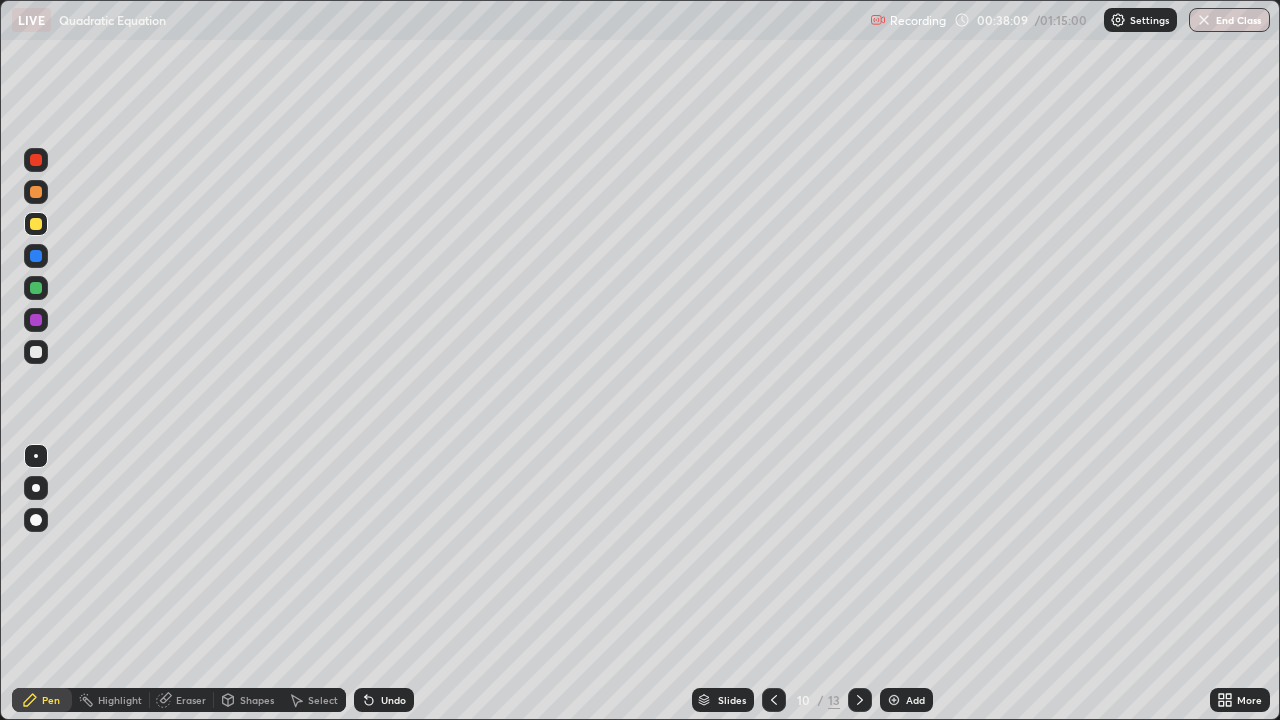 click on "Eraser" at bounding box center [191, 700] 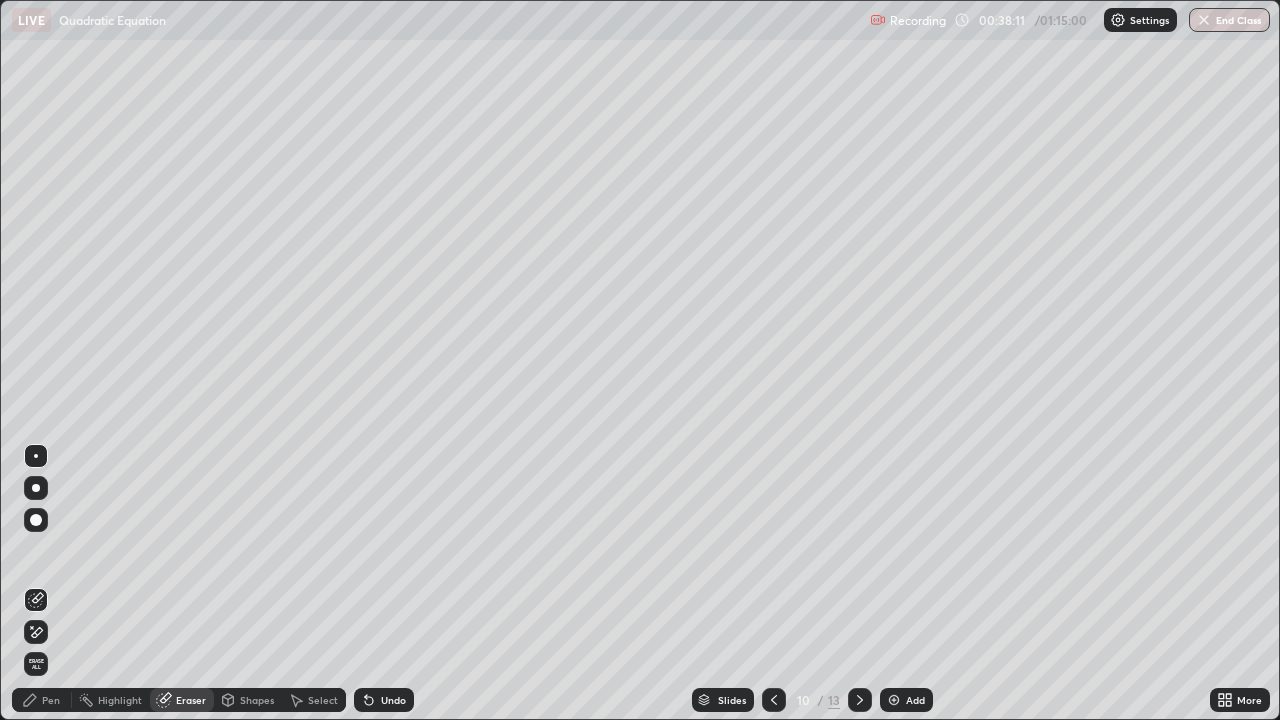 click on "Pen" at bounding box center [51, 700] 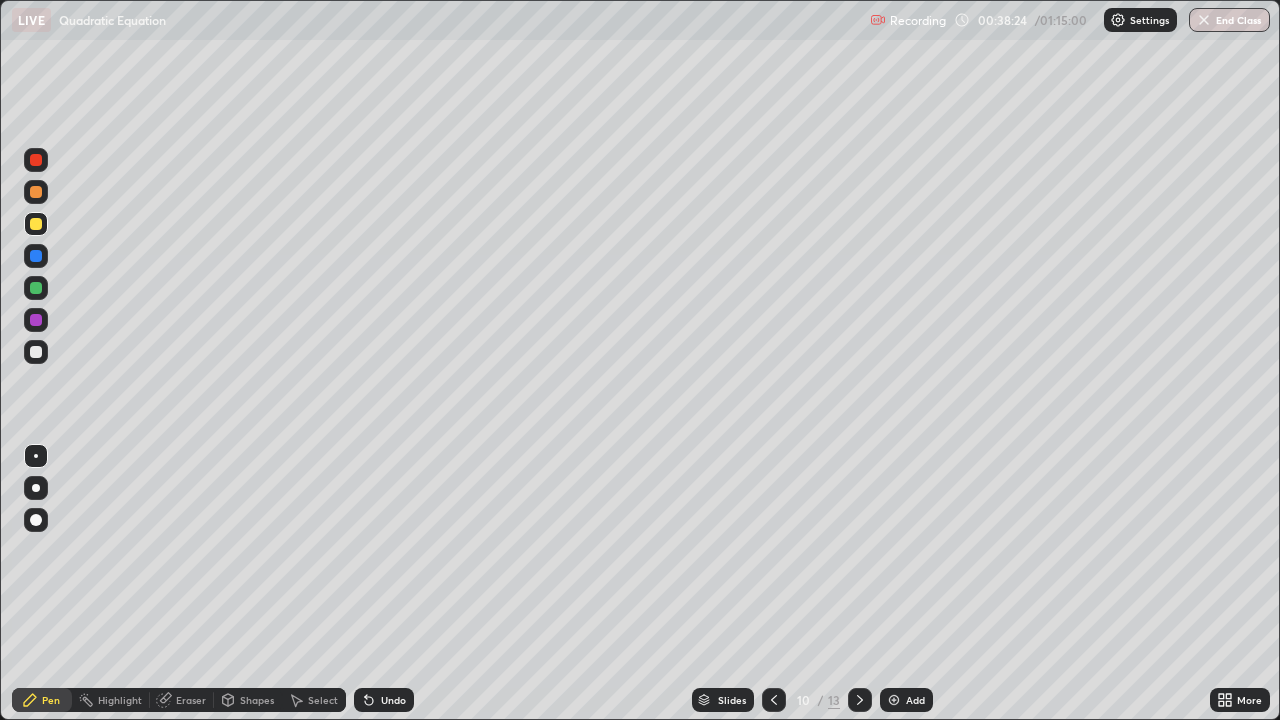 click 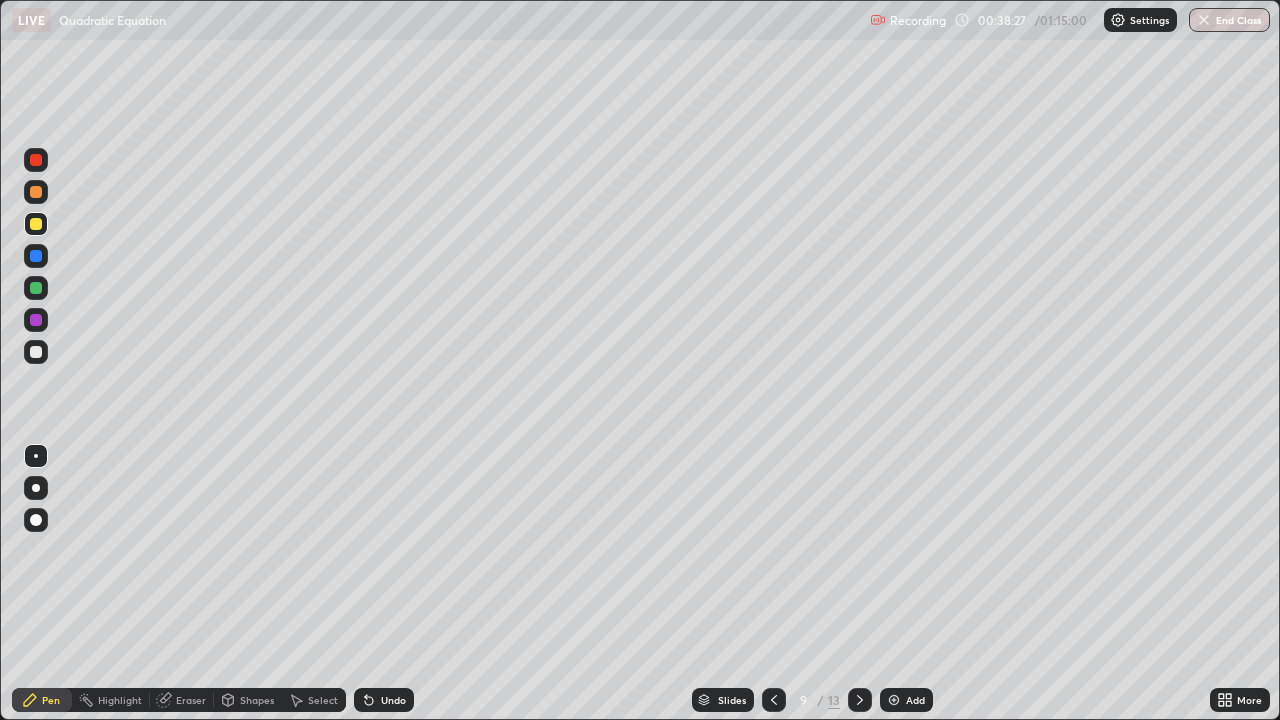 click 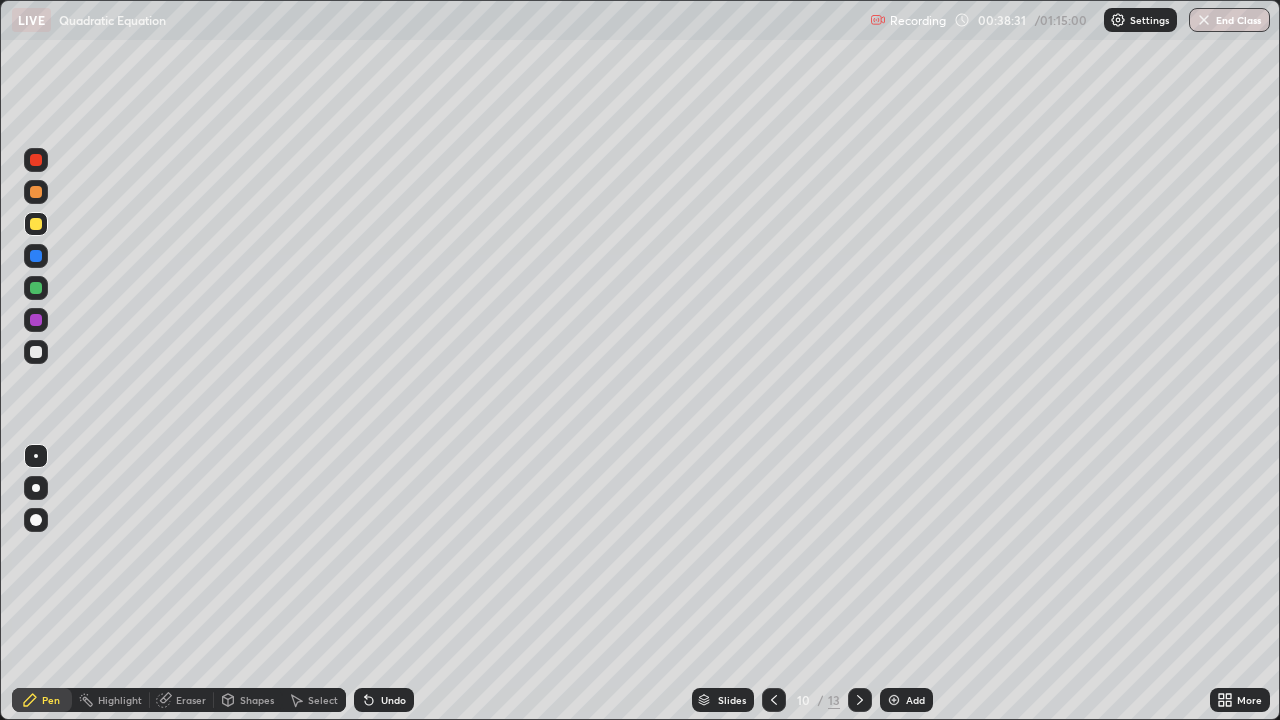 click on "Undo" at bounding box center (393, 700) 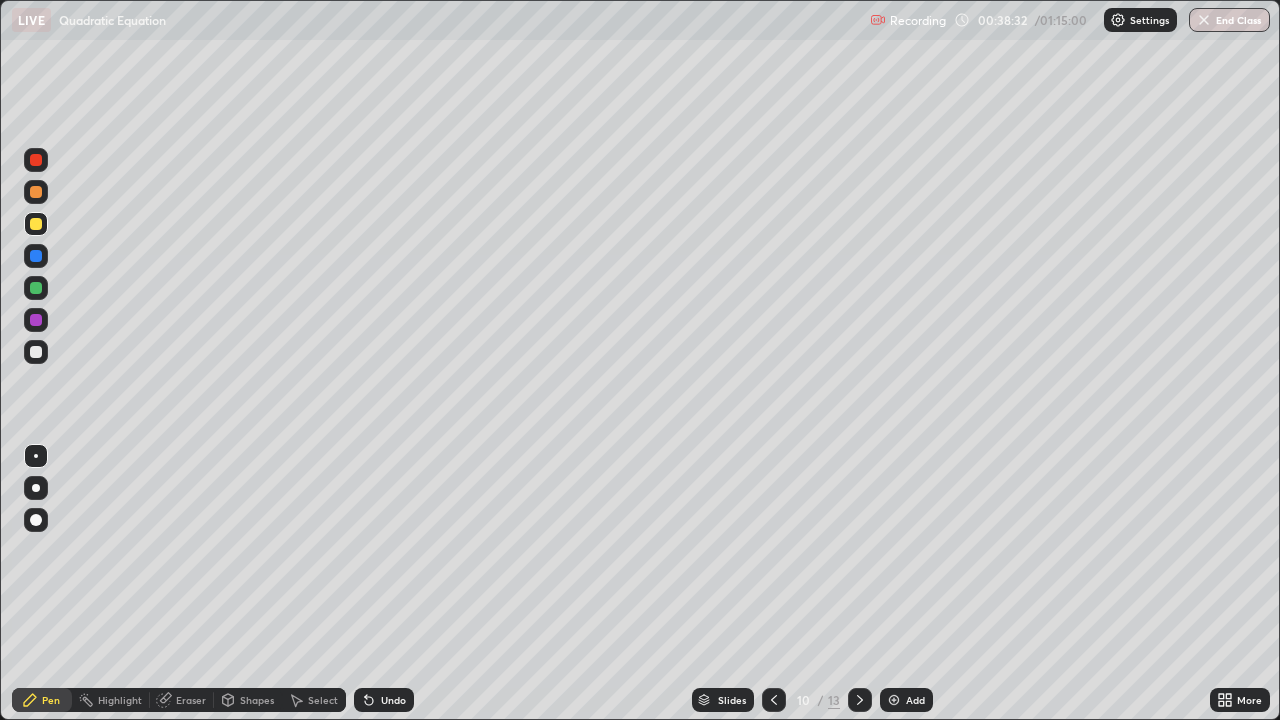 click on "Undo" at bounding box center (393, 700) 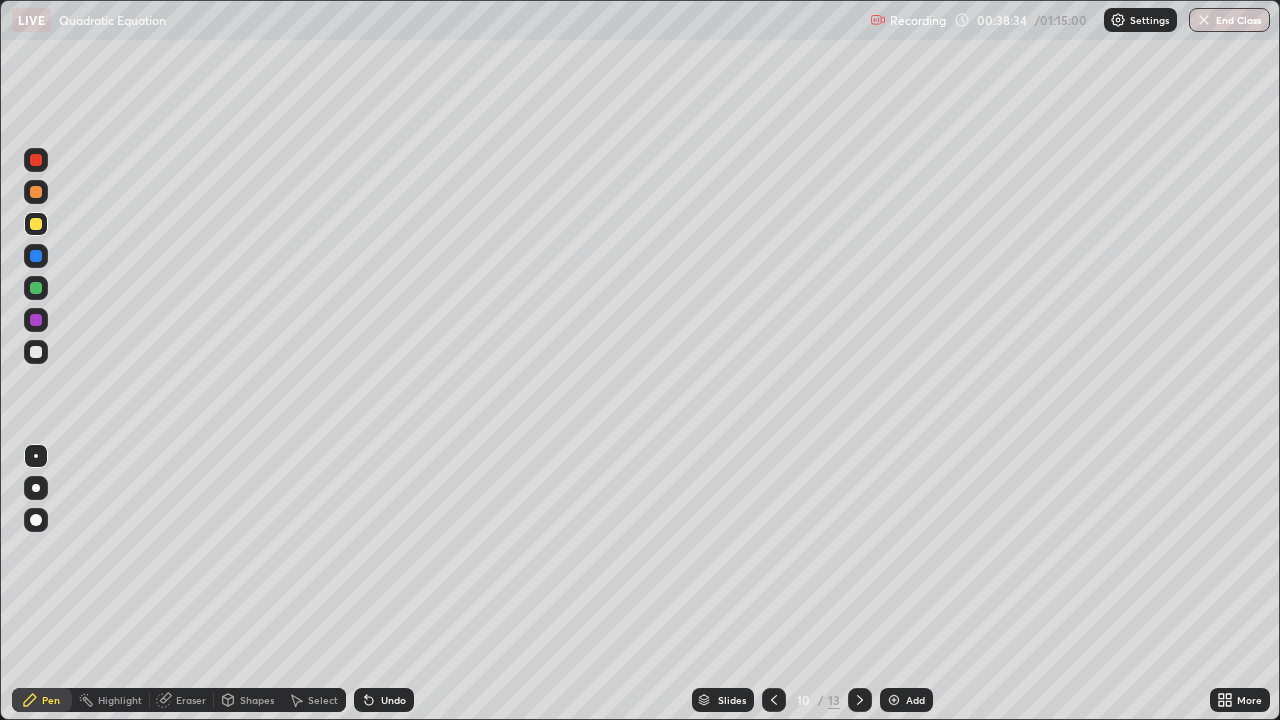 click 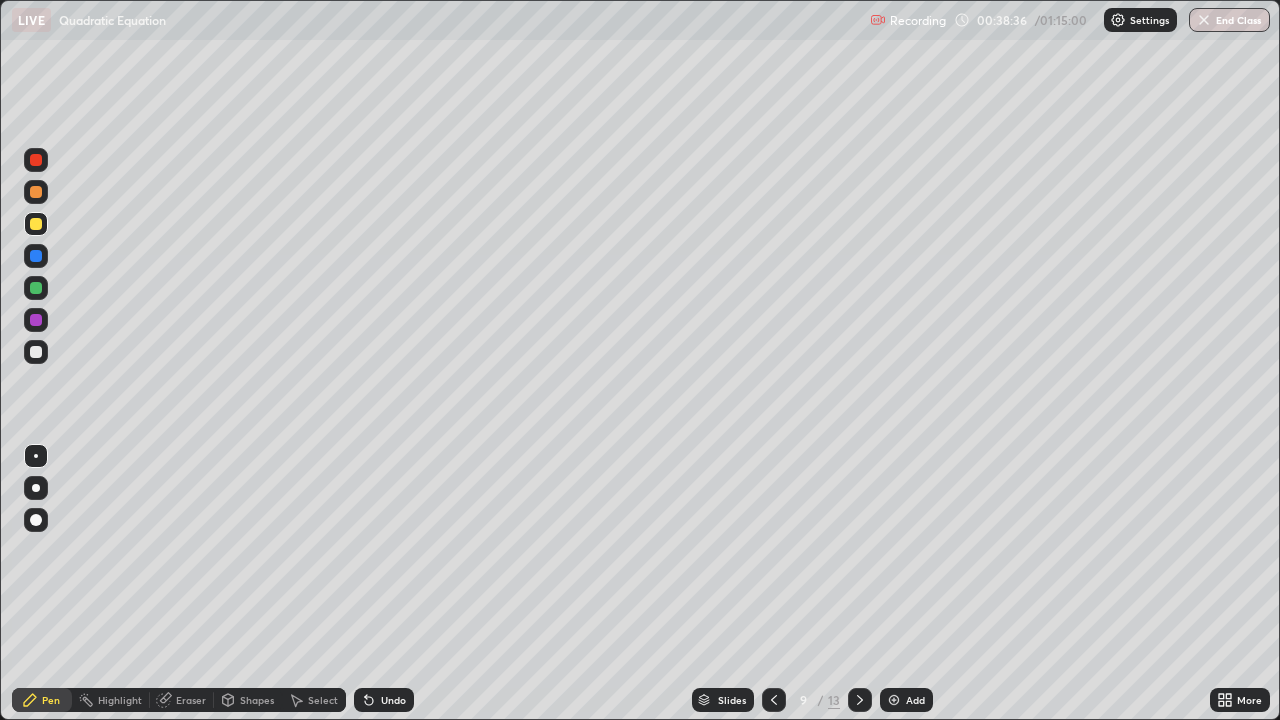 click 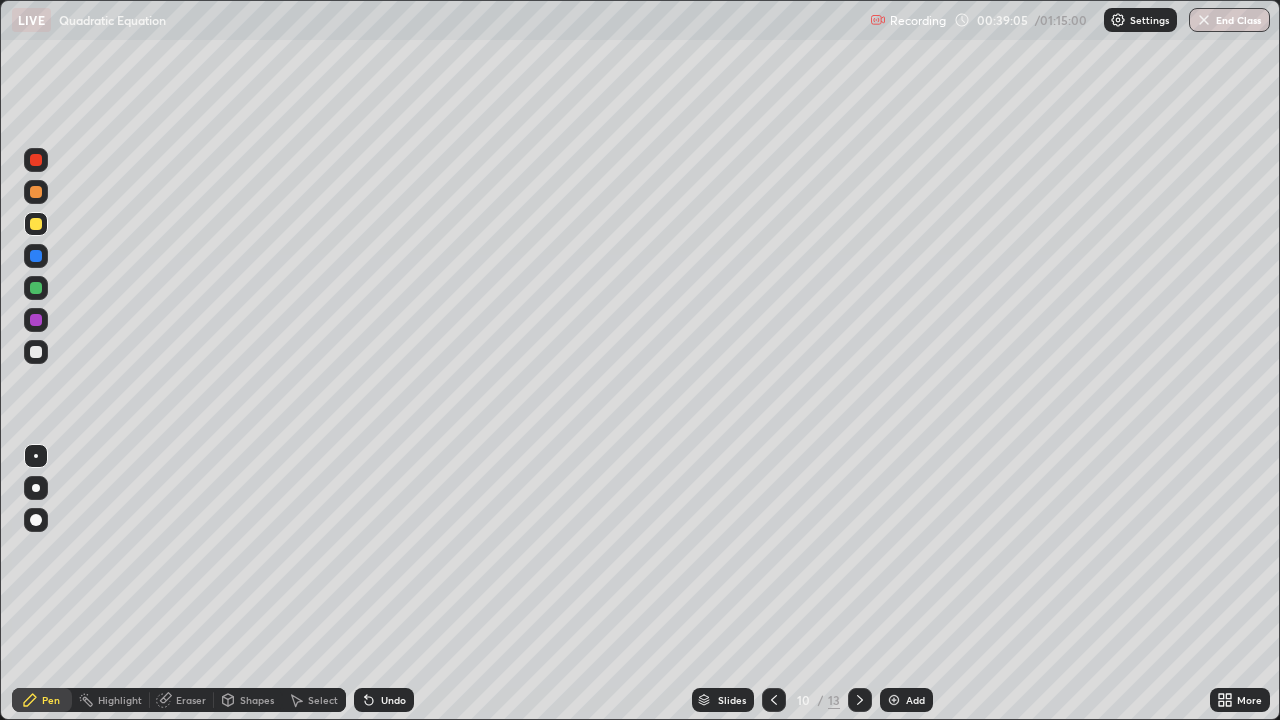 click 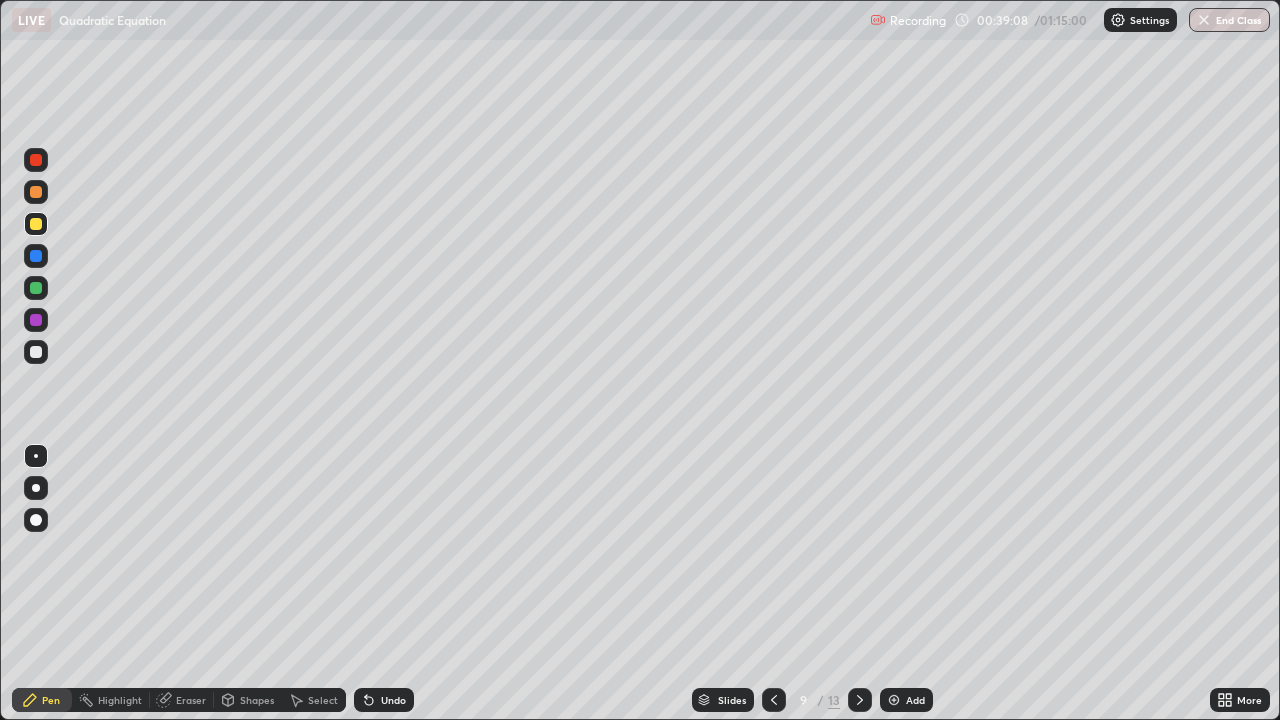 click 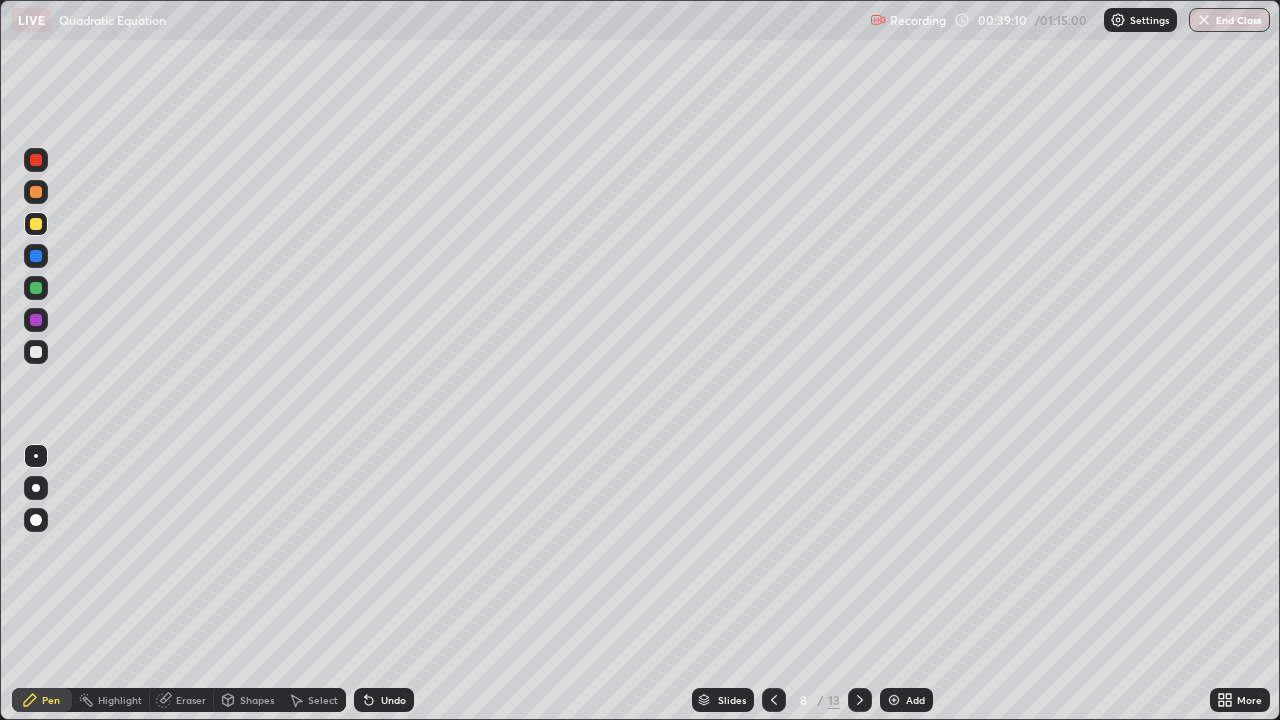 click at bounding box center (774, 700) 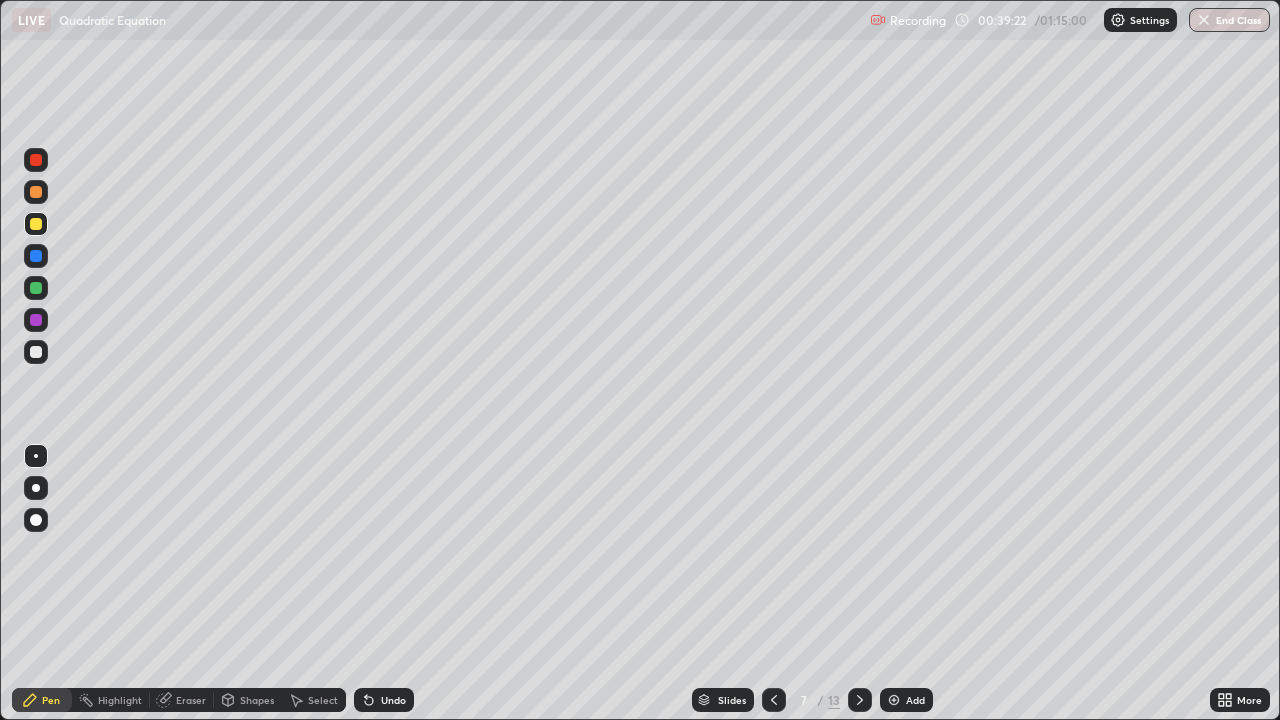 click 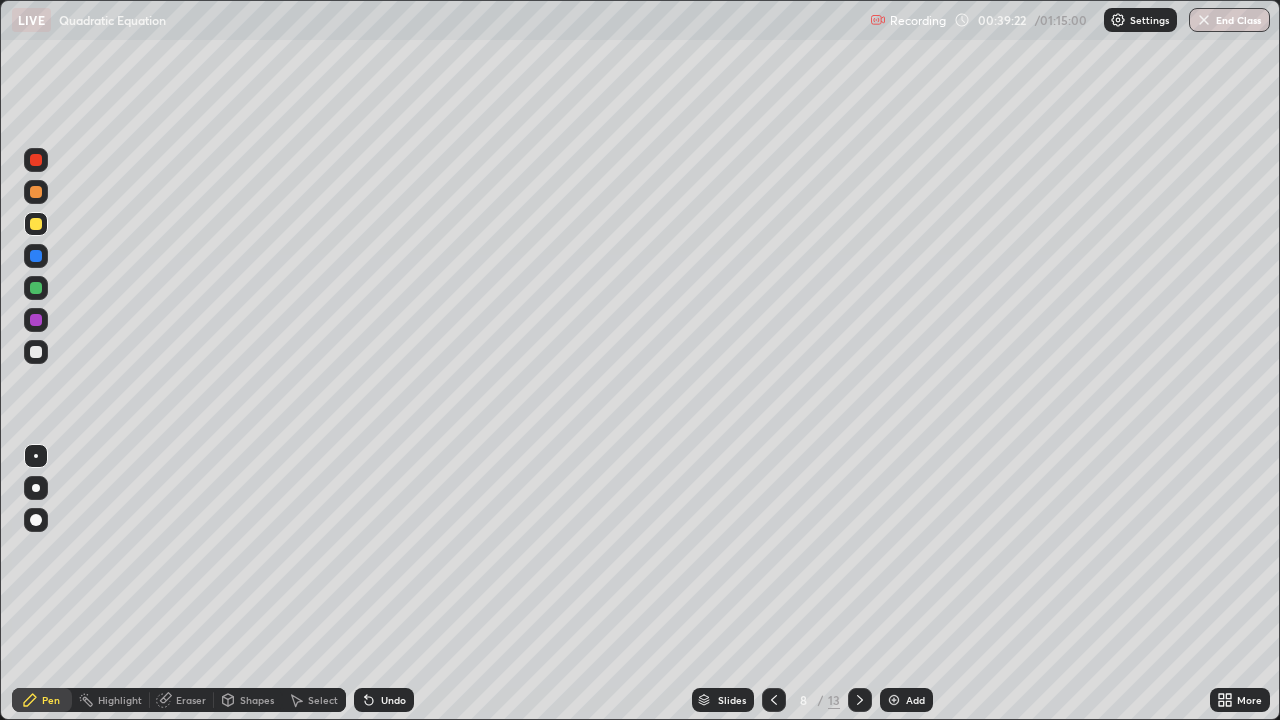 click 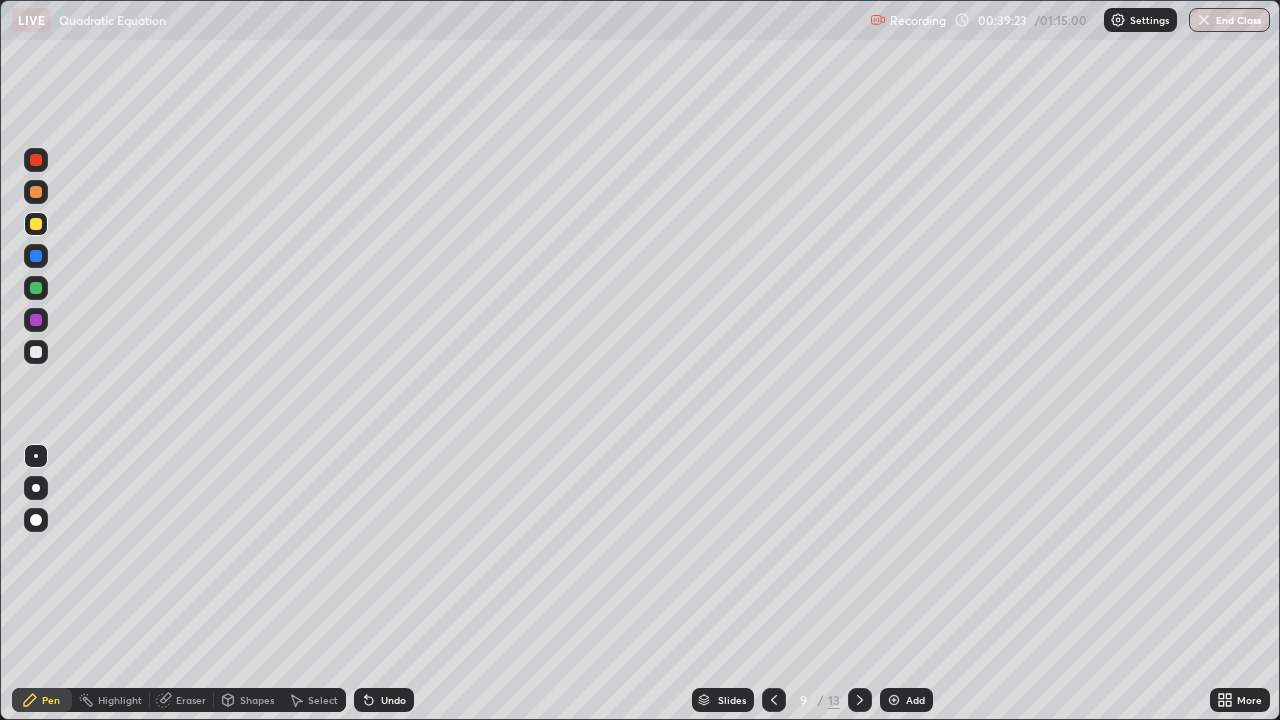 click 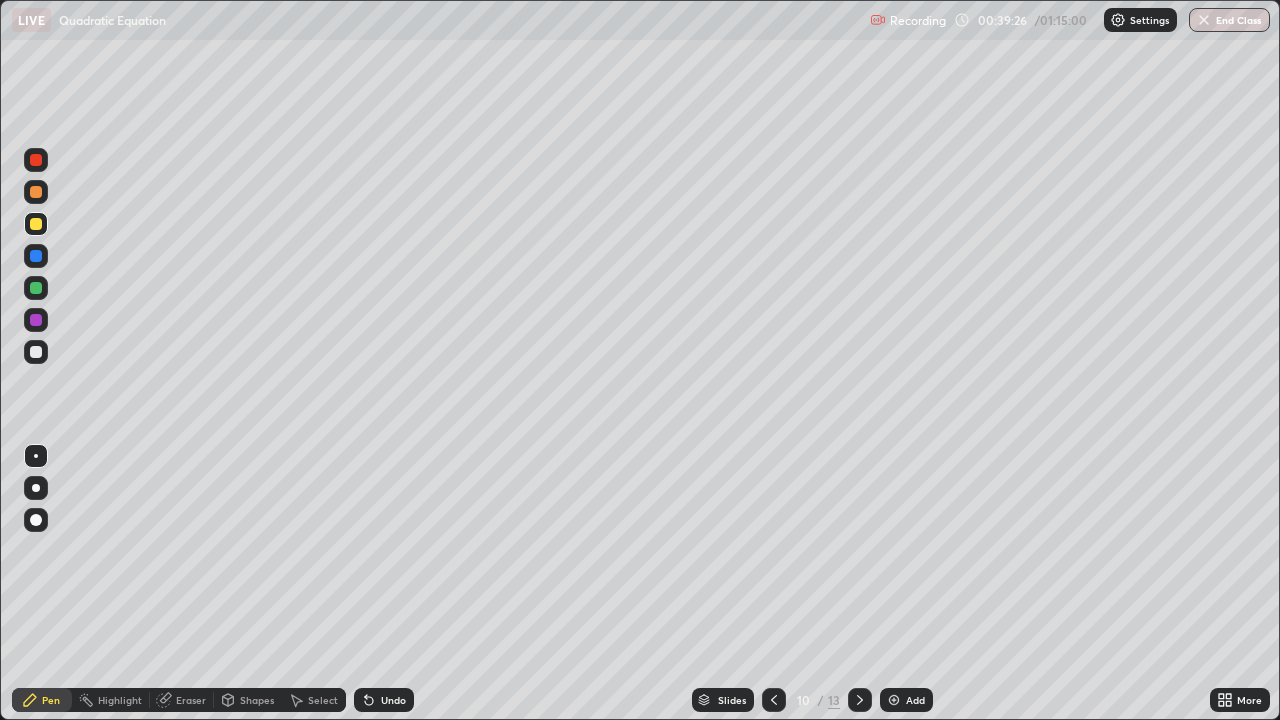 click on "Undo" at bounding box center (384, 700) 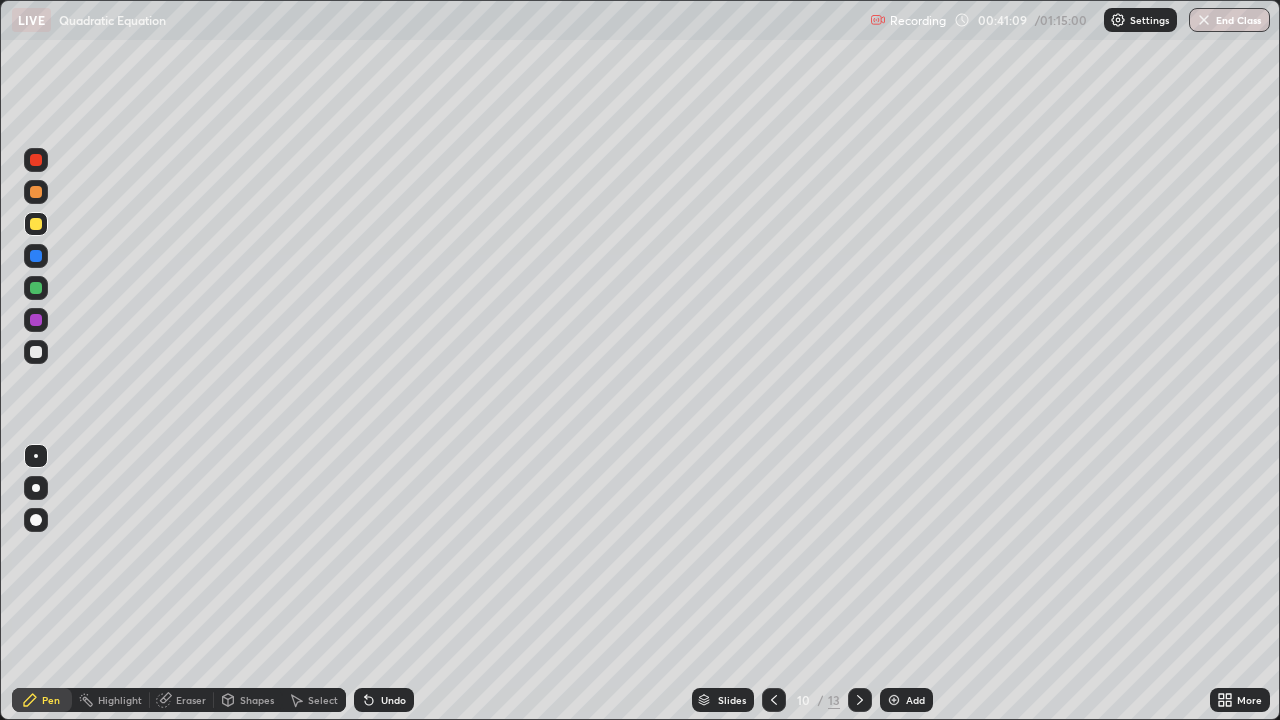 click 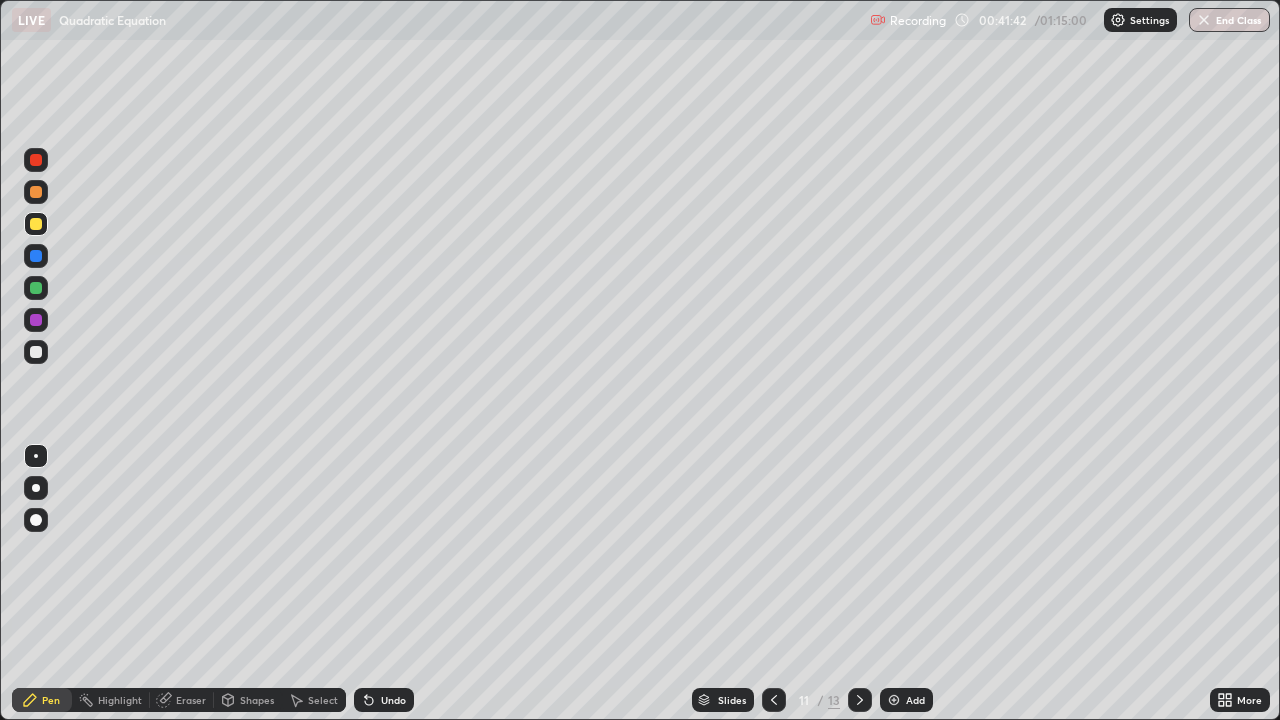 click on "Undo" at bounding box center [384, 700] 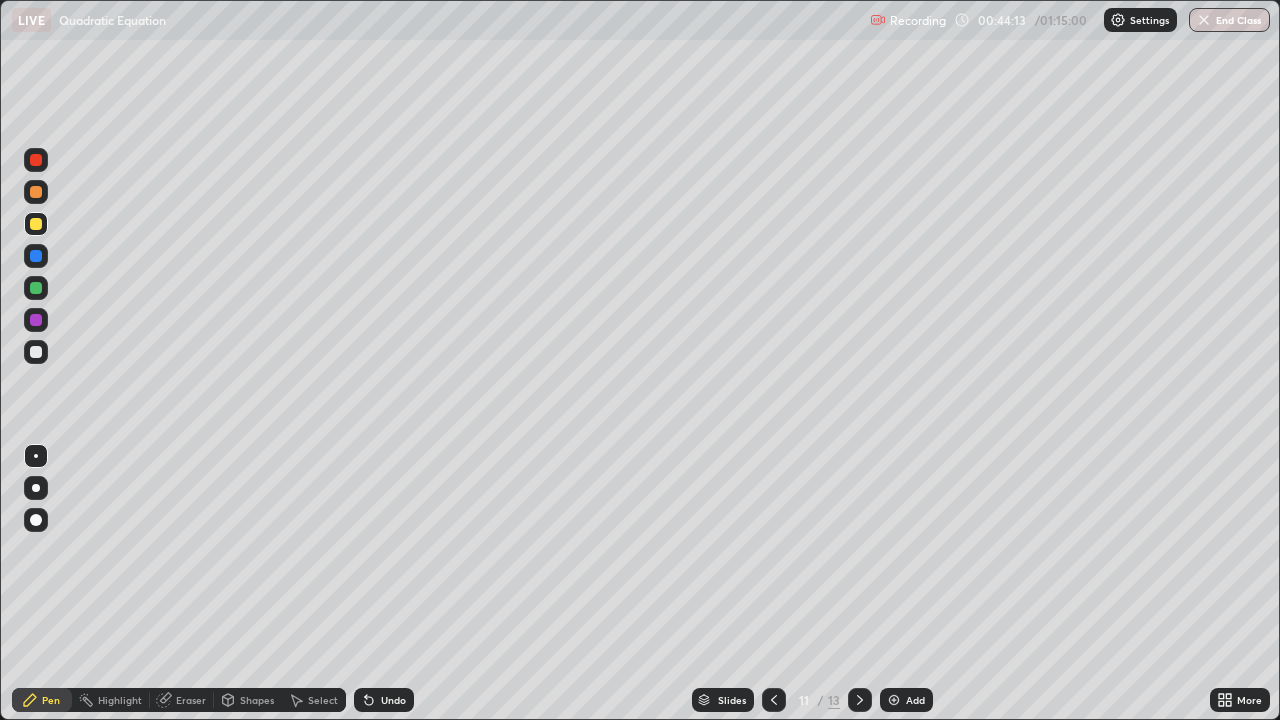 click 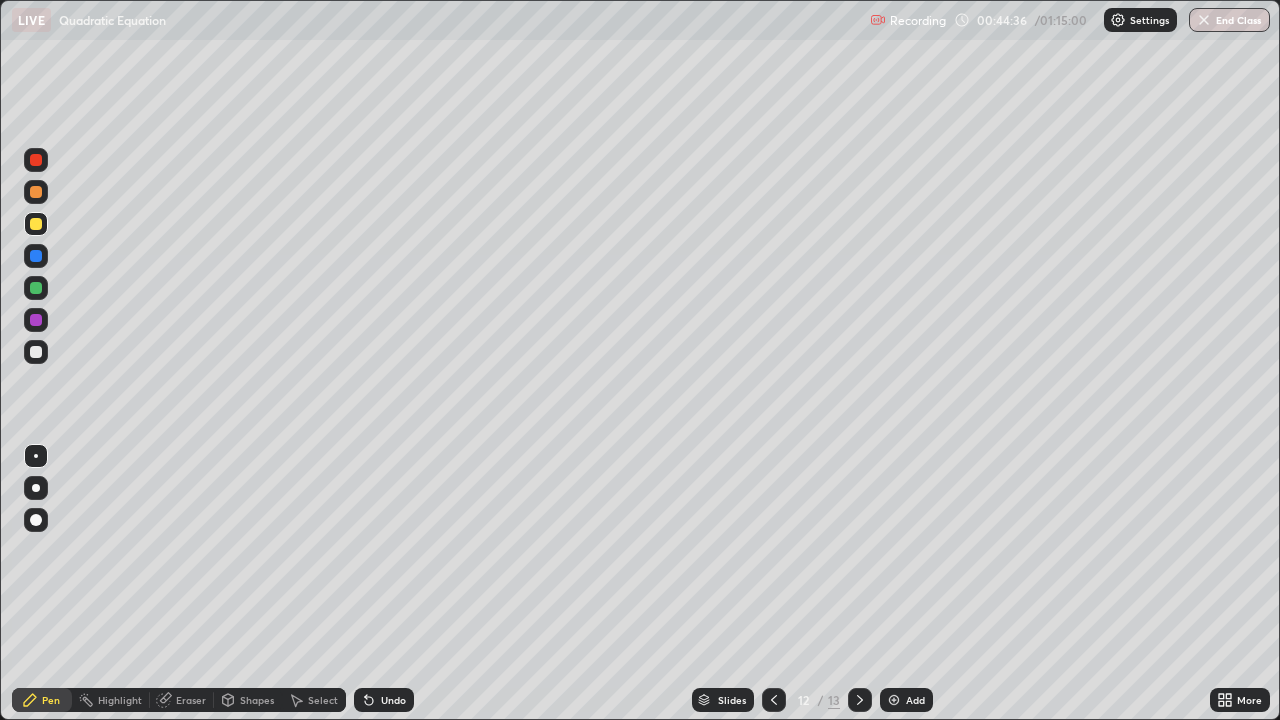 click 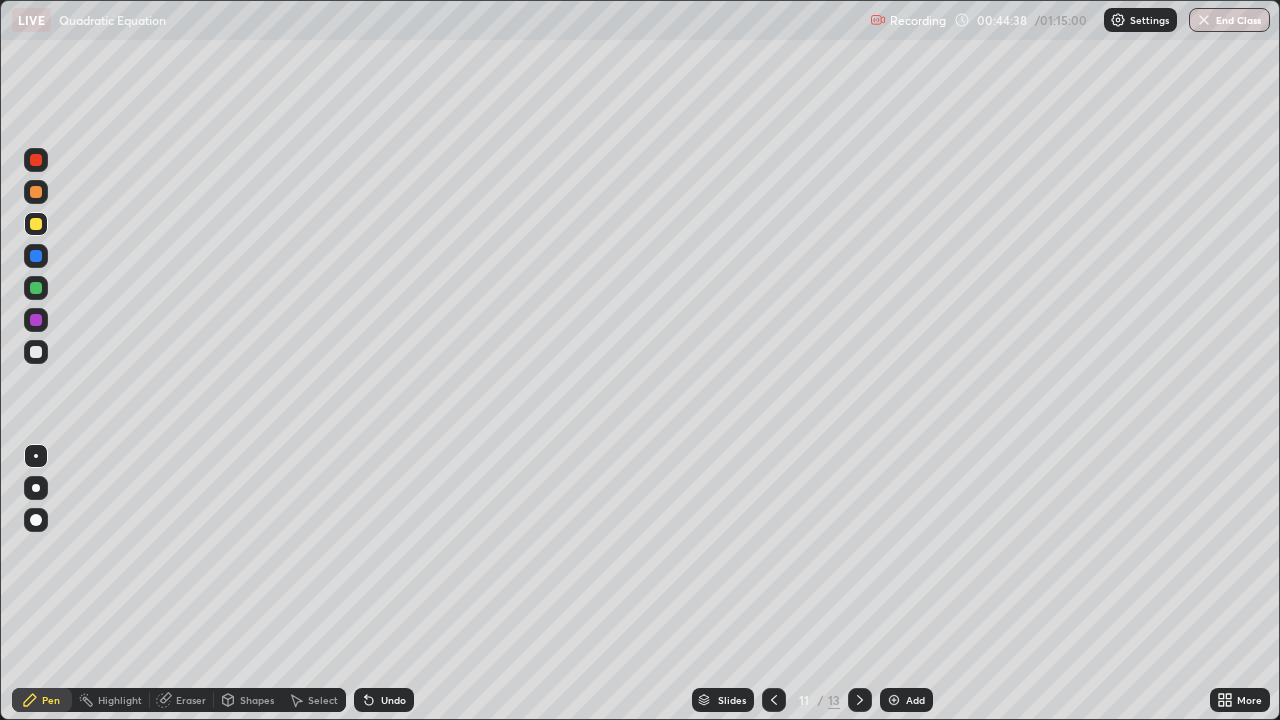 click 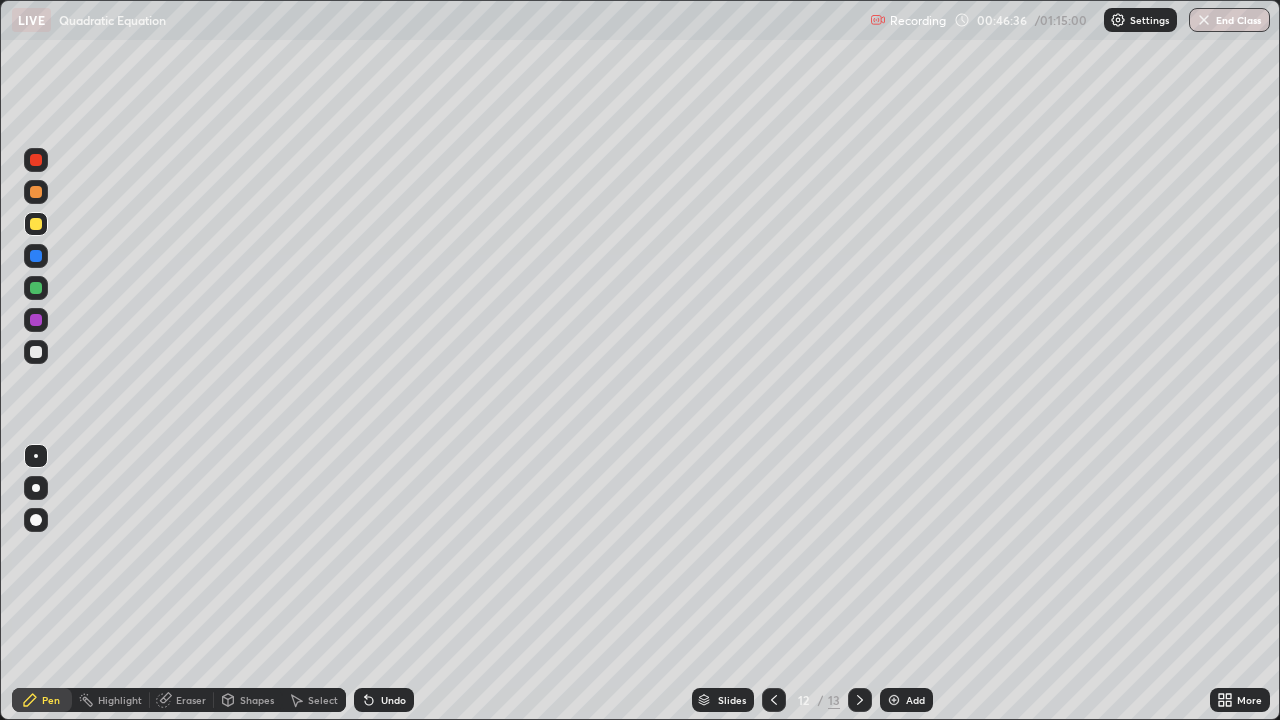 click 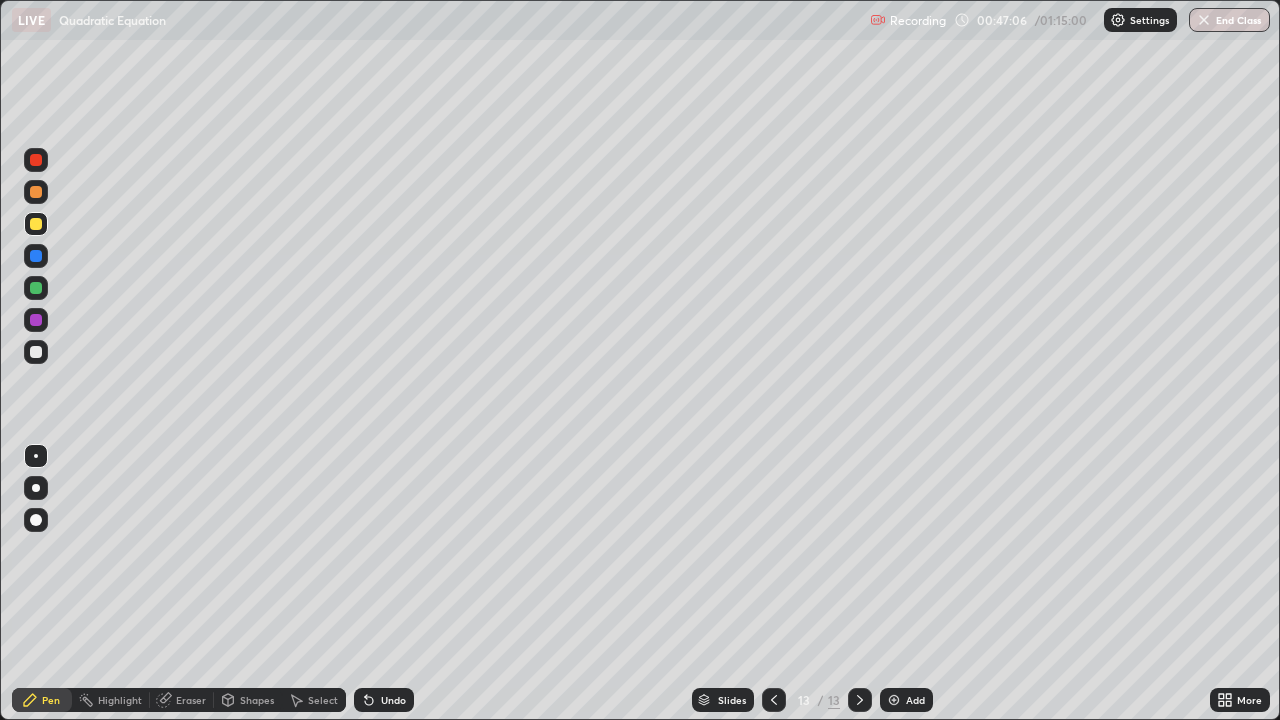 click on "Undo" at bounding box center [393, 700] 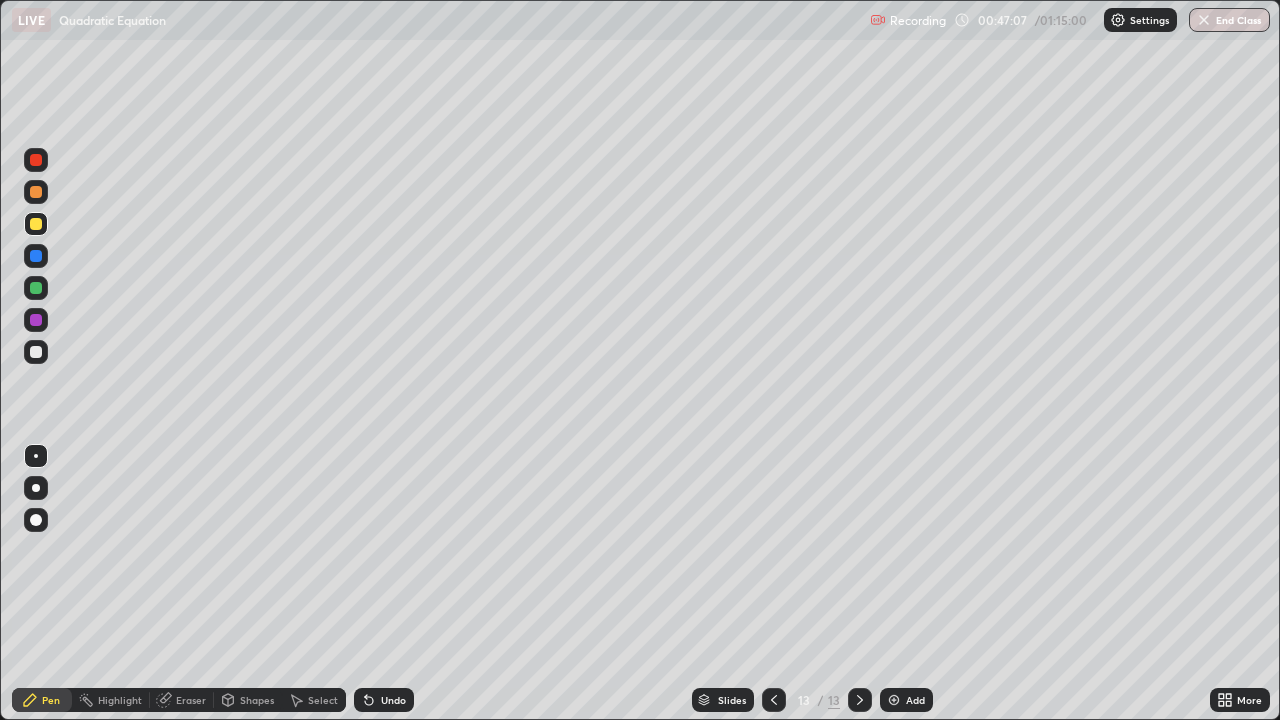 click on "Undo" at bounding box center (393, 700) 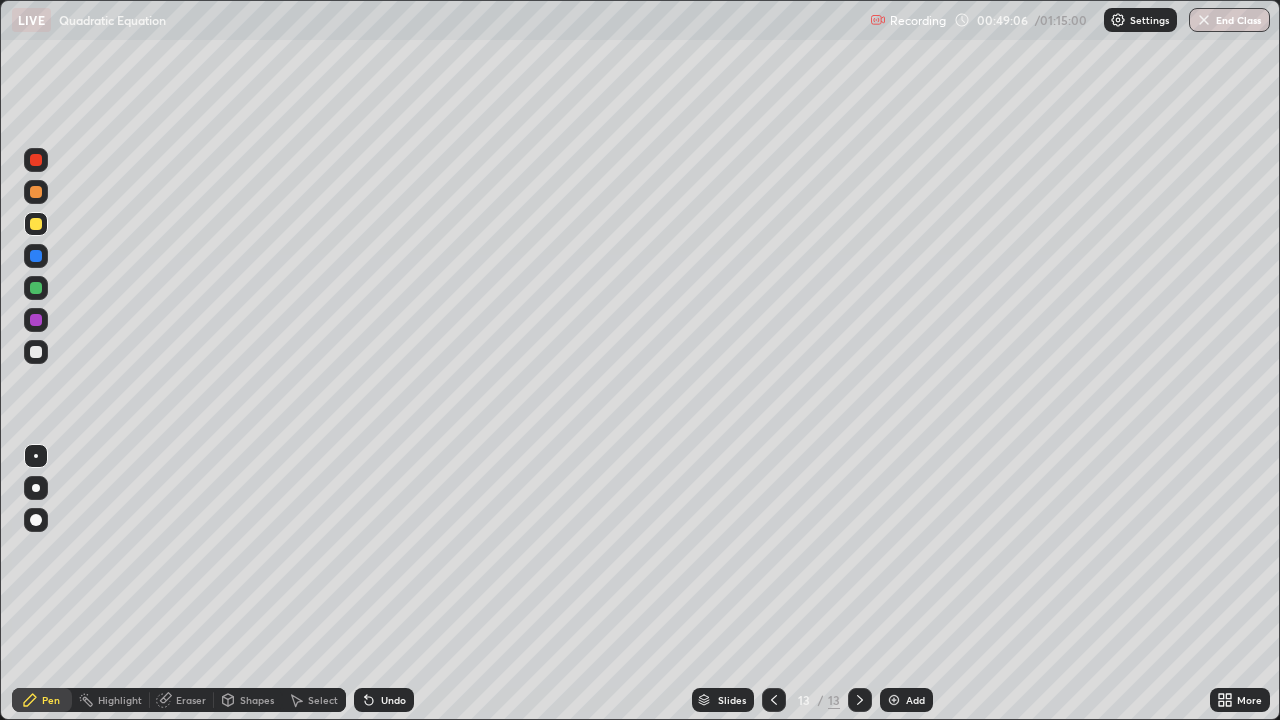 click on "Undo" at bounding box center [393, 700] 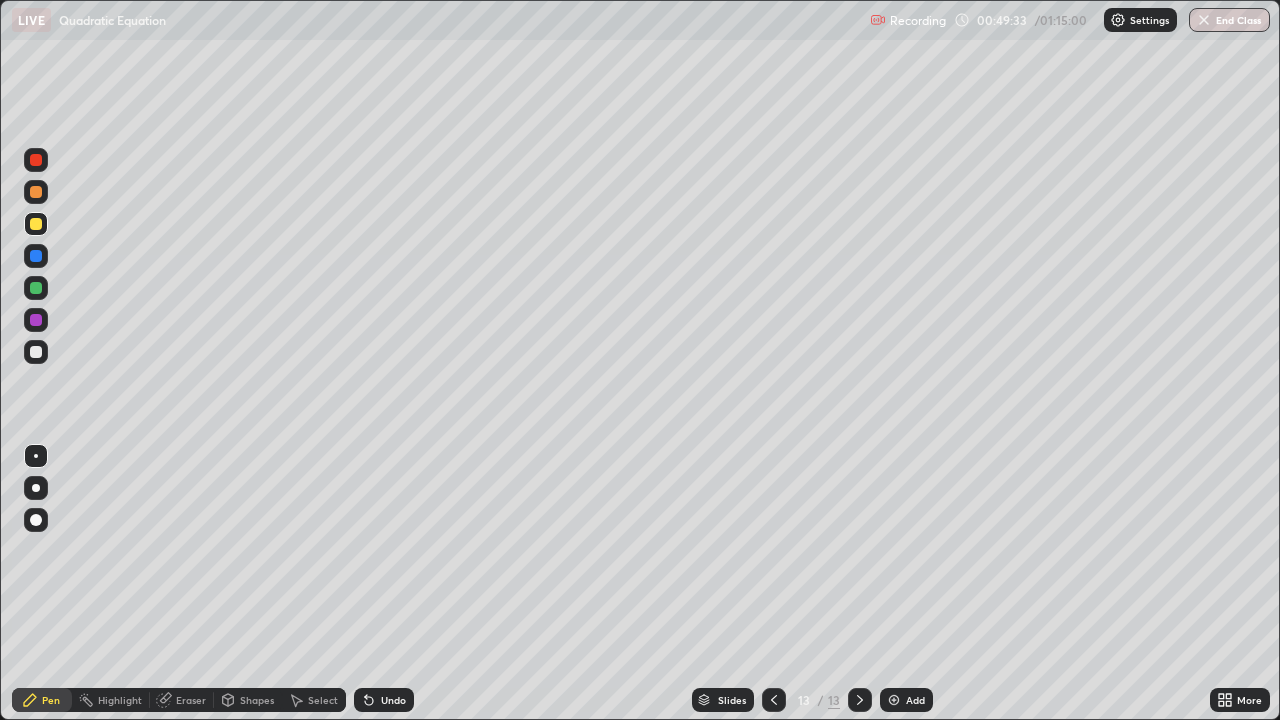 click on "Slides 13 / 13 Add" at bounding box center [812, 700] 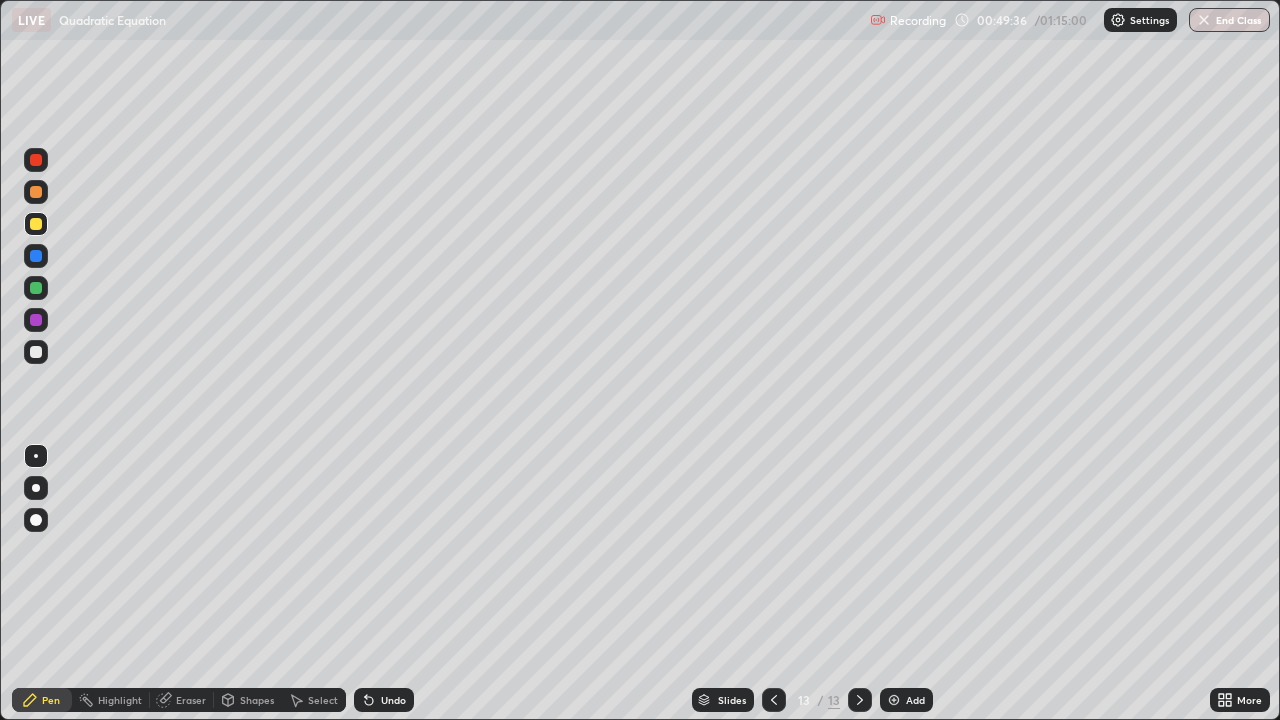 click on "Slides 13 / 13 Add" at bounding box center (812, 700) 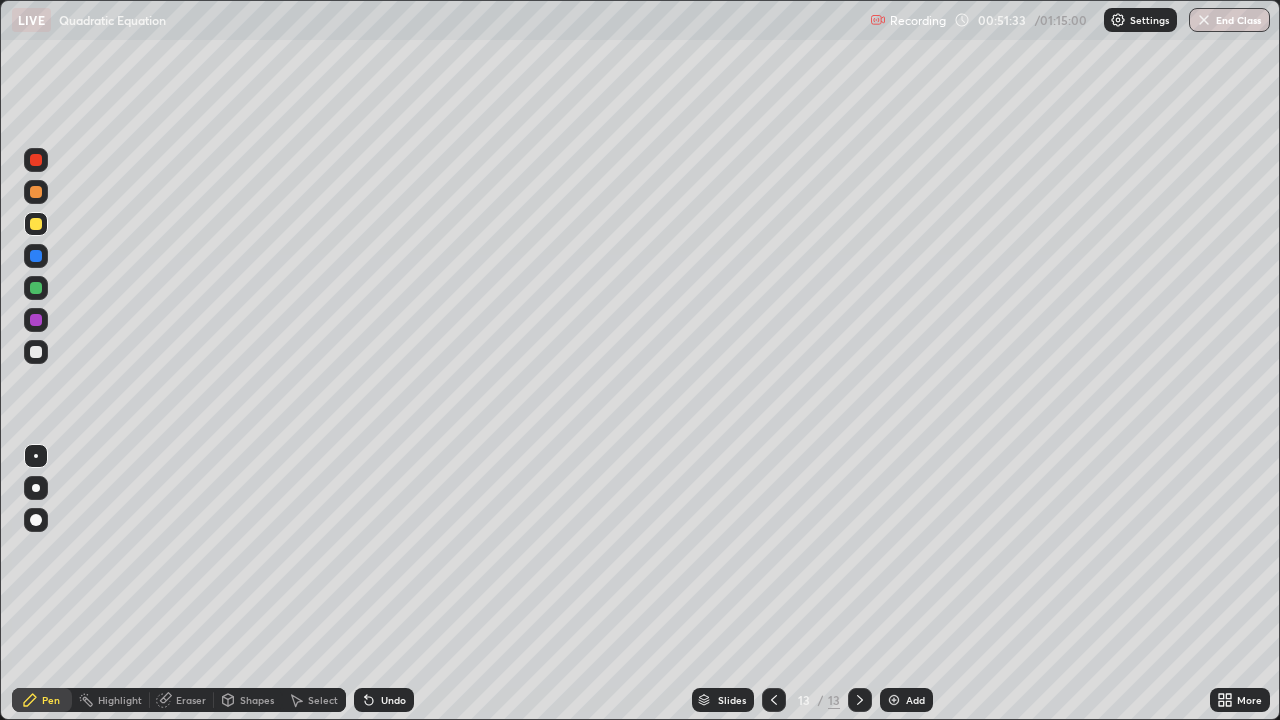 click on "Add" at bounding box center [915, 700] 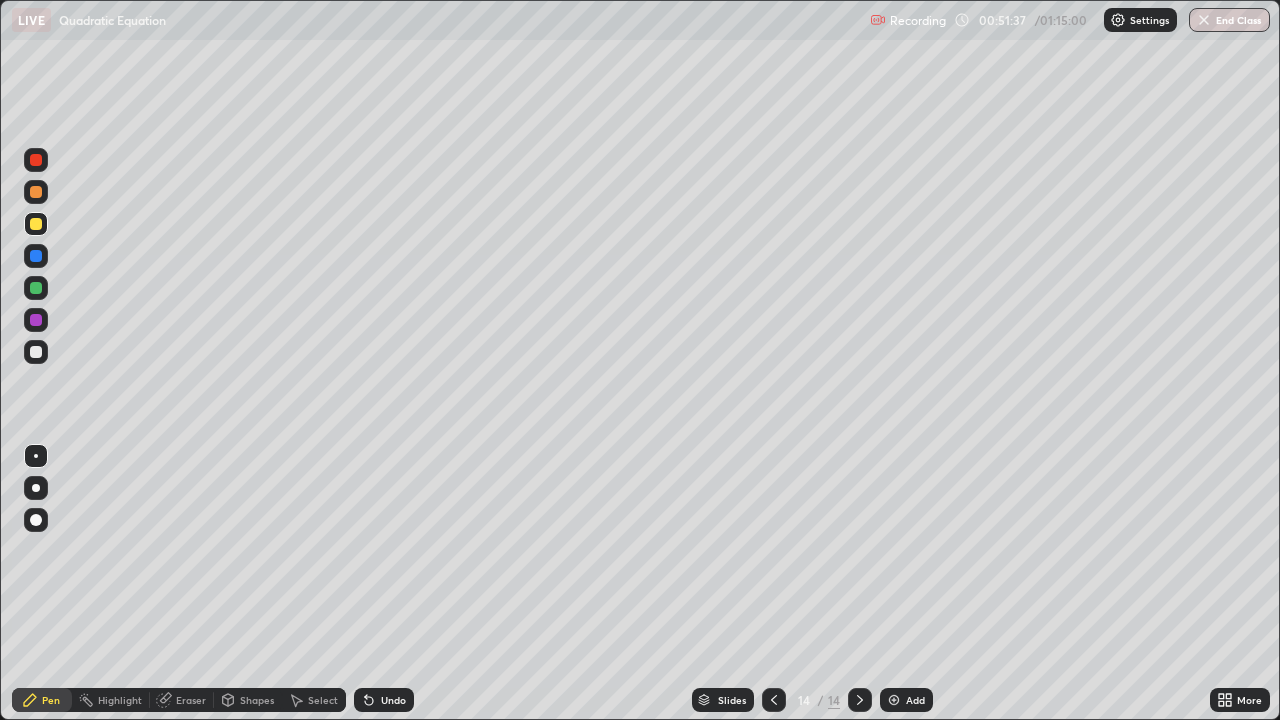 click on "Undo" at bounding box center [393, 700] 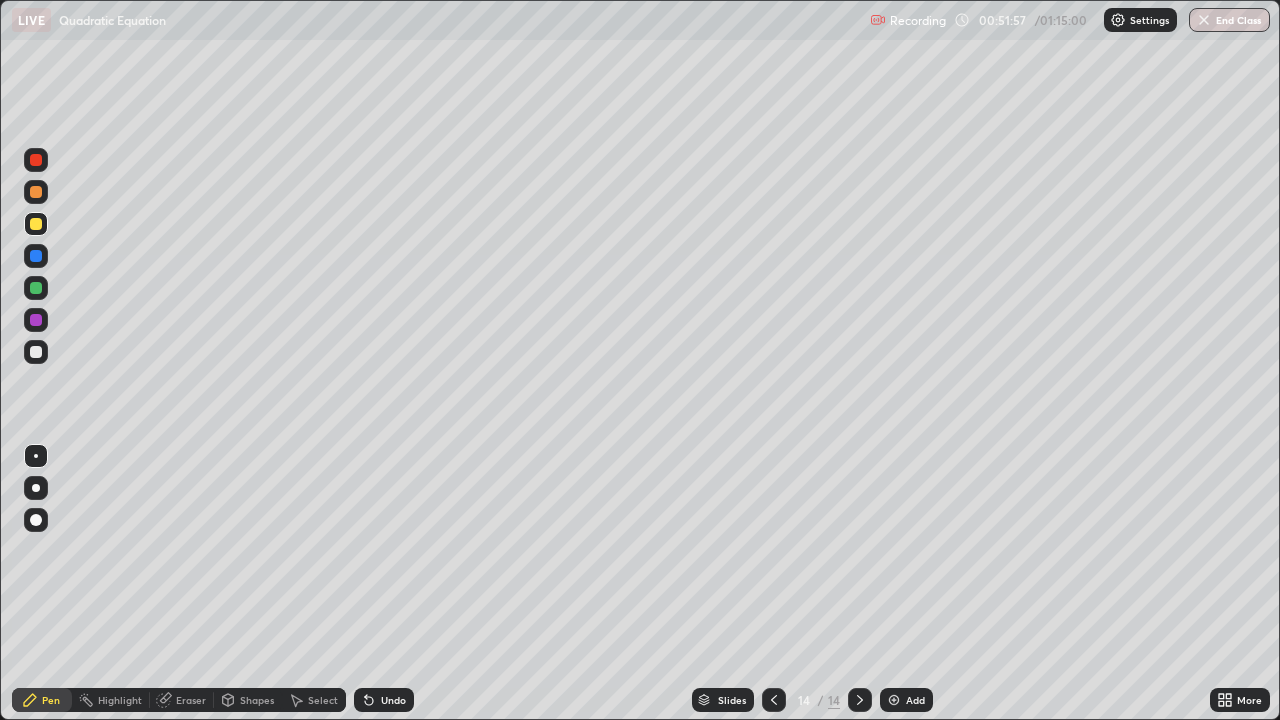click on "Undo" at bounding box center [384, 700] 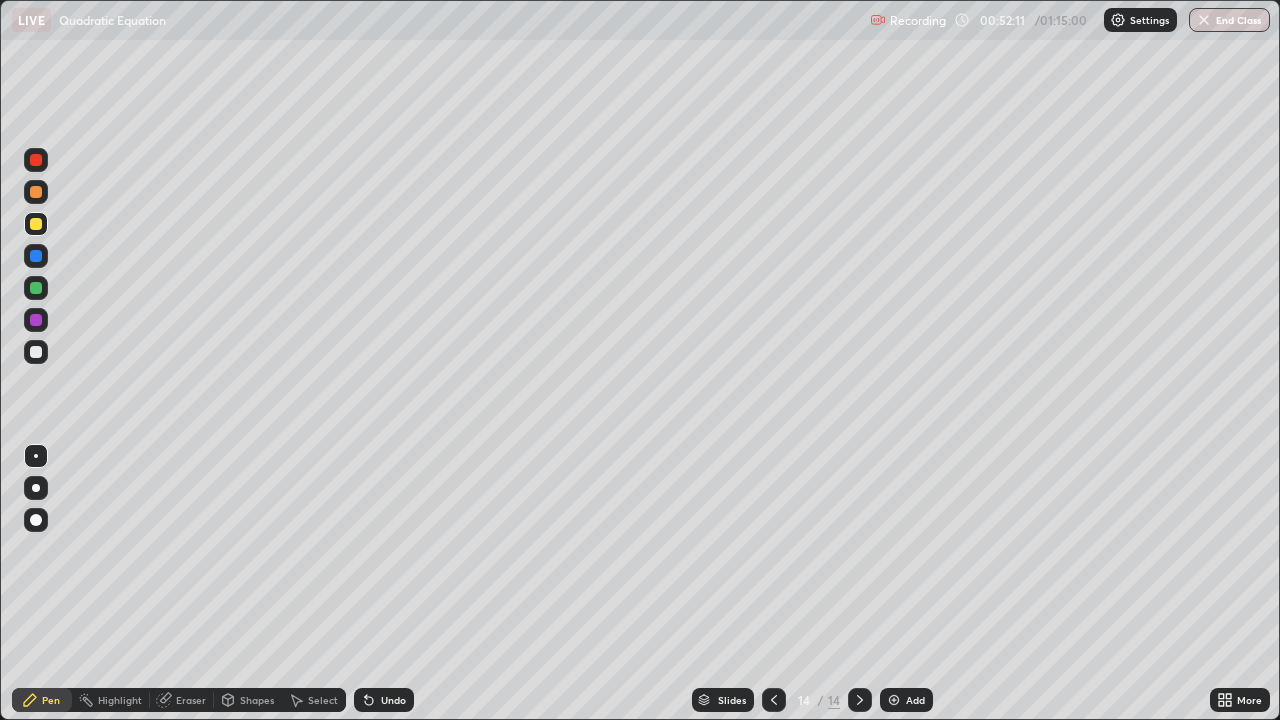 click on "Undo" at bounding box center [393, 700] 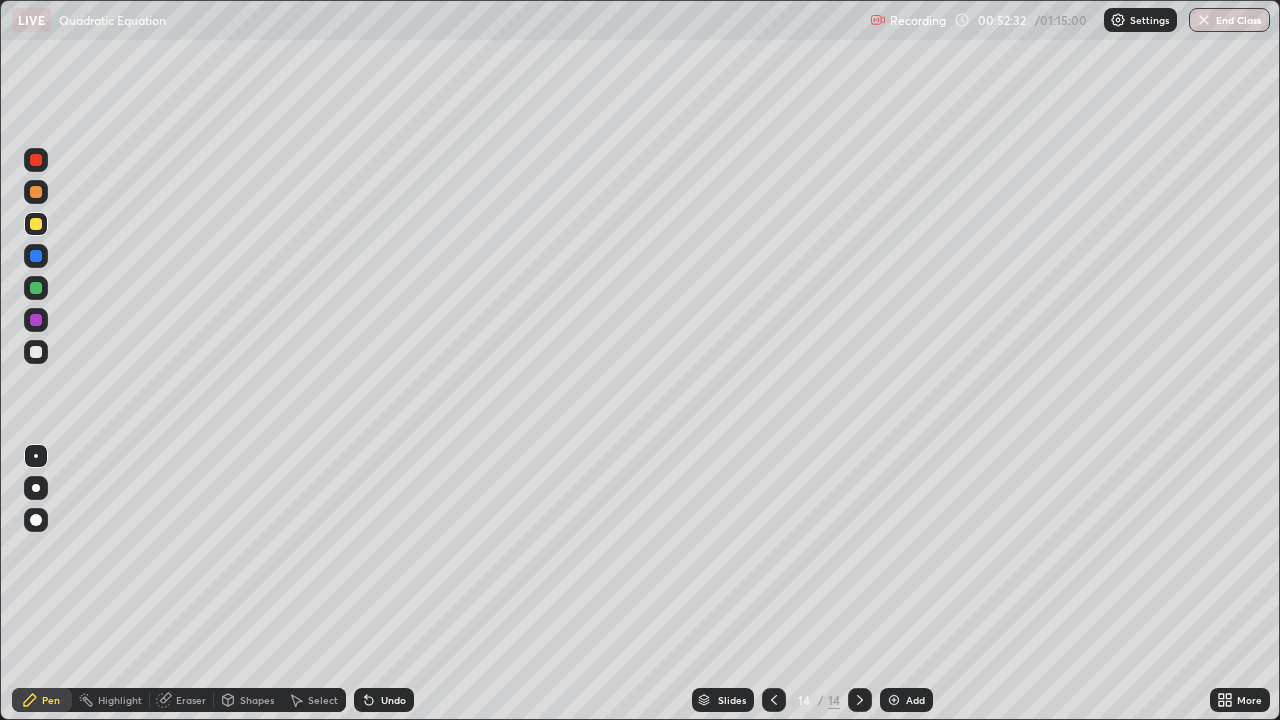 click at bounding box center (36, 352) 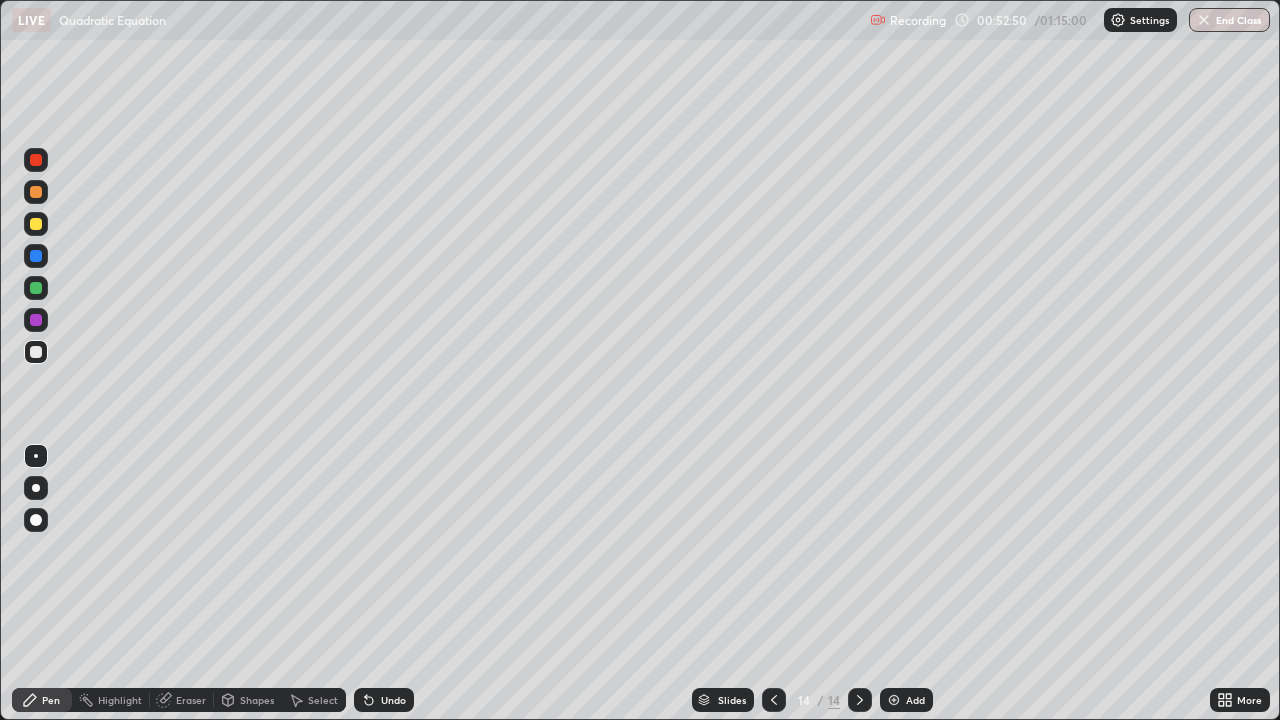 click 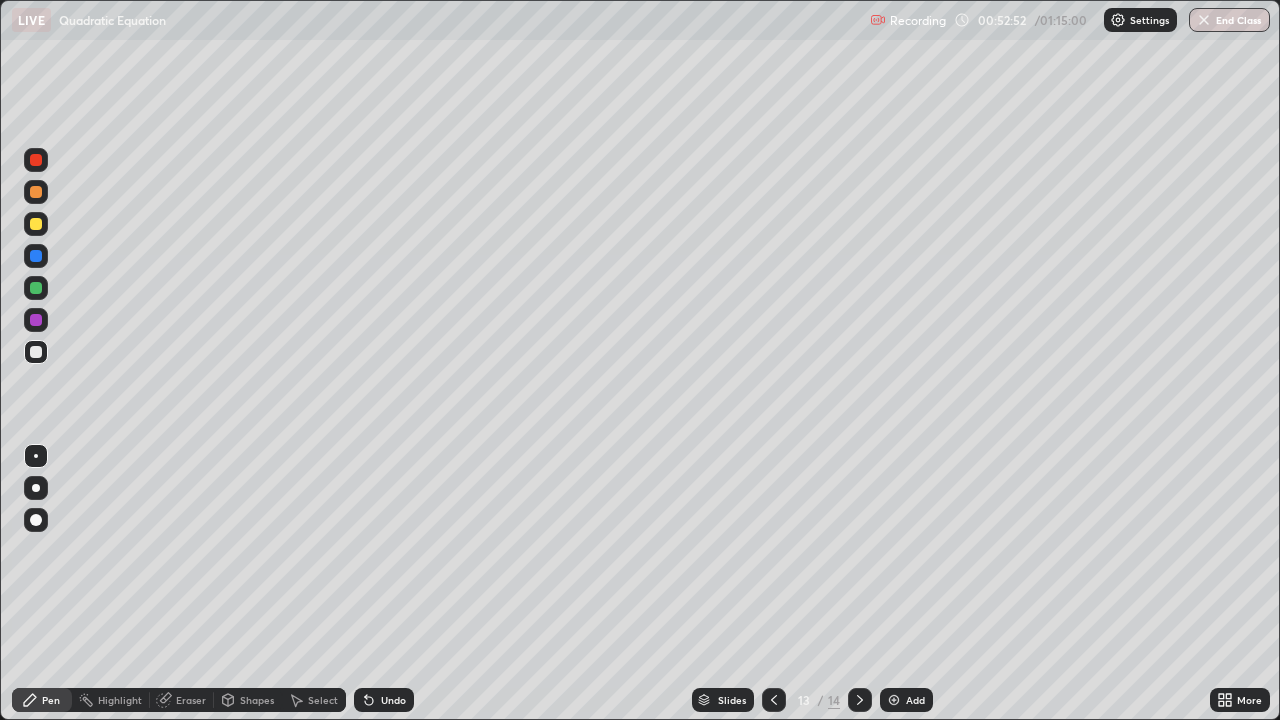 click 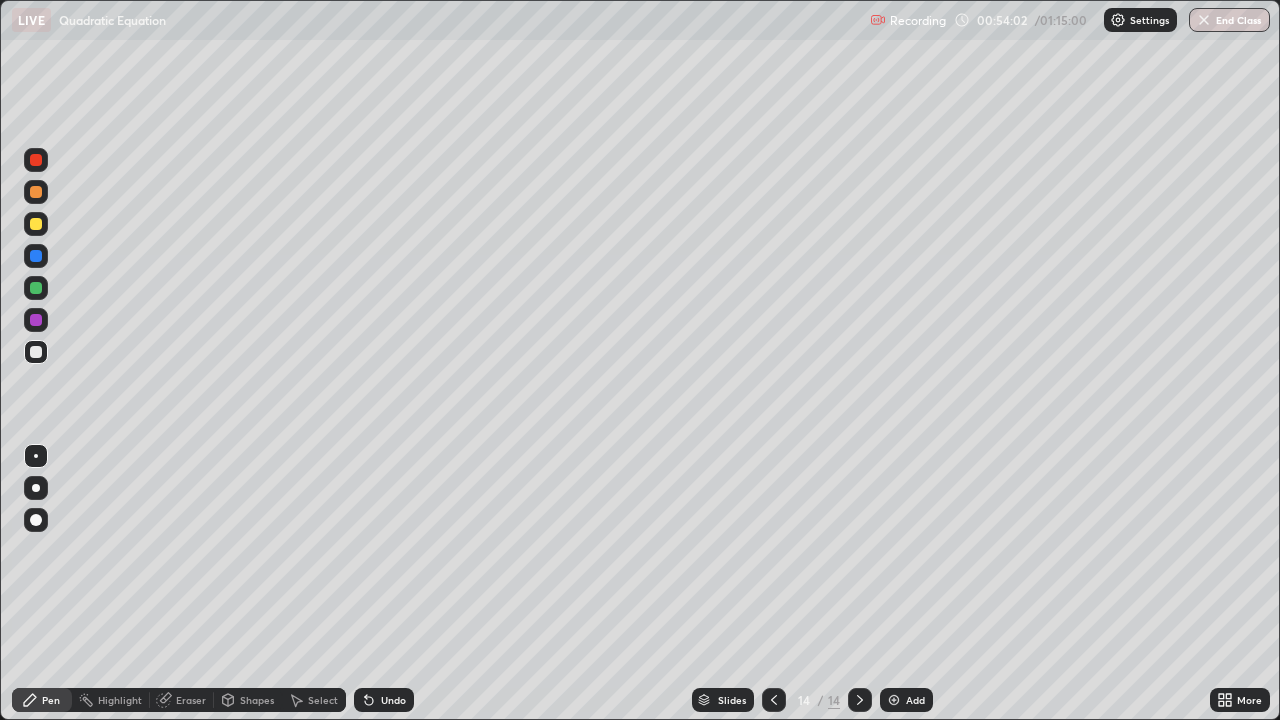 click 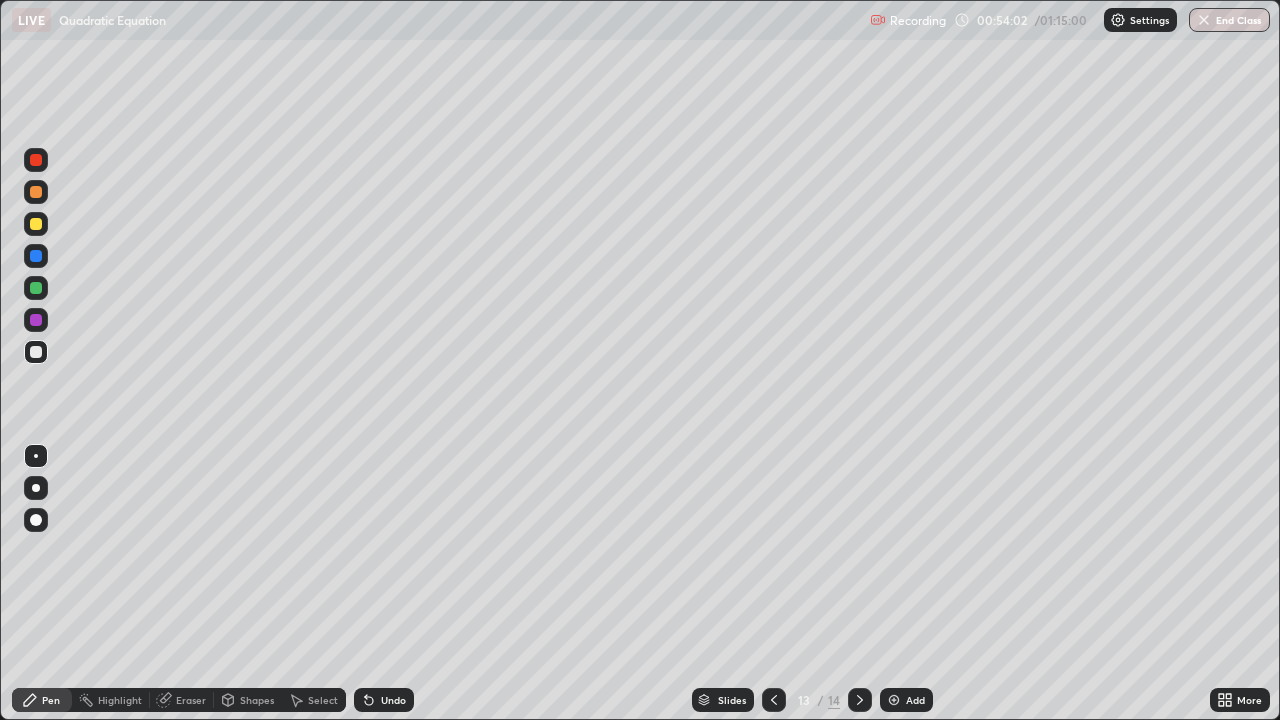 click 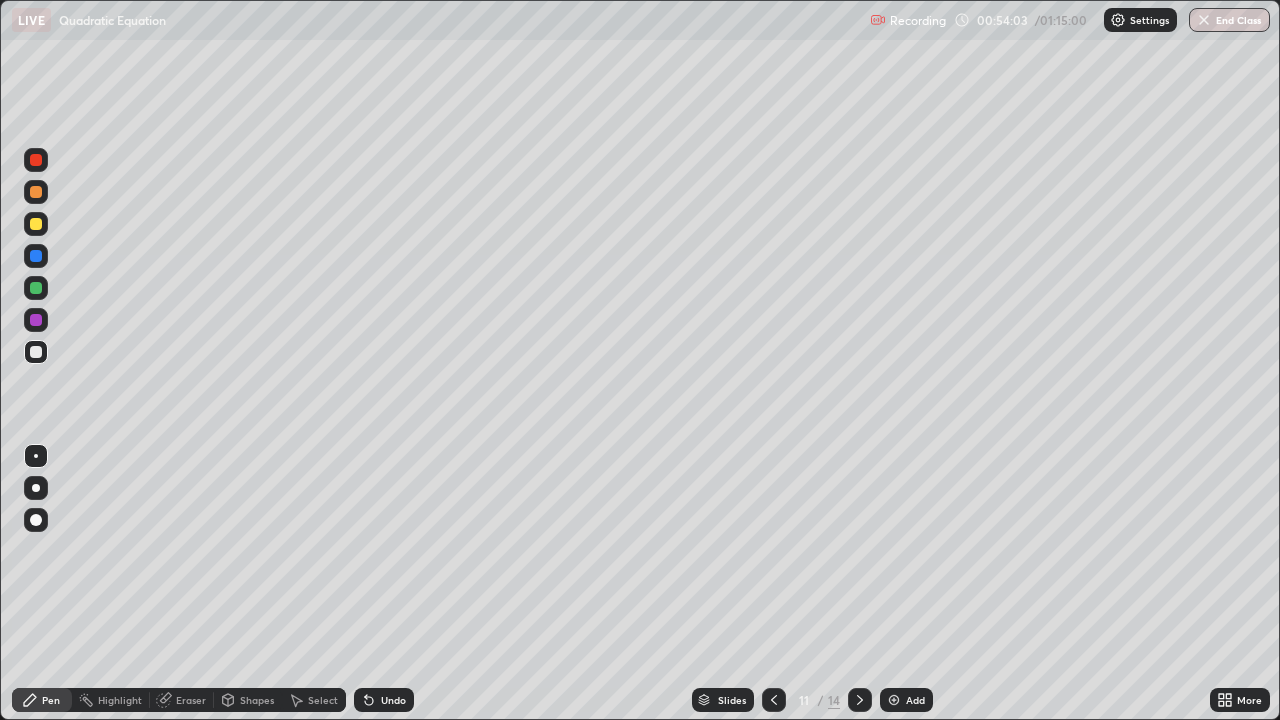 click 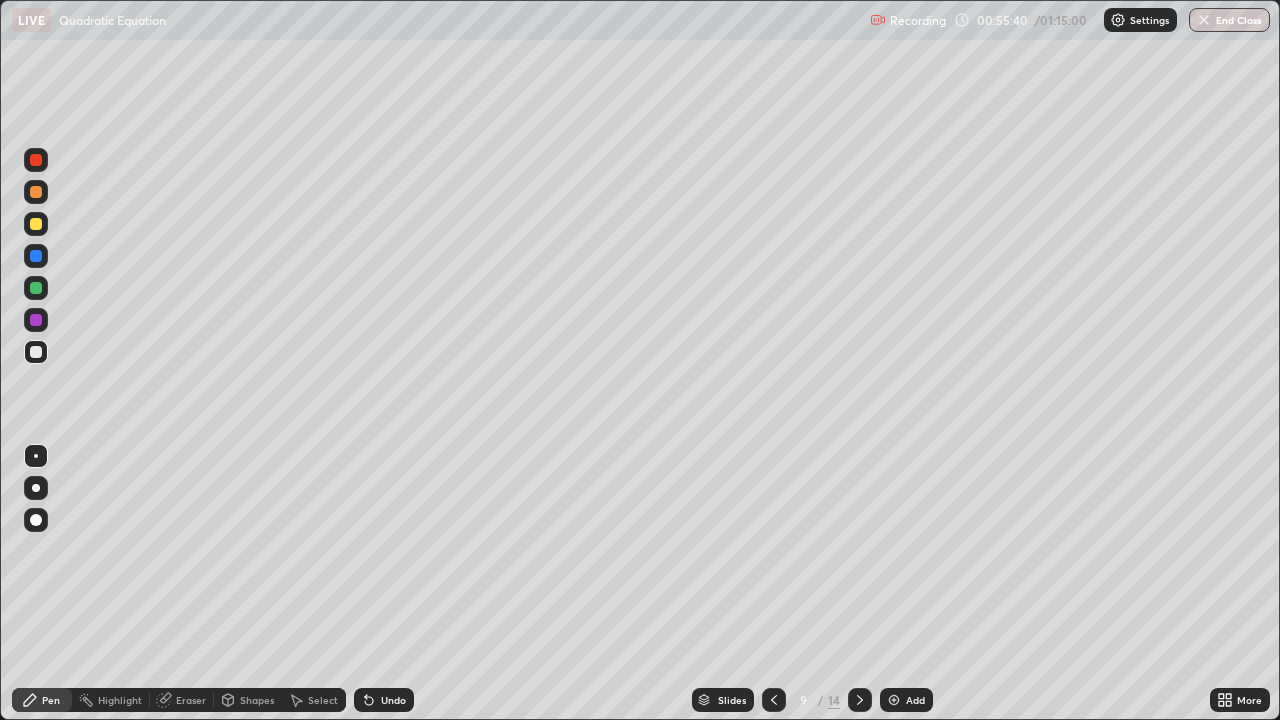 click 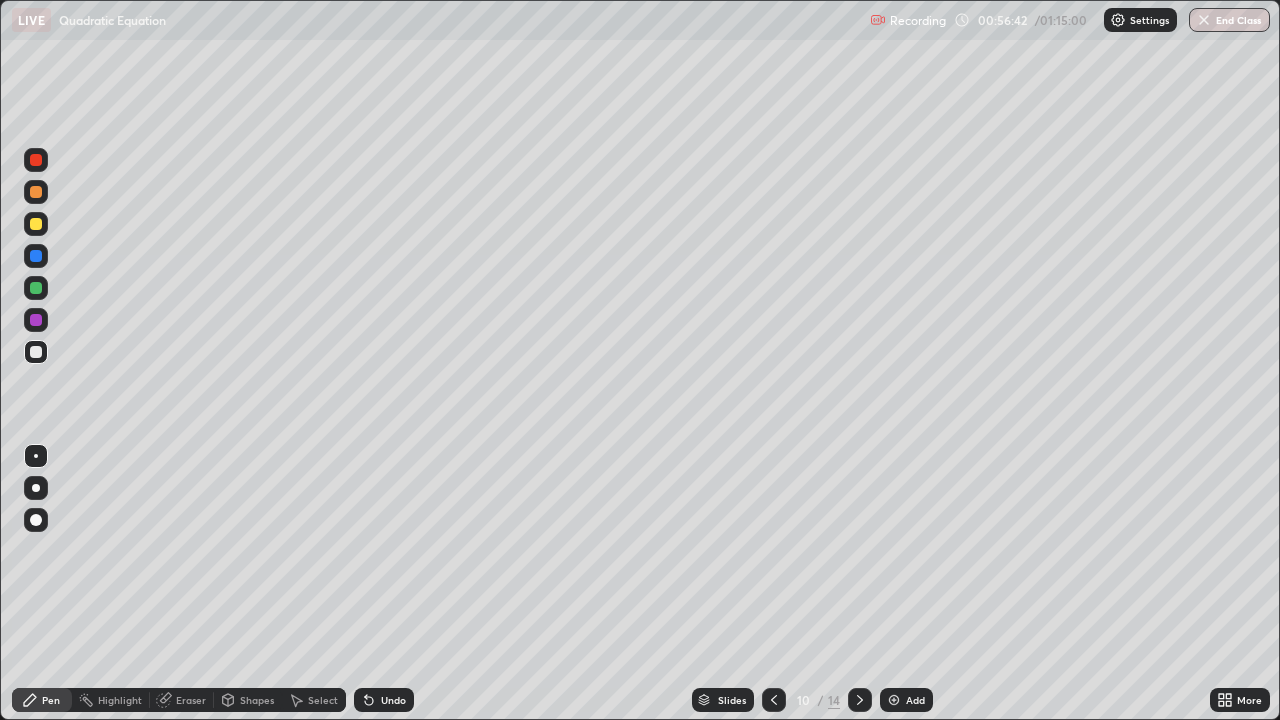 click 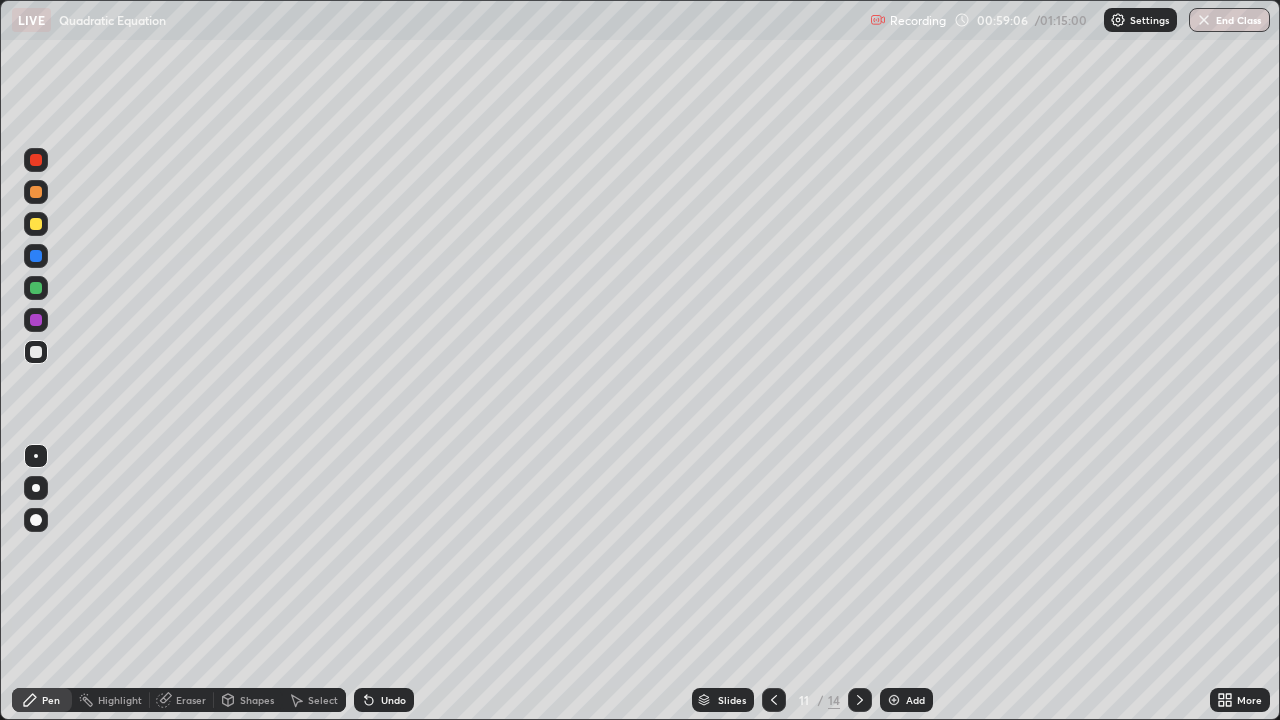 click 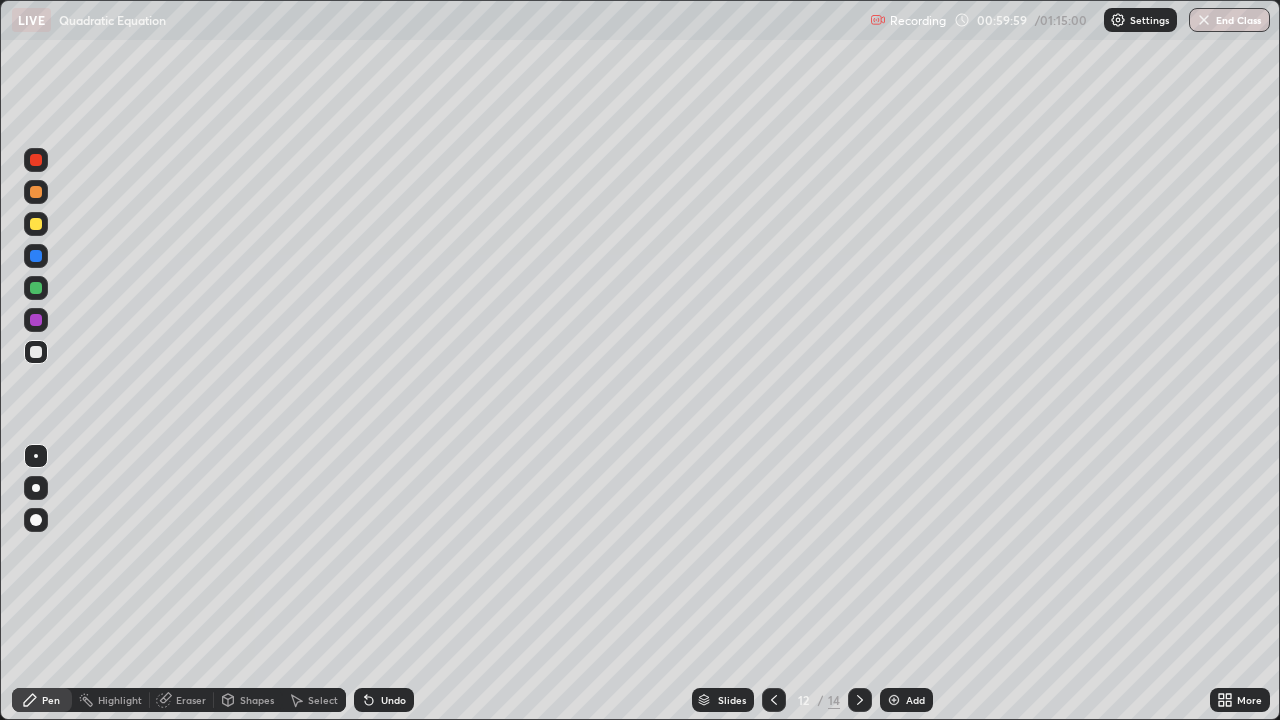 click 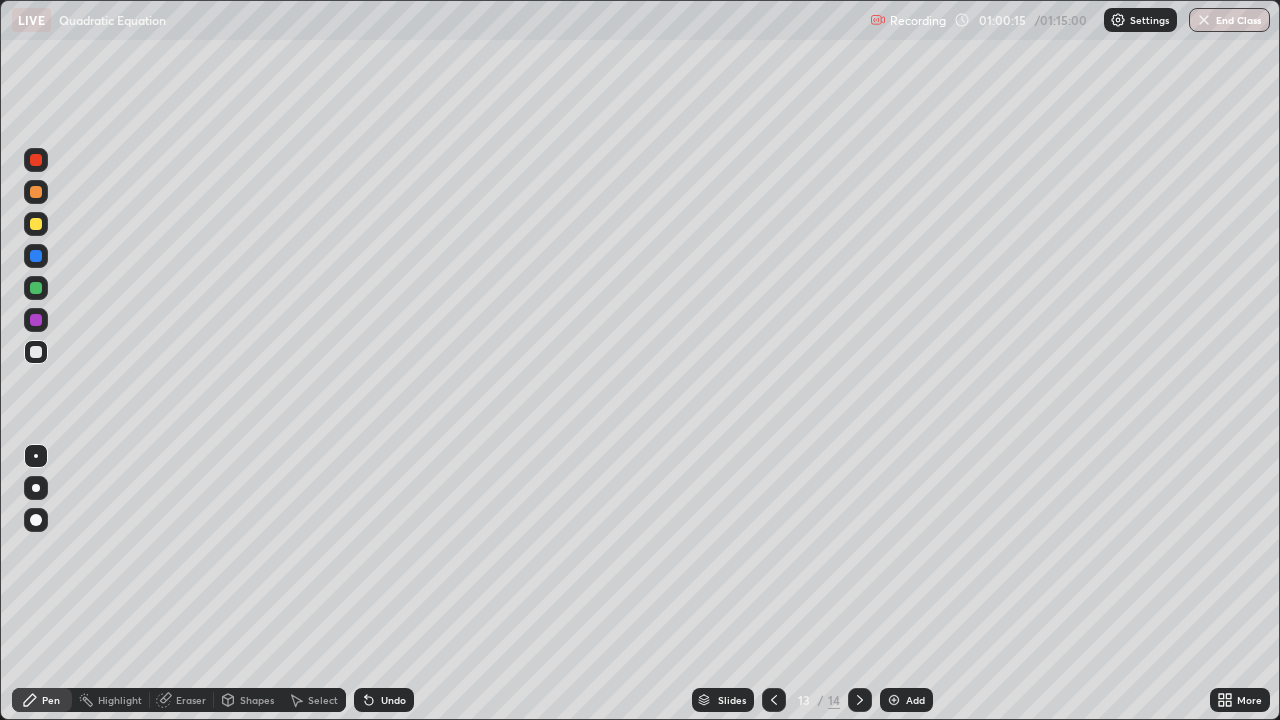 click on "Eraser" at bounding box center [182, 700] 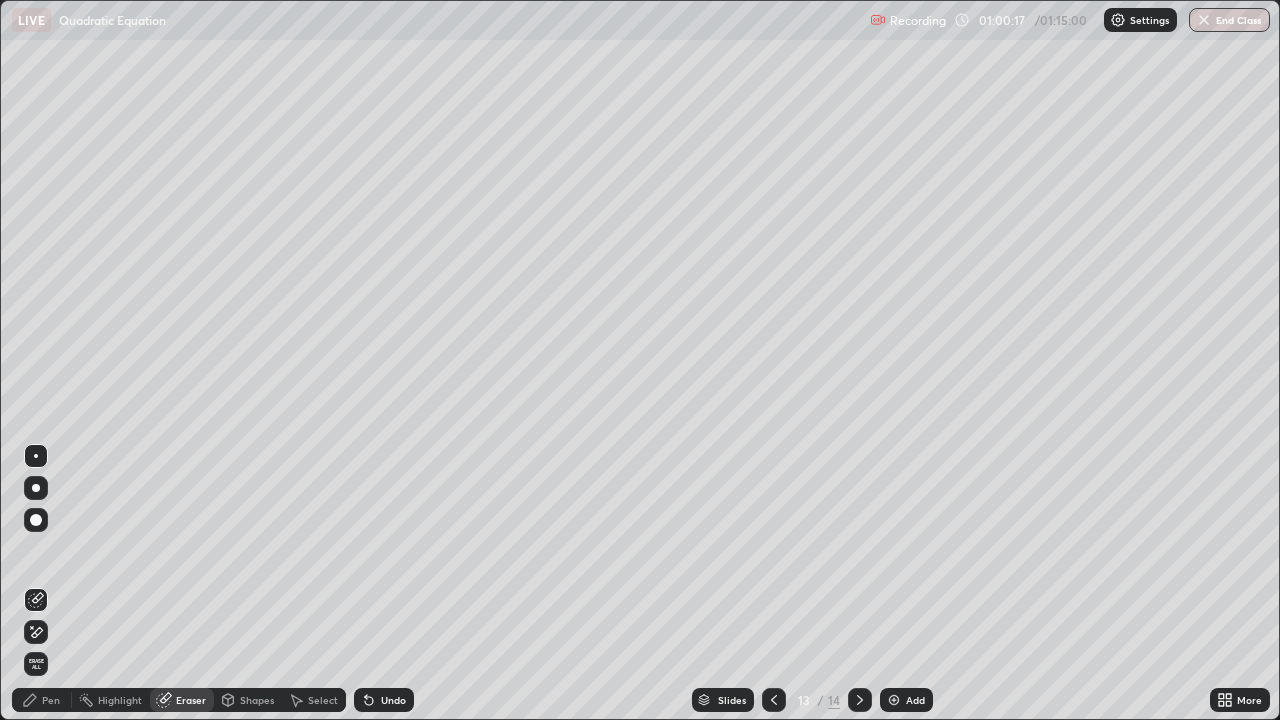 click on "Pen" at bounding box center (42, 700) 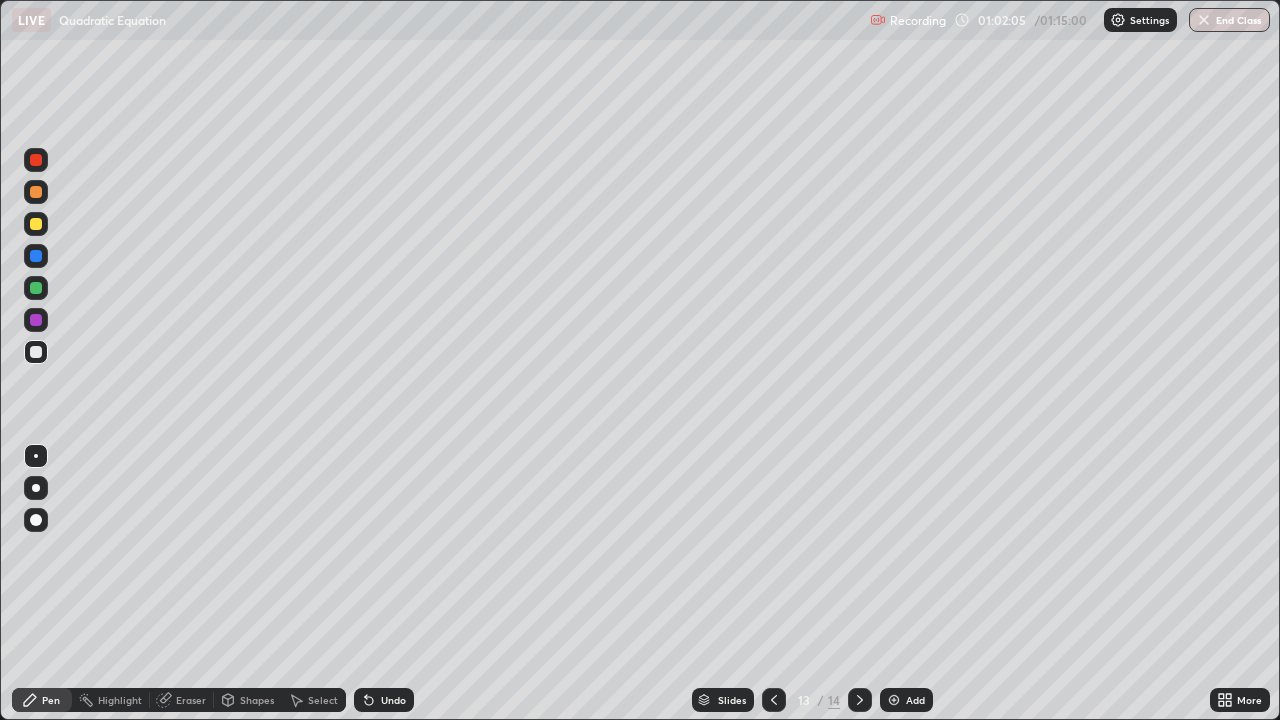 click 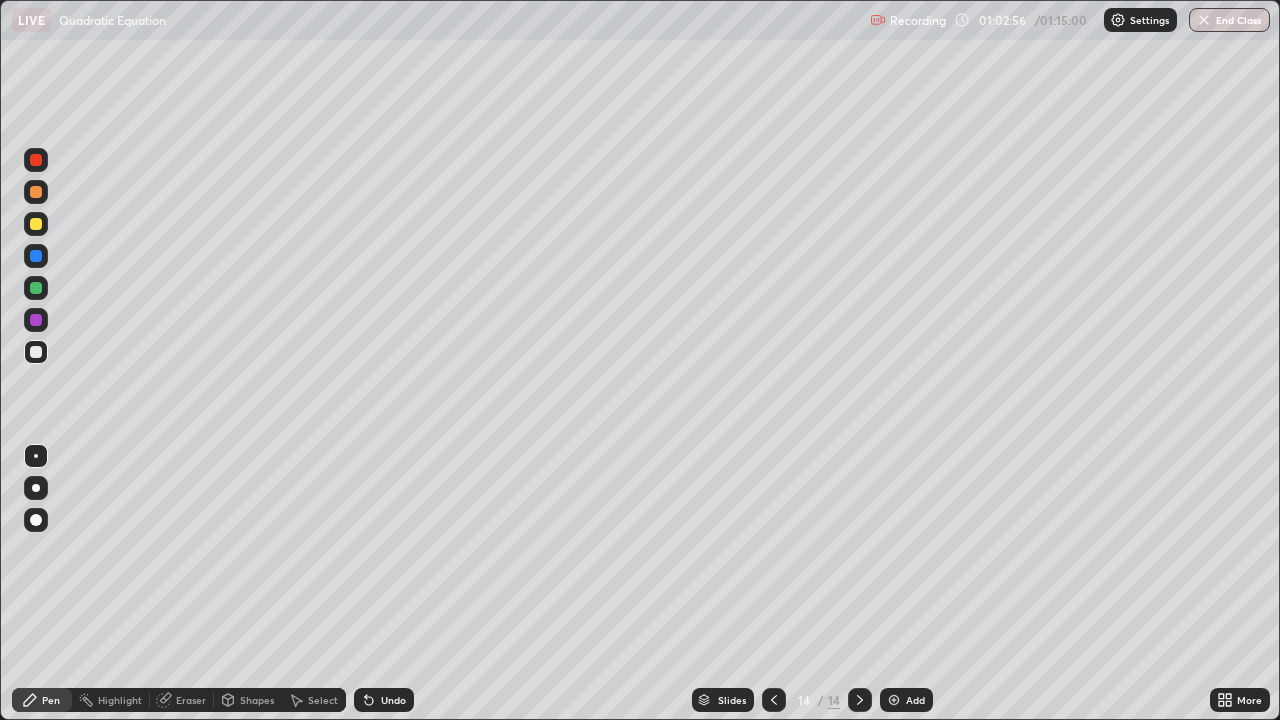 click at bounding box center (894, 700) 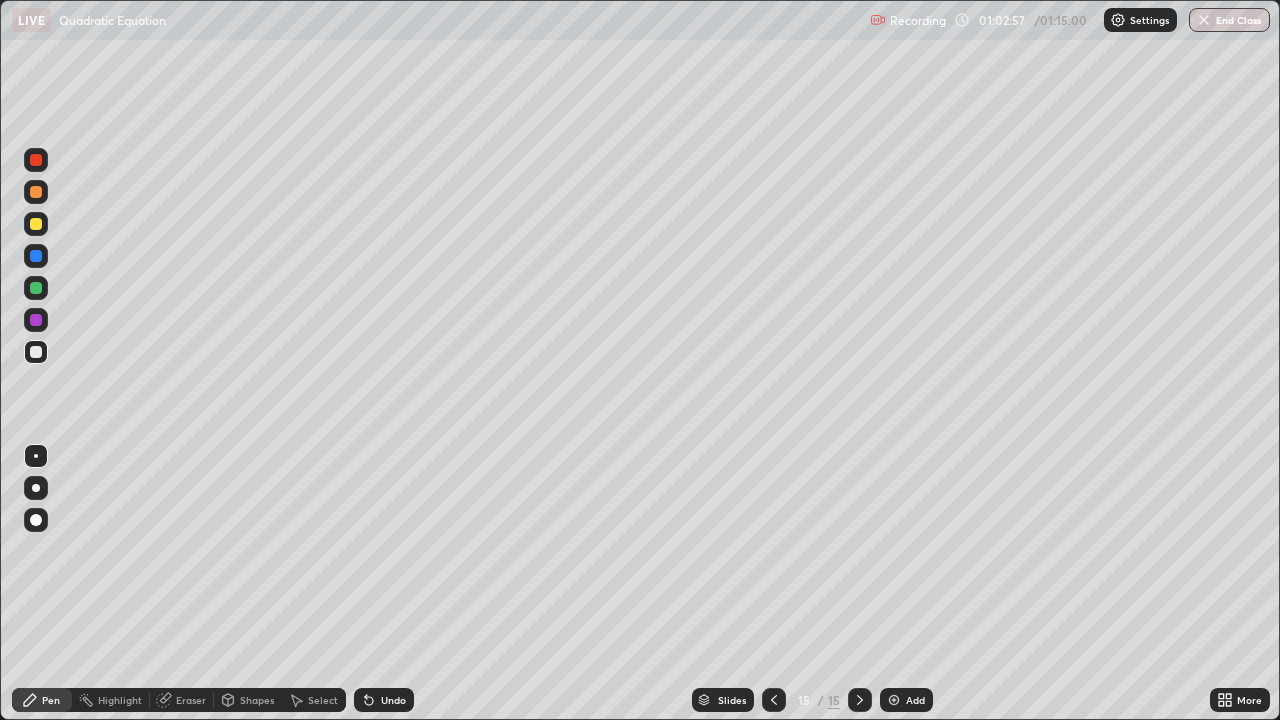 click on "Add" at bounding box center (906, 700) 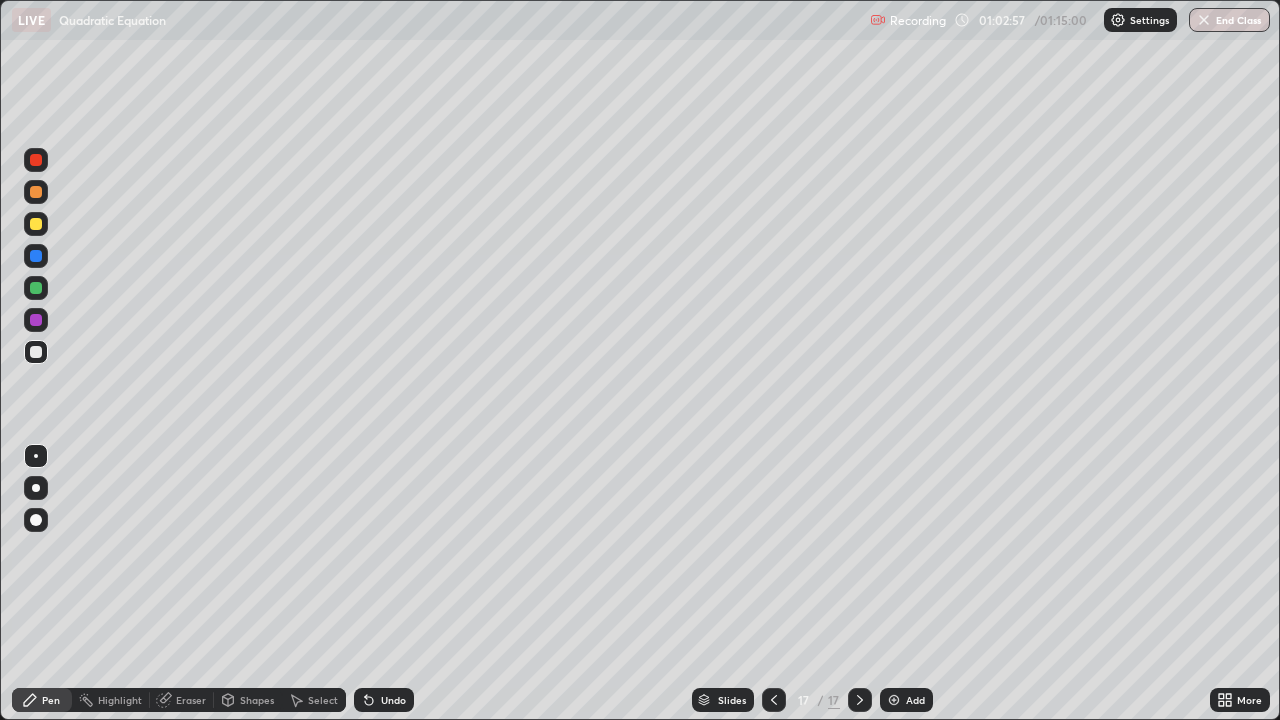 click on "Add" at bounding box center (906, 700) 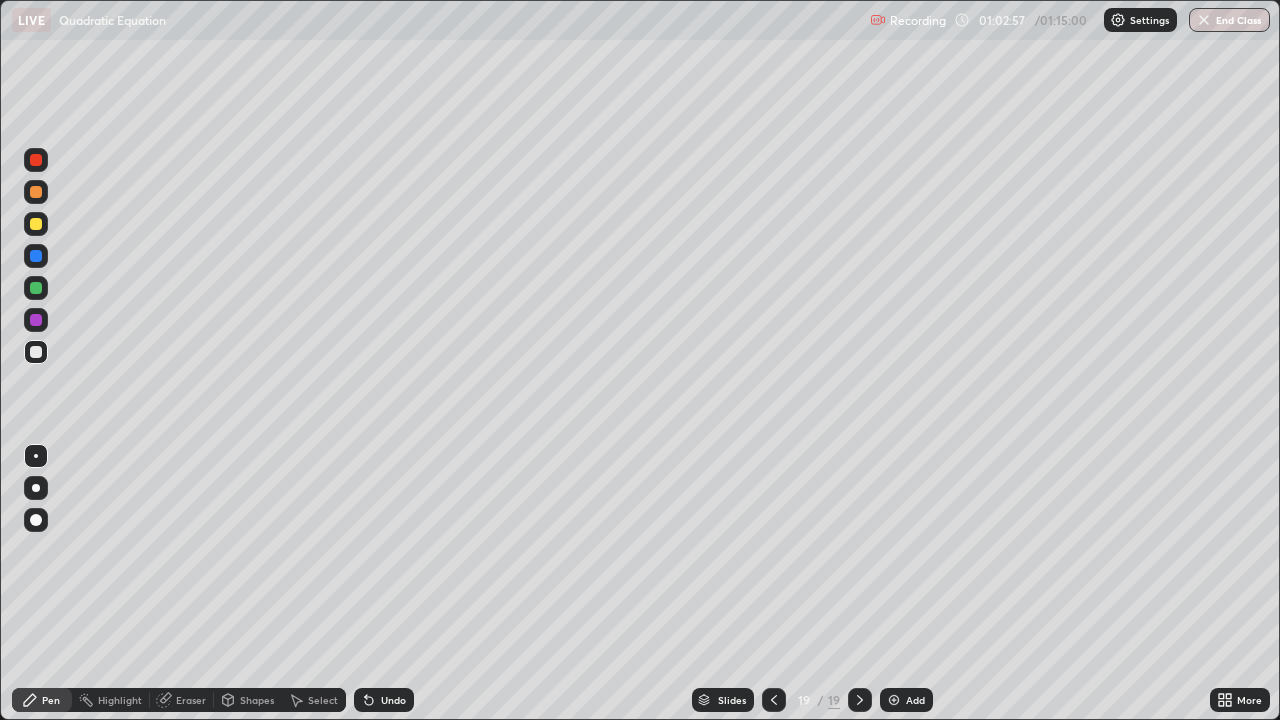 click on "Add" at bounding box center [906, 700] 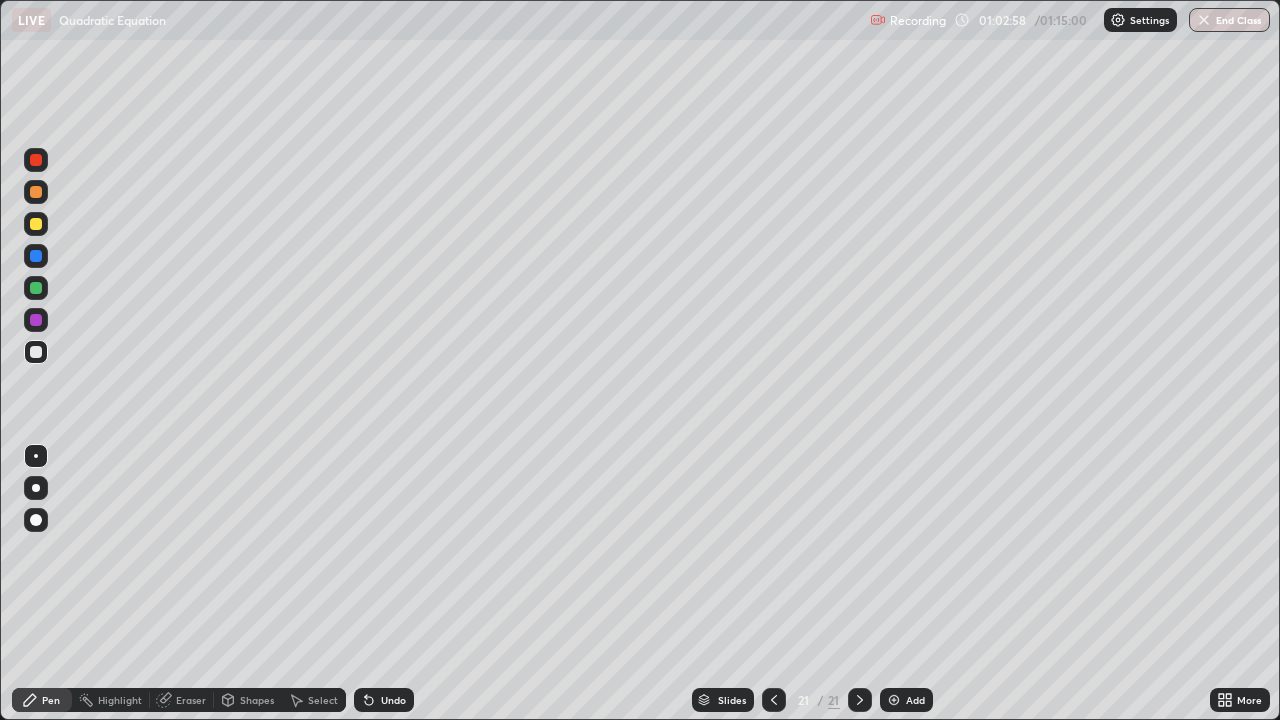 click 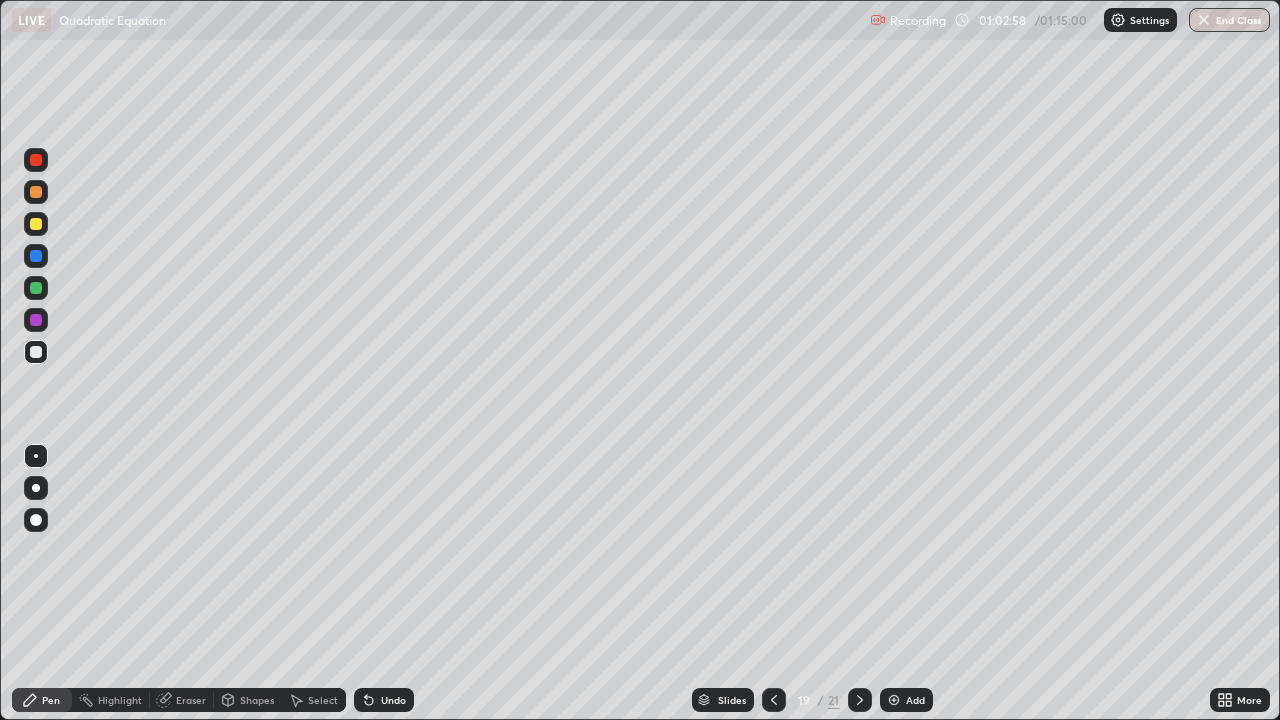 click 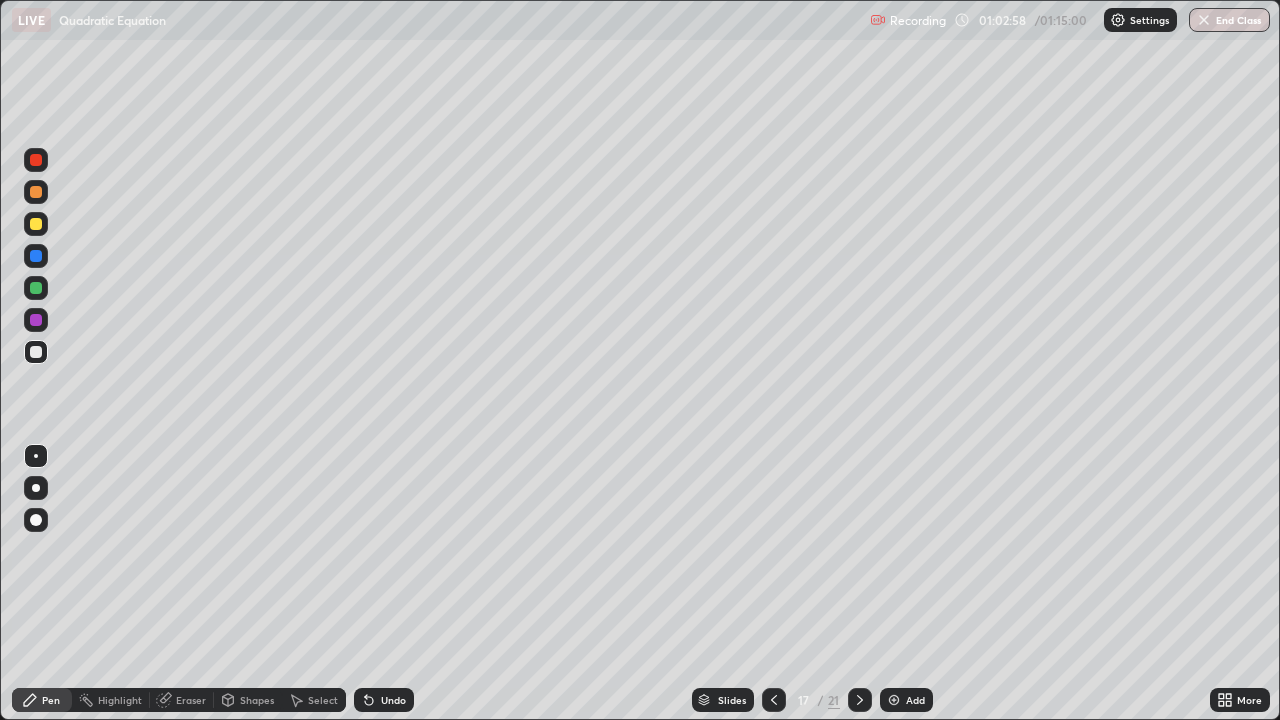 click 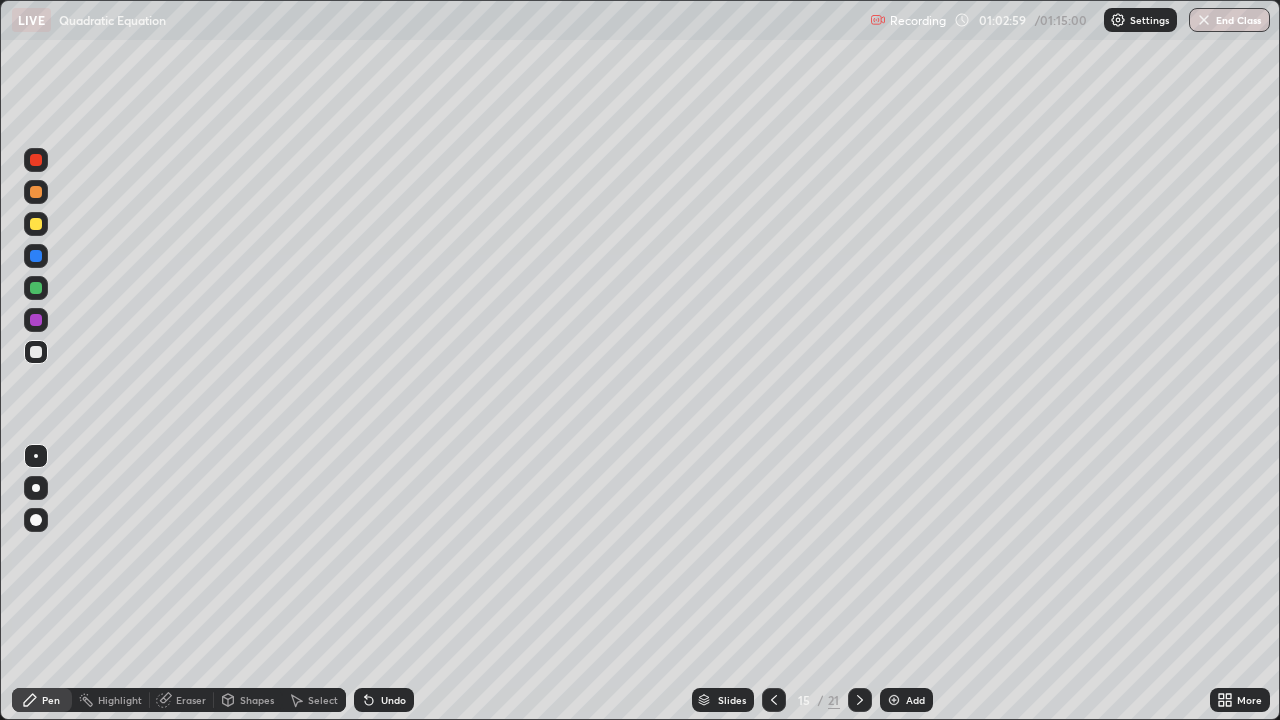 click 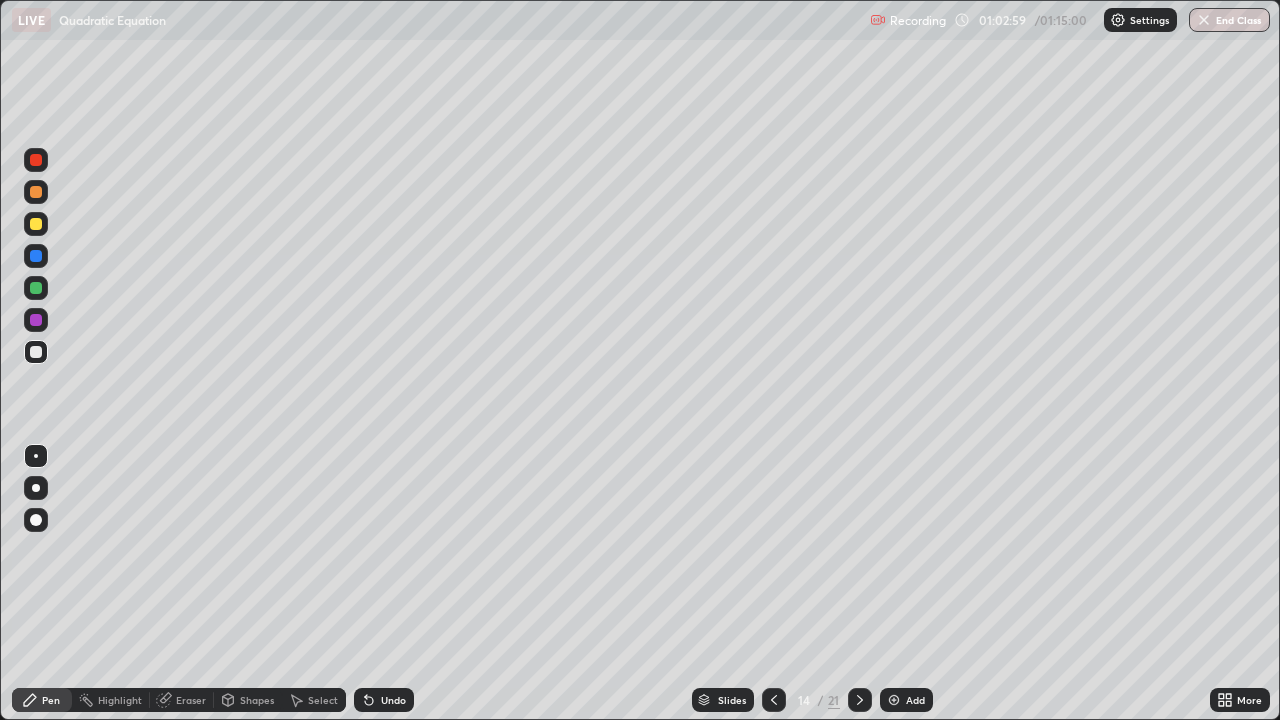 click 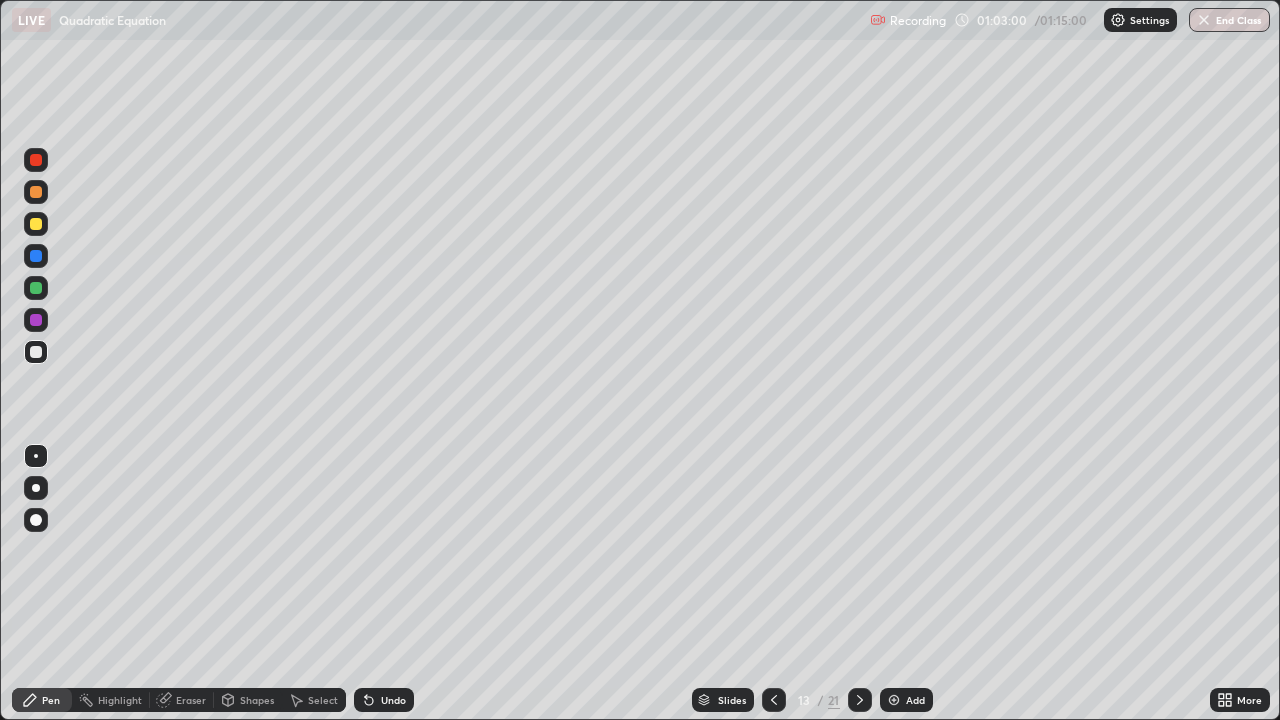 click 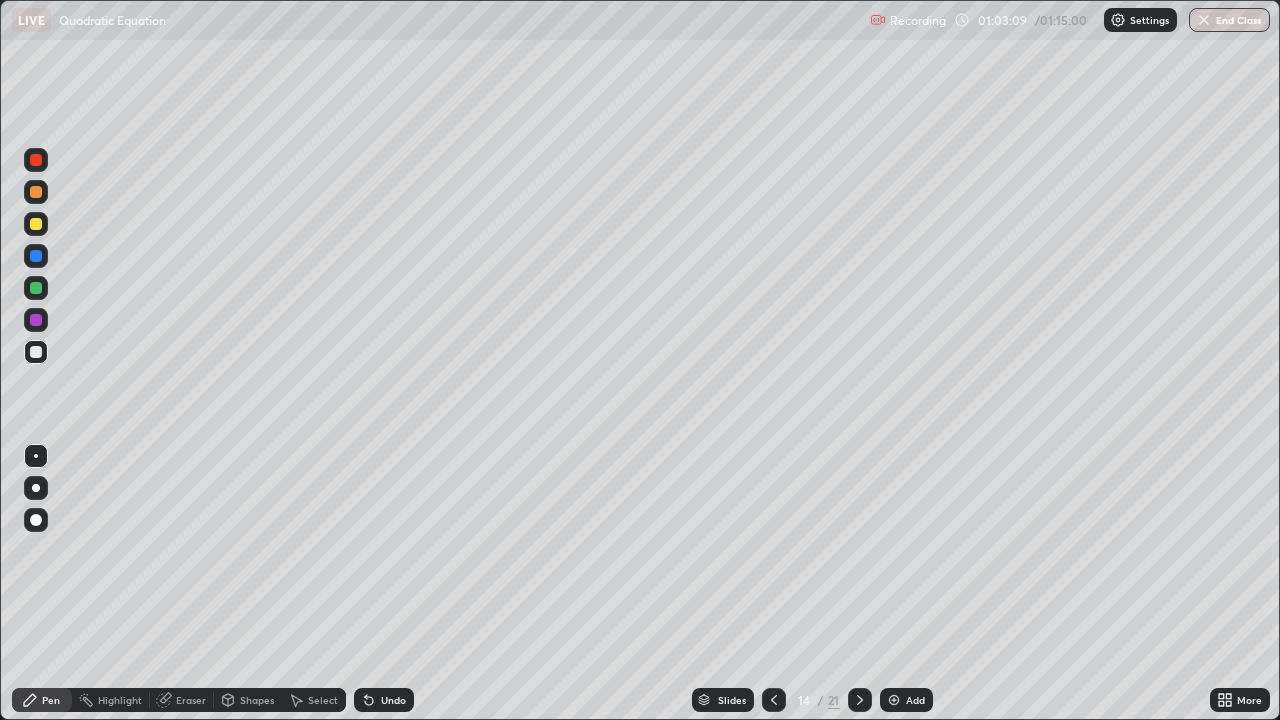 click 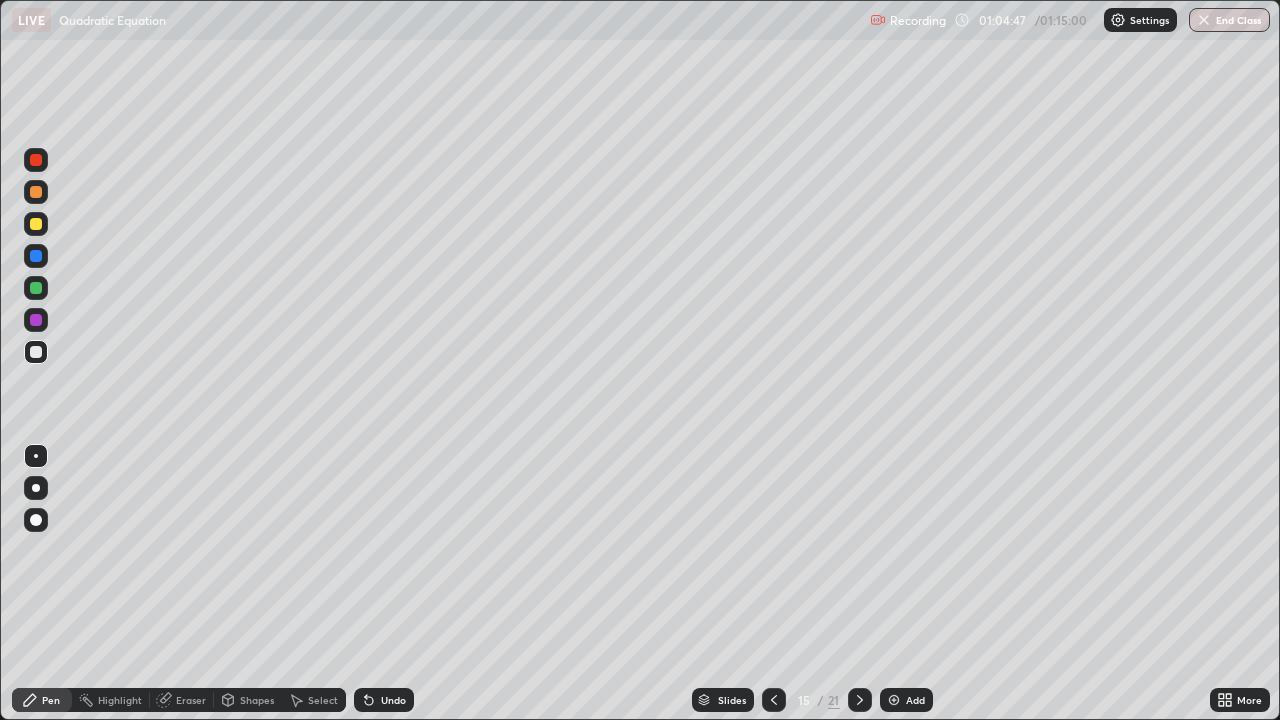 click at bounding box center [36, 224] 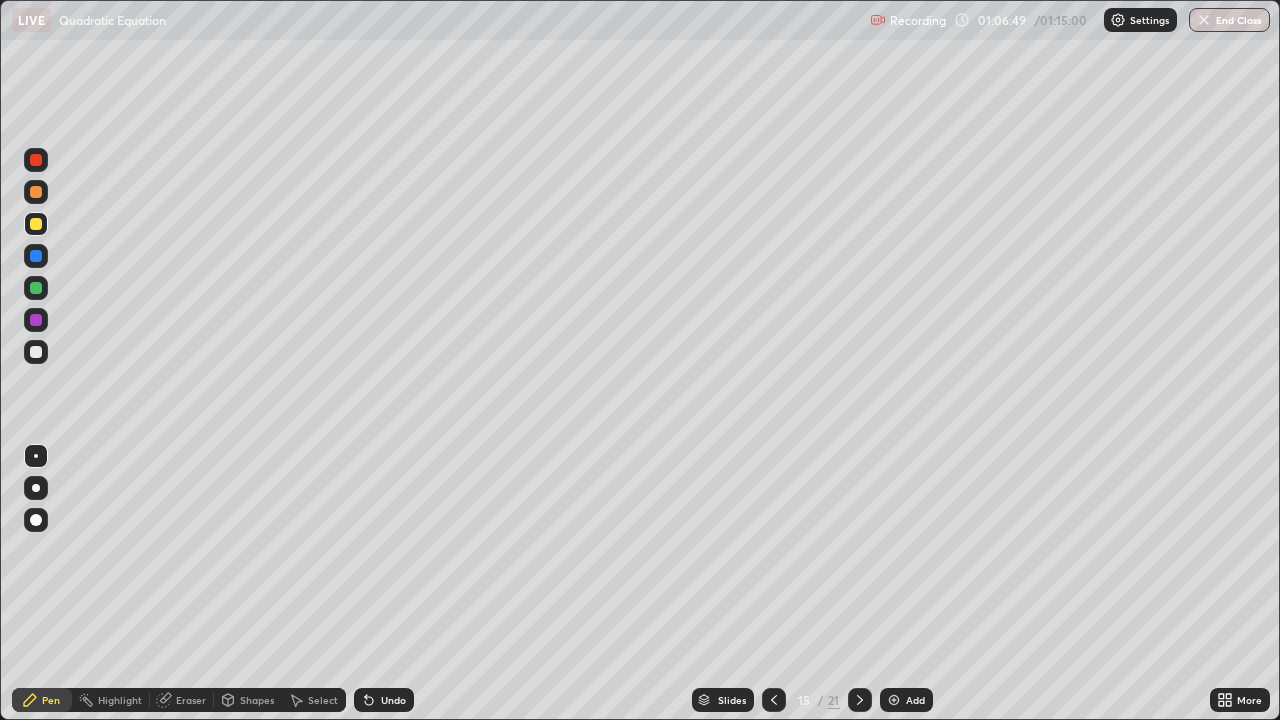 click on "Eraser" at bounding box center (191, 700) 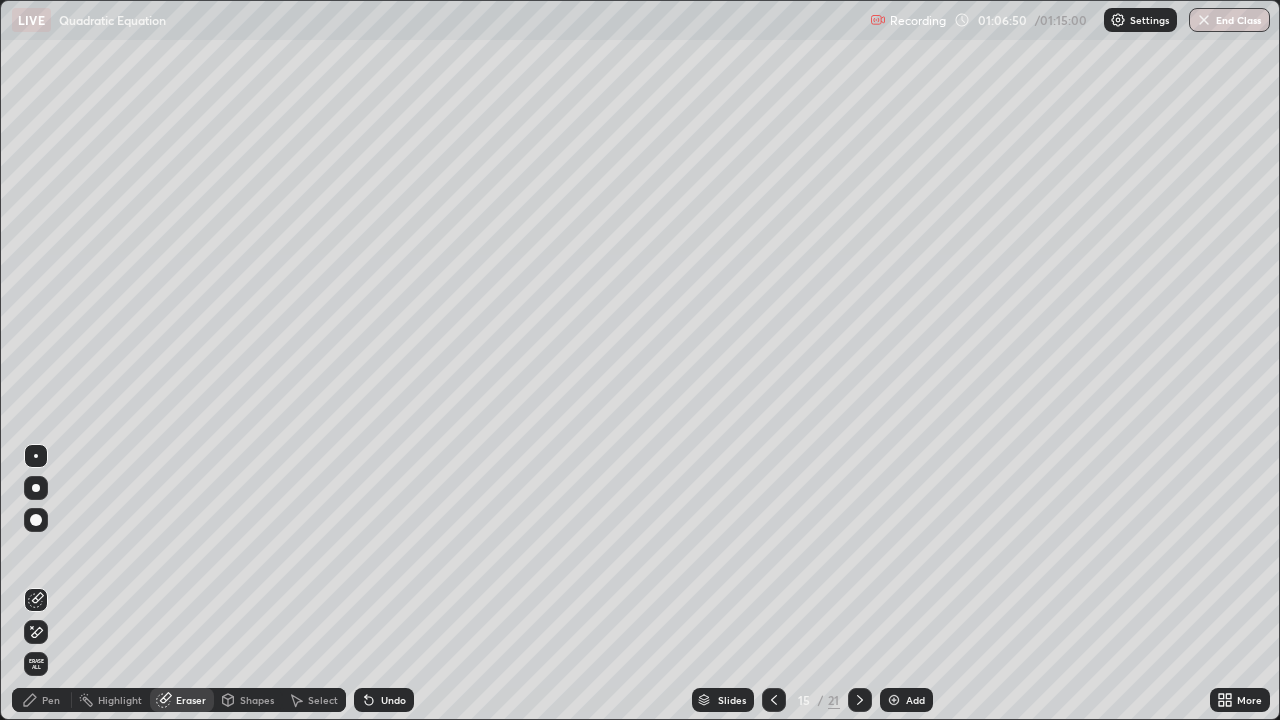 click on "Pen" at bounding box center (51, 700) 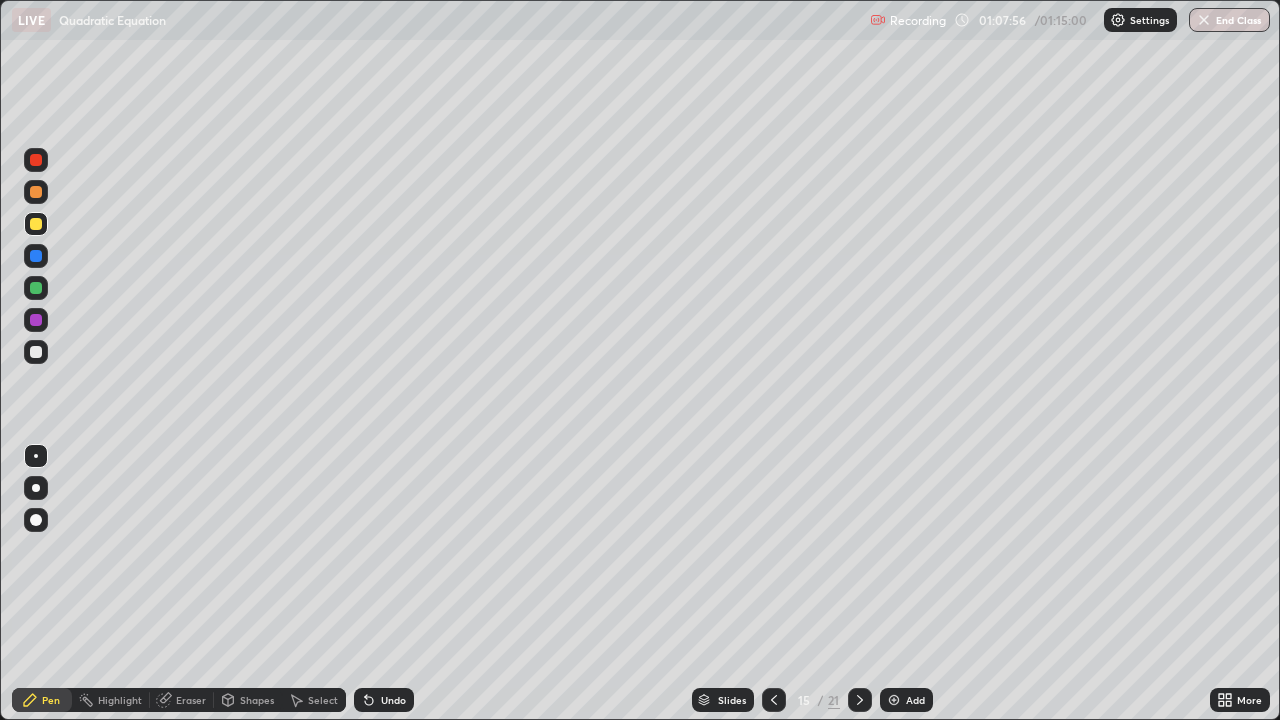 click 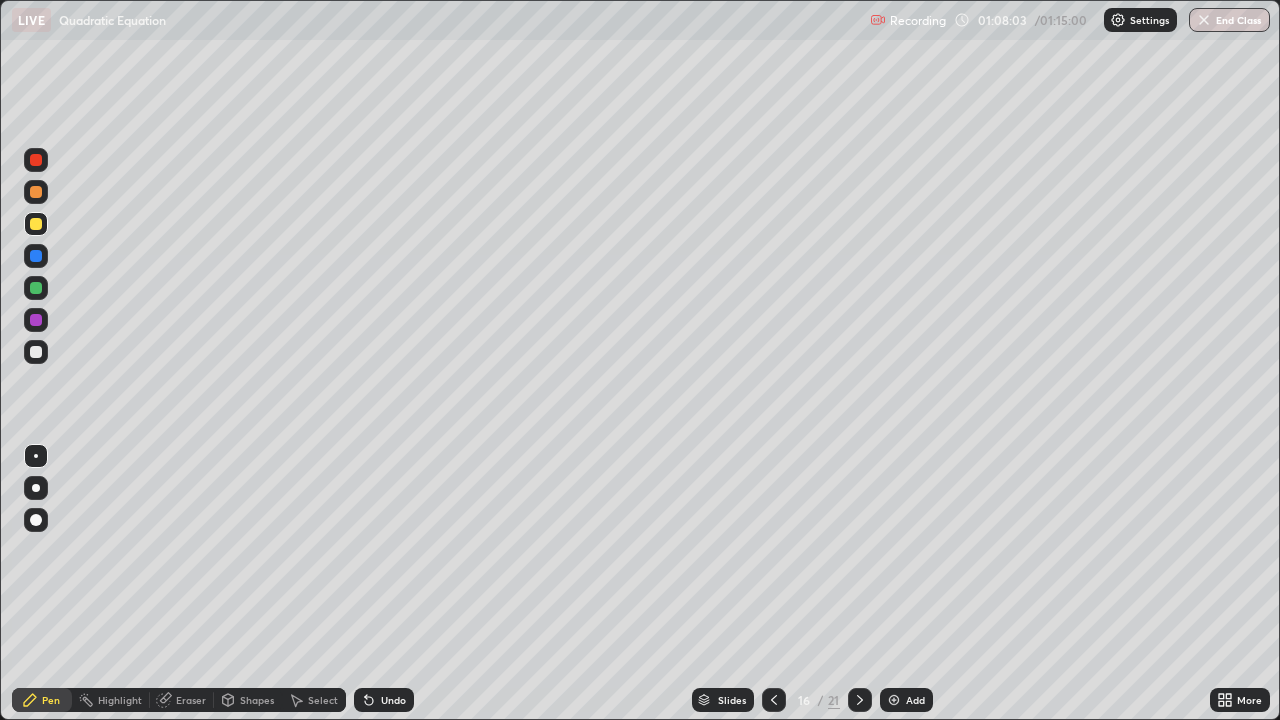 click on "Undo" at bounding box center [393, 700] 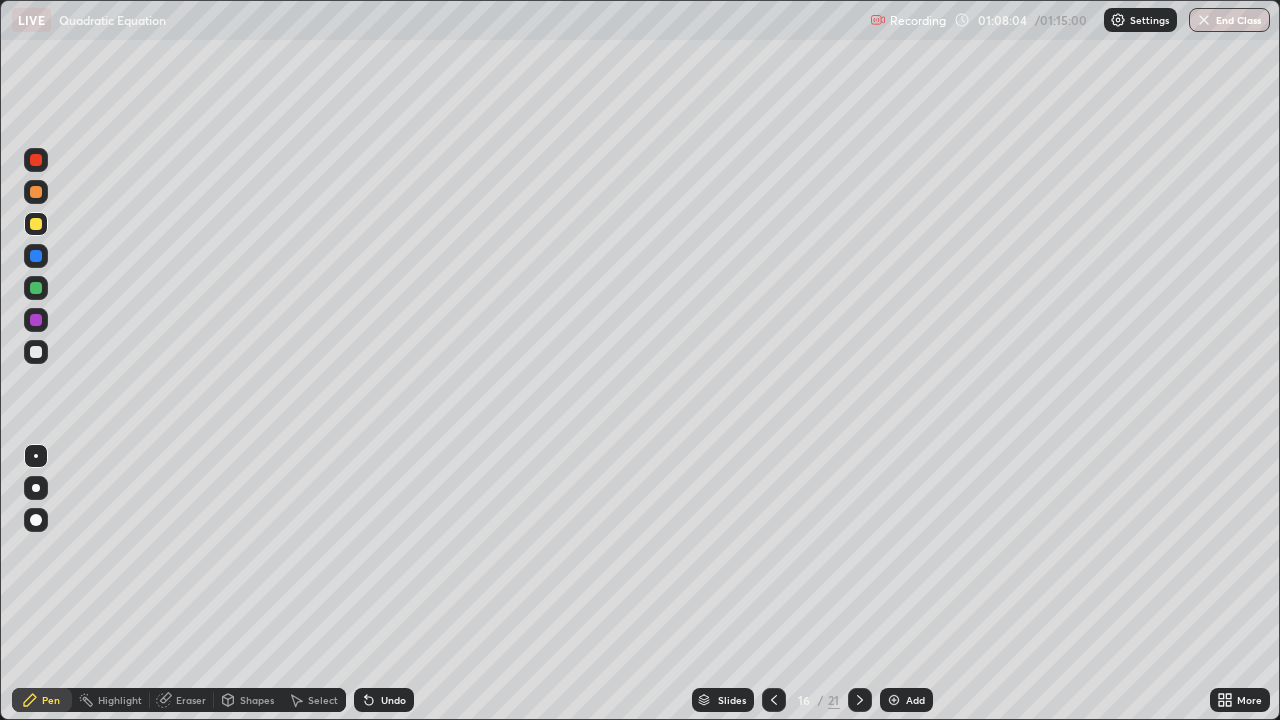 click on "Undo" at bounding box center [384, 700] 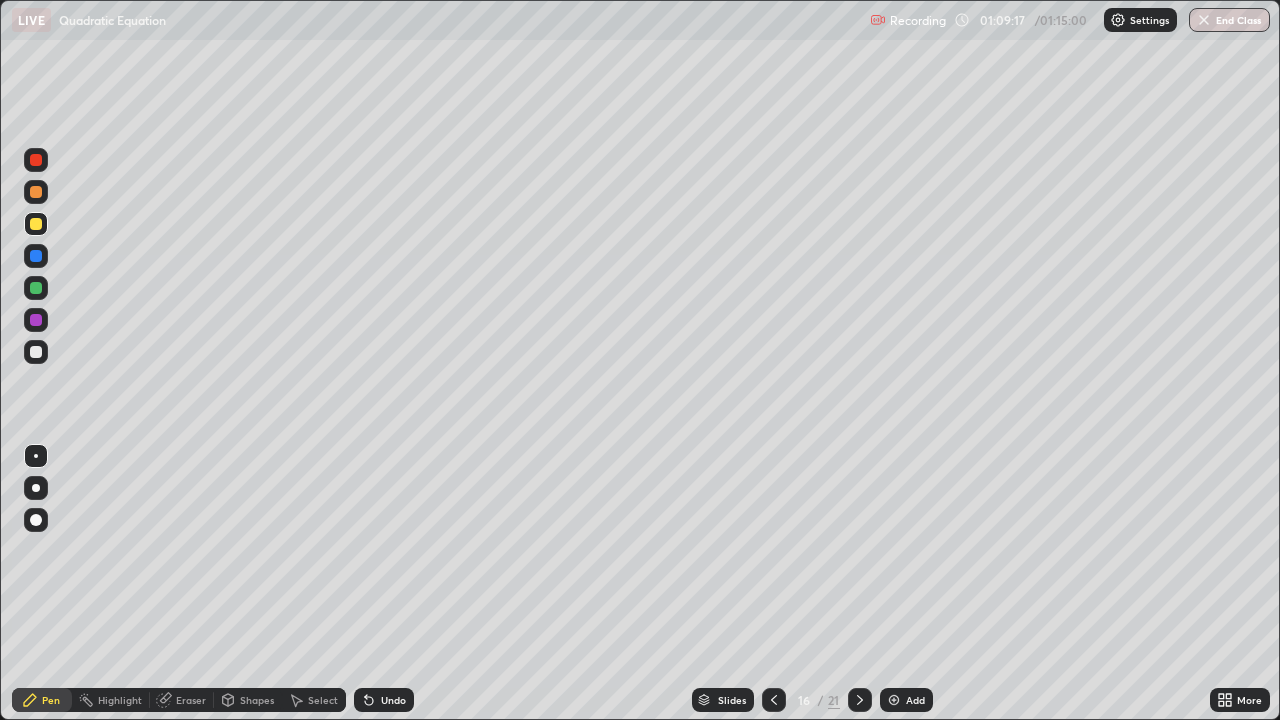 click at bounding box center [774, 700] 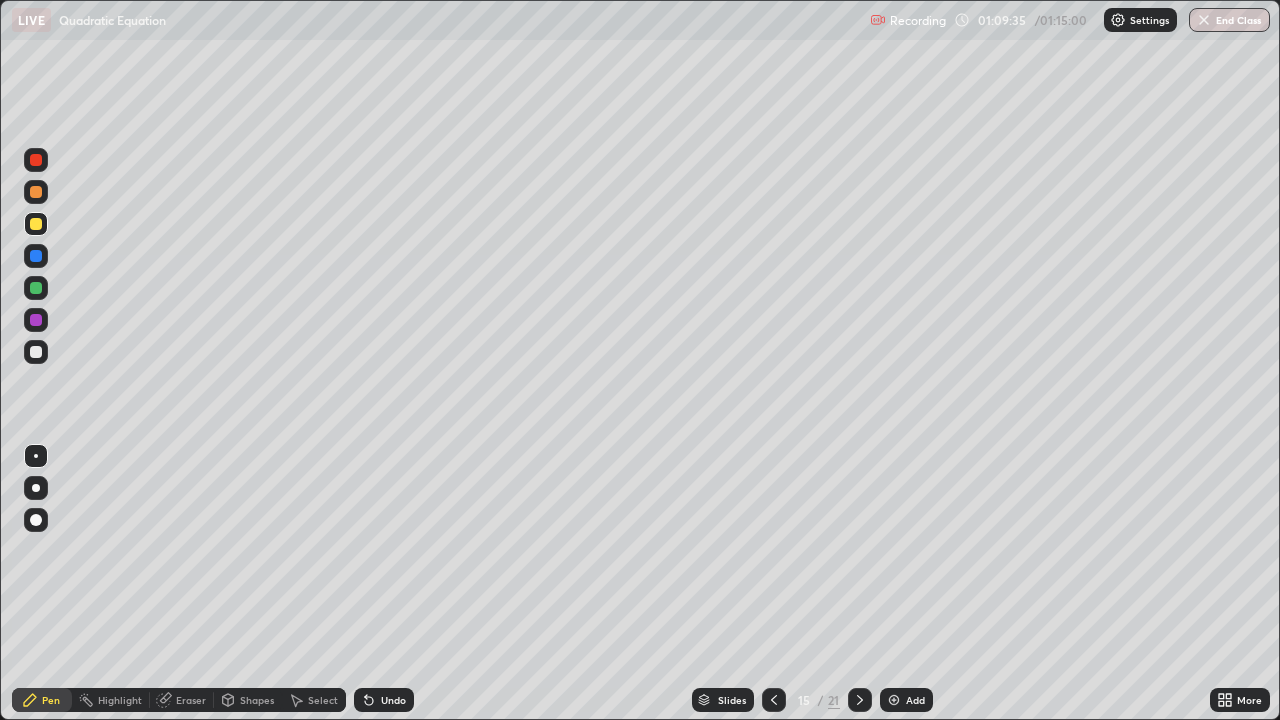click 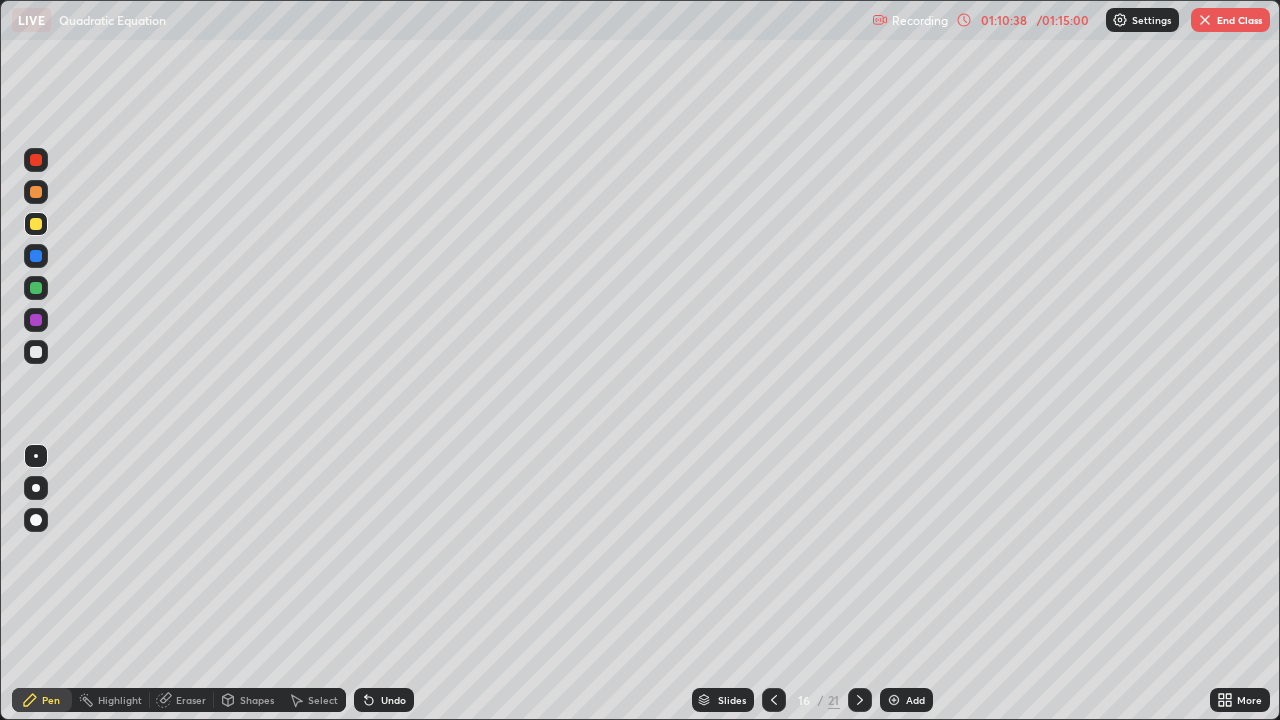 click 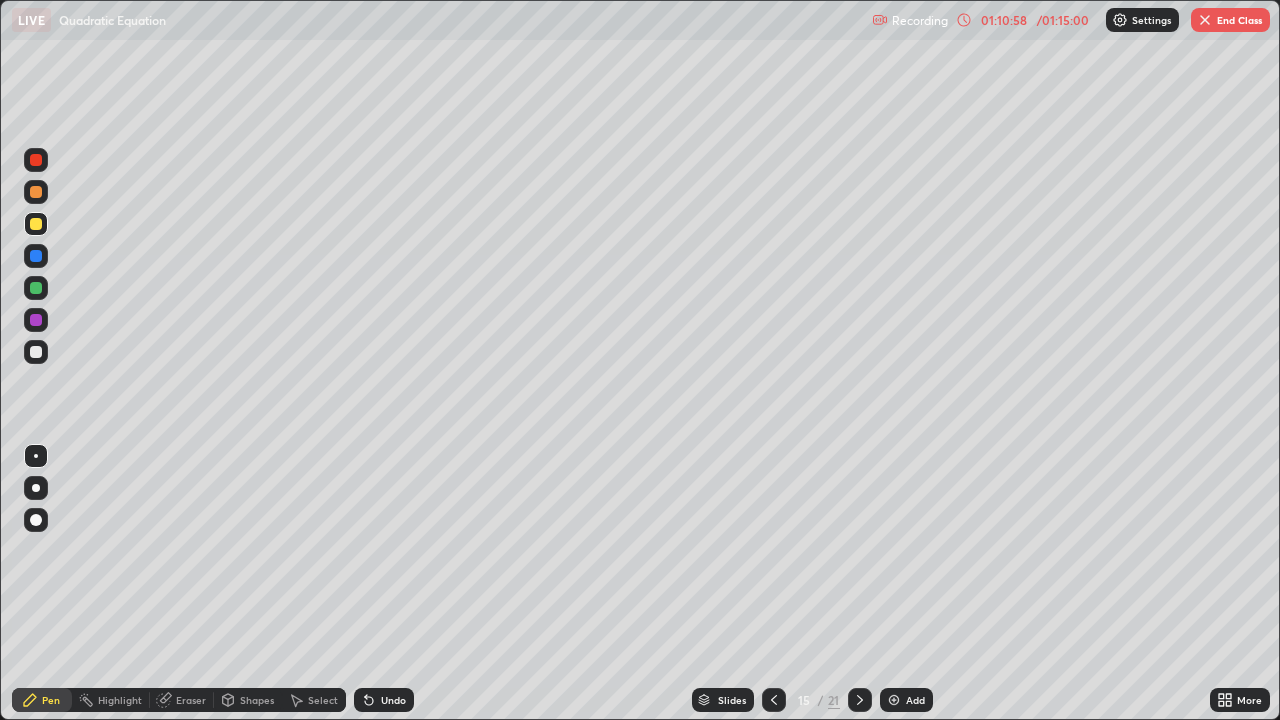 click 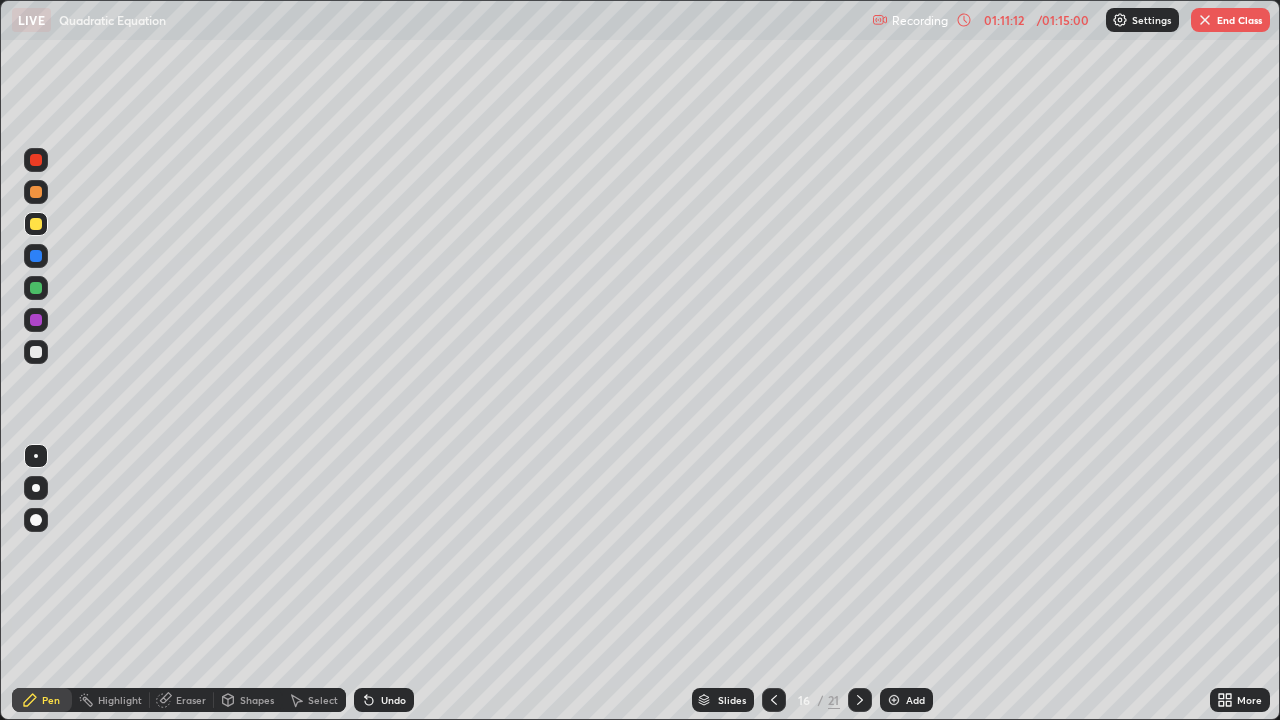 click 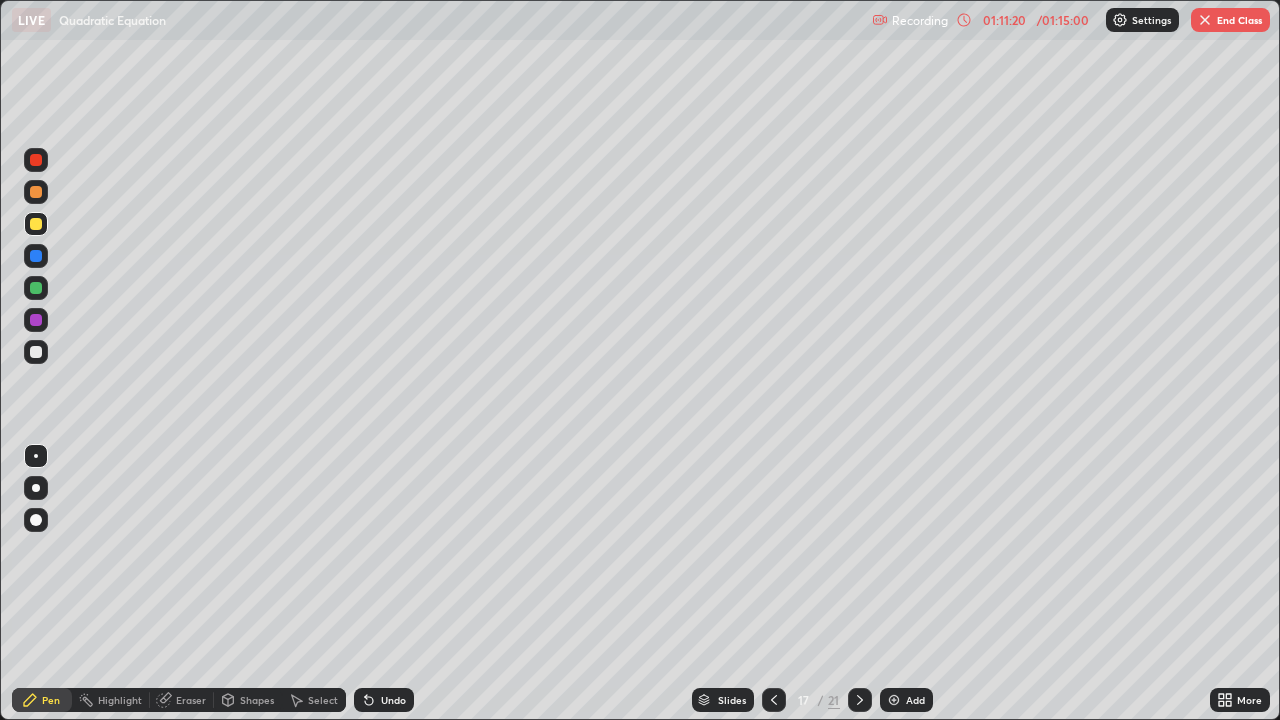 scroll, scrollTop: 0, scrollLeft: 0, axis: both 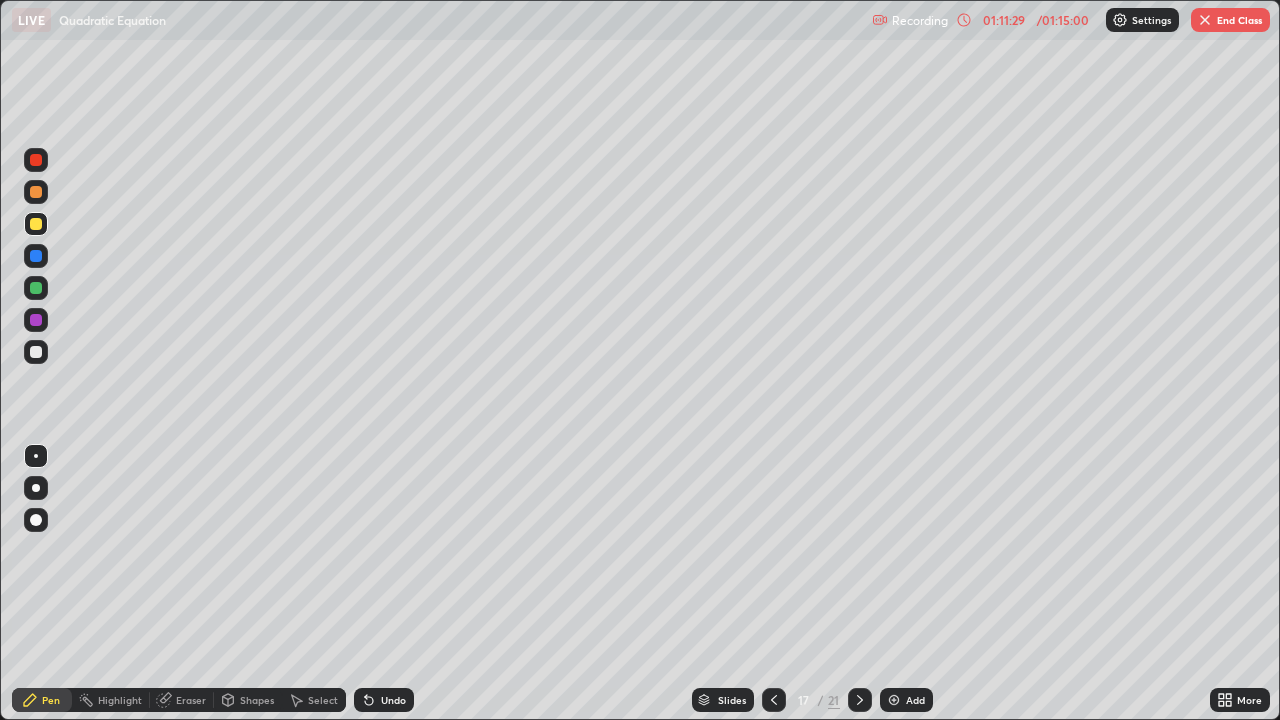 click 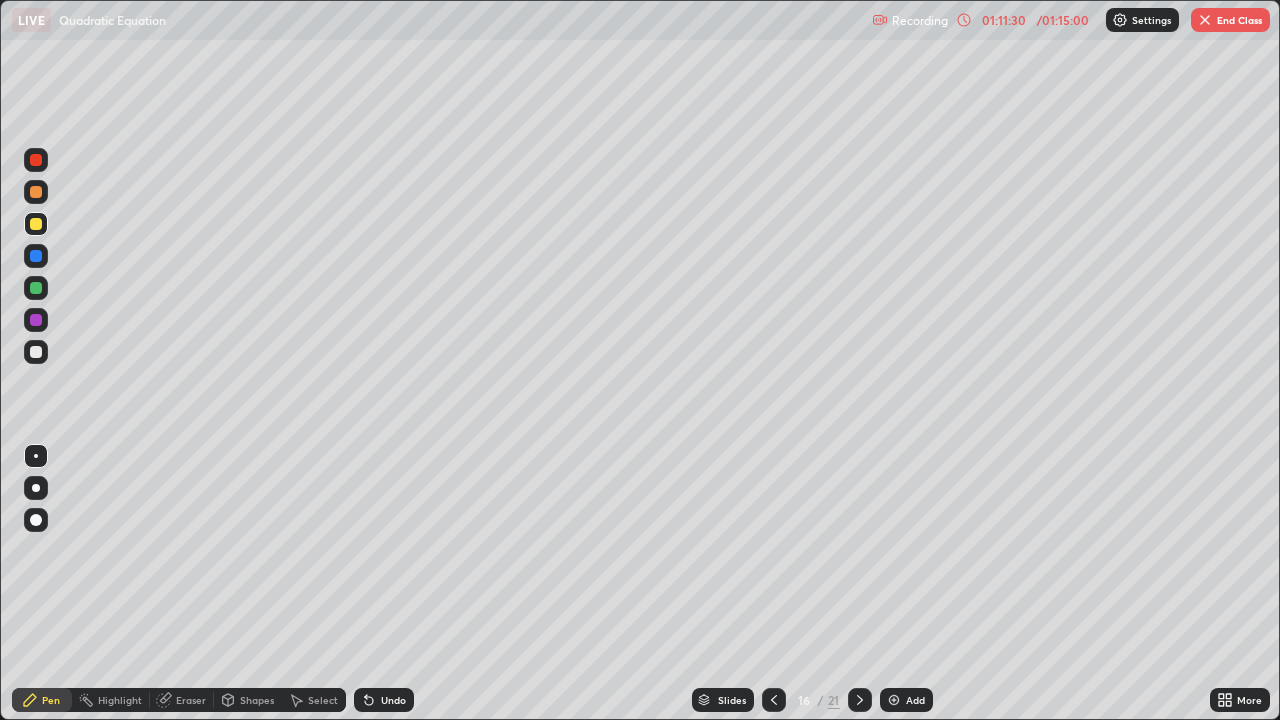 click 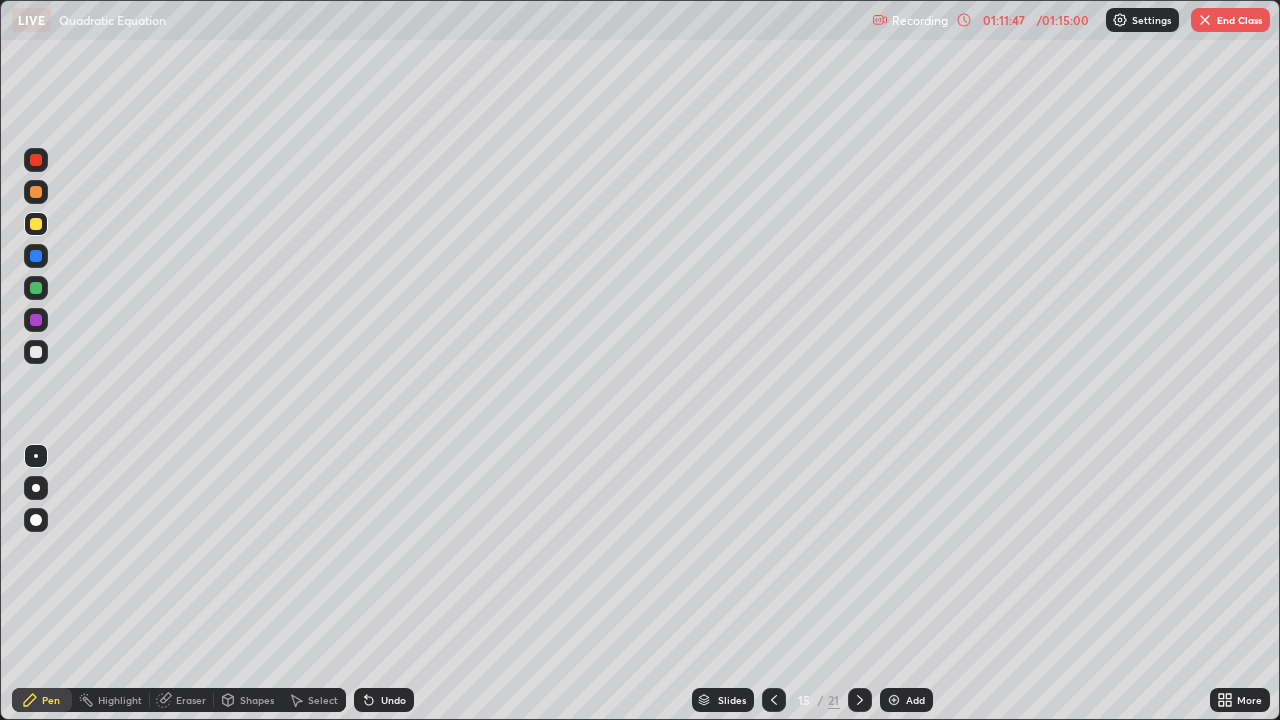 click 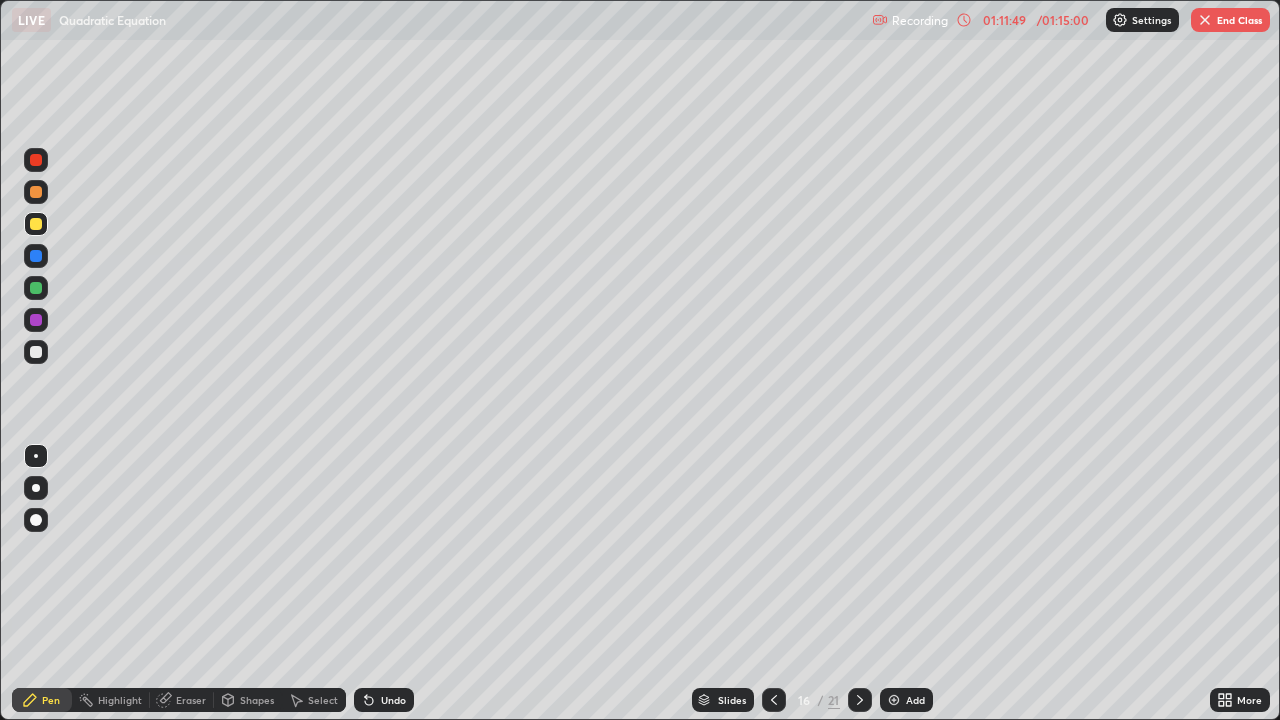 click at bounding box center (860, 700) 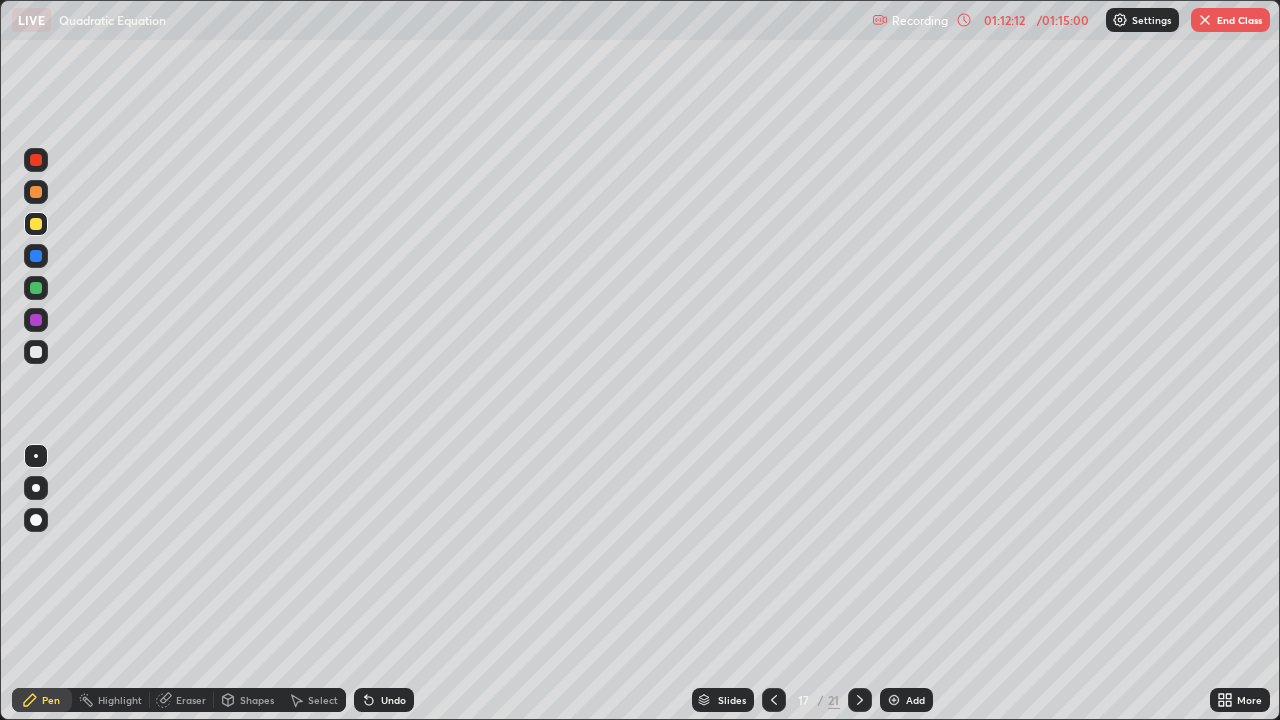 click 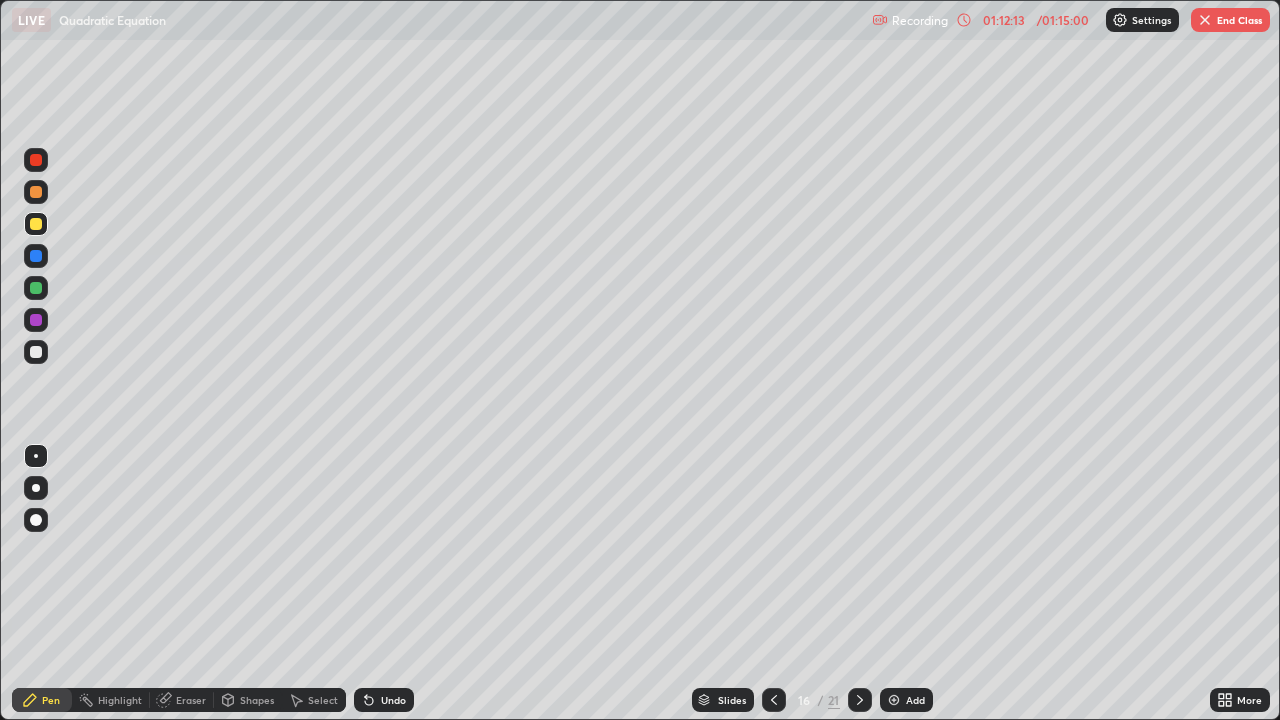 click 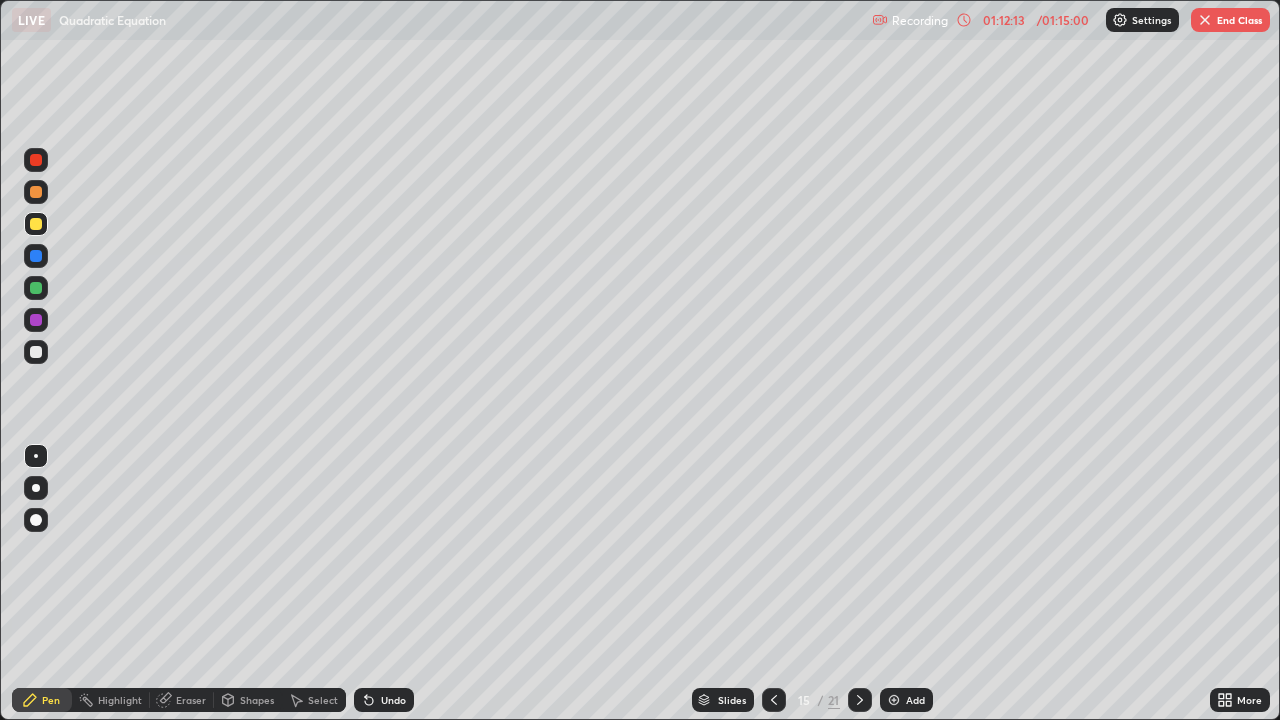 click 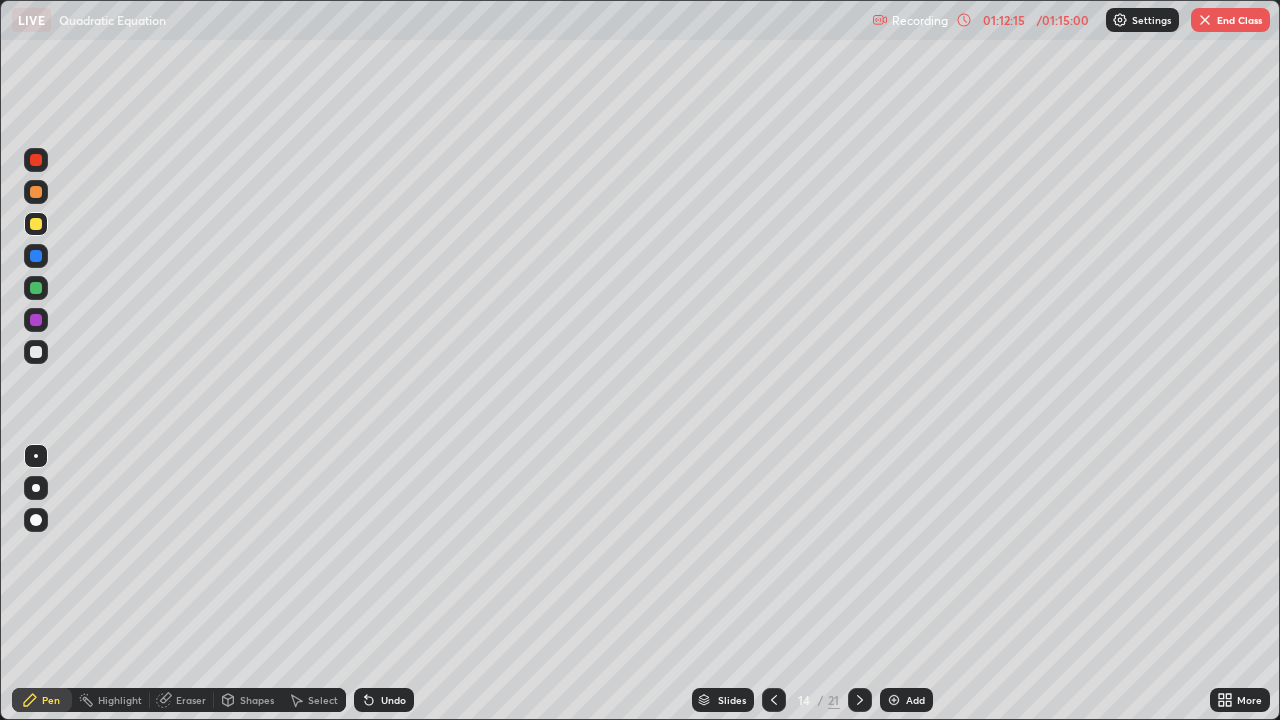 click at bounding box center [860, 700] 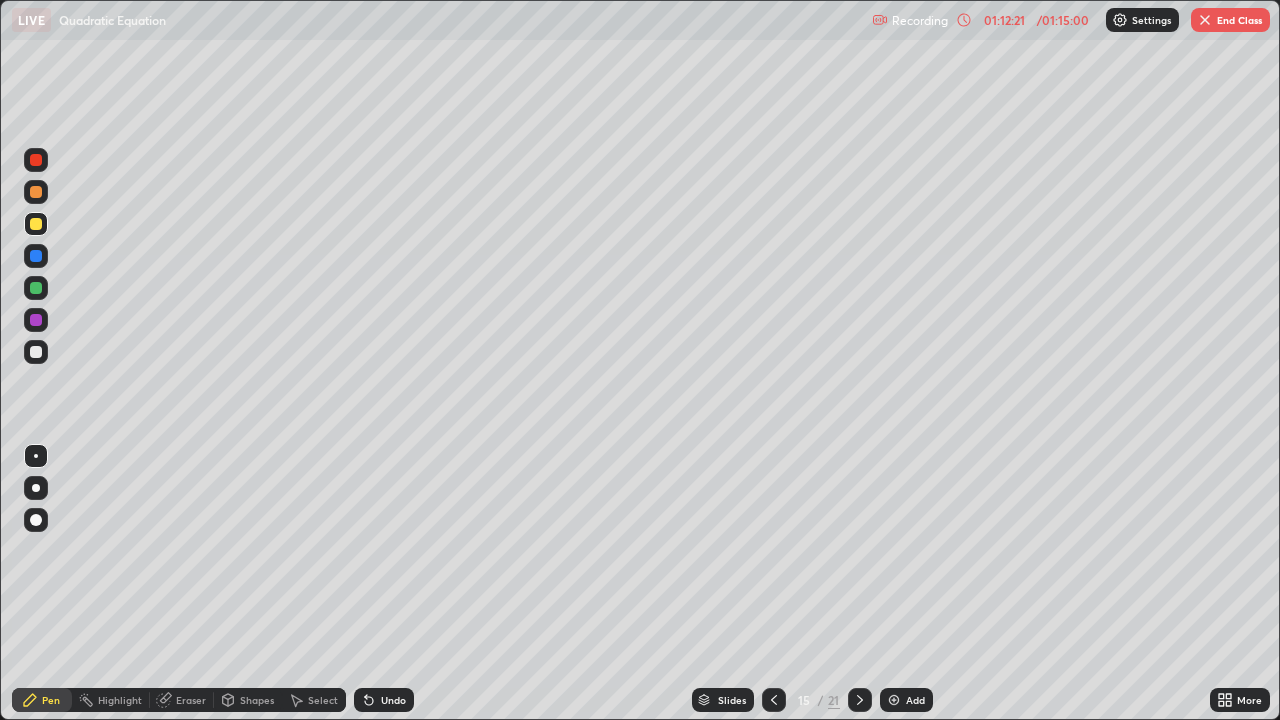 click at bounding box center [860, 700] 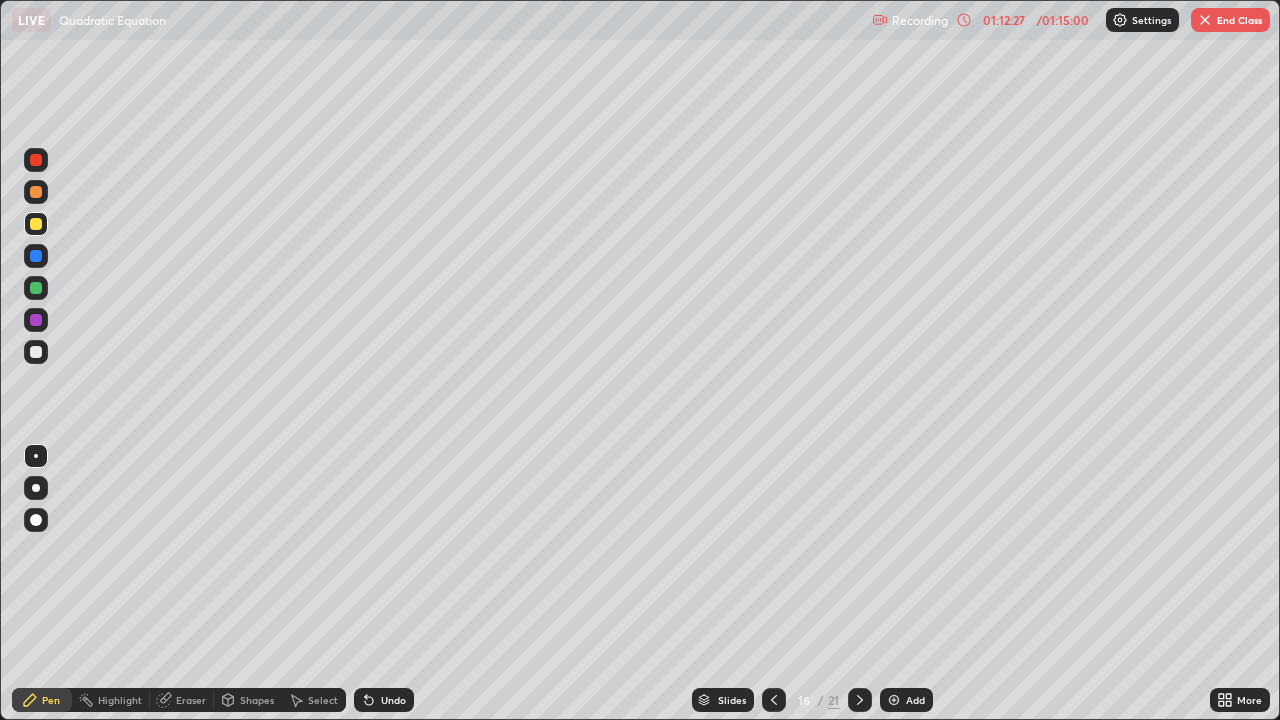 click 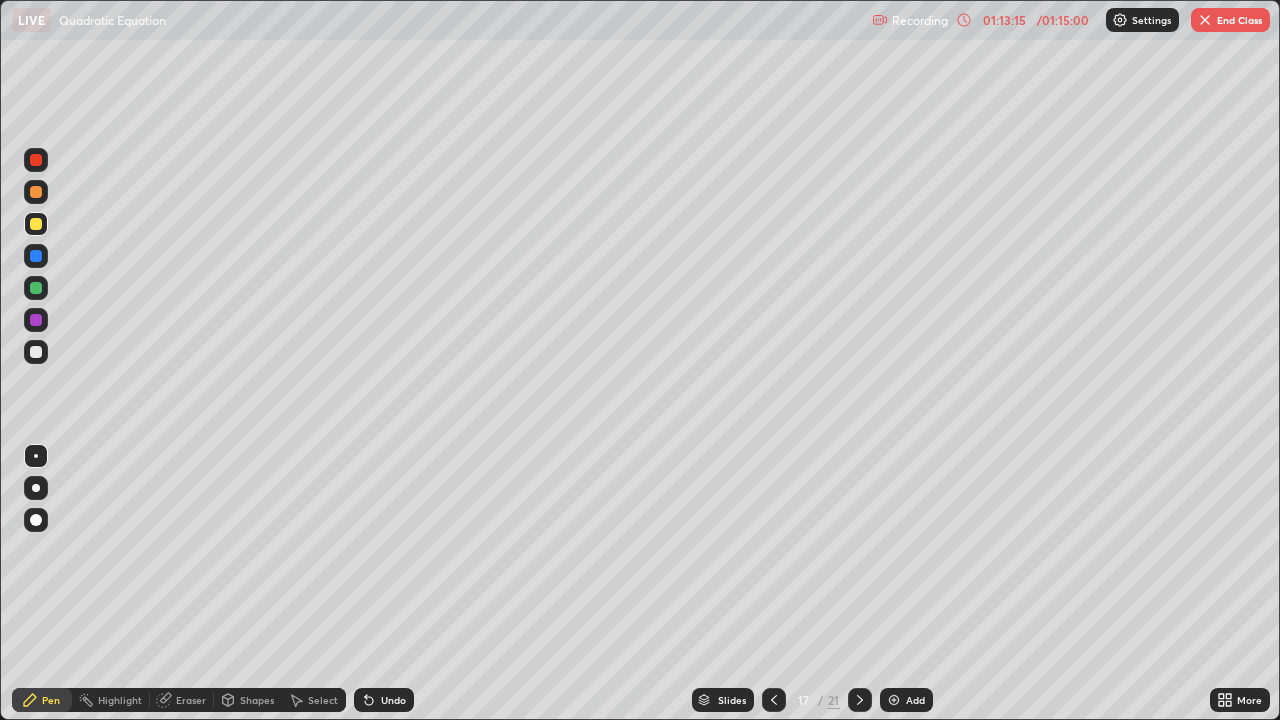 click on "End Class" at bounding box center (1230, 20) 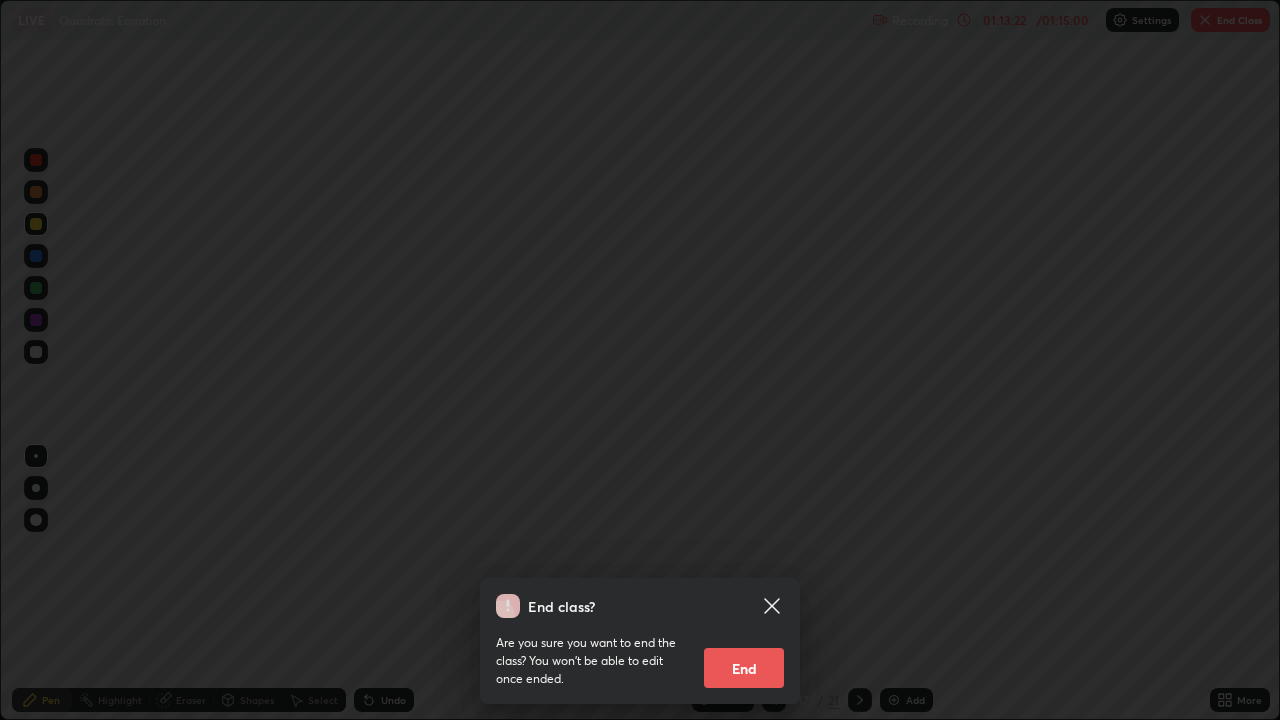 click on "End" at bounding box center (744, 668) 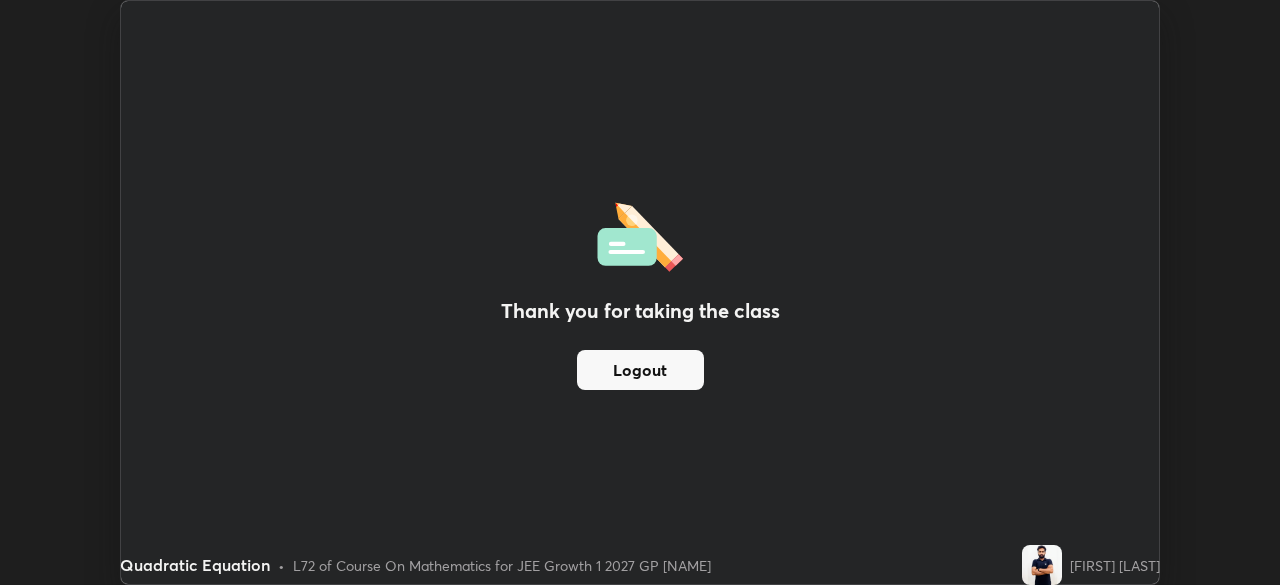 scroll, scrollTop: 585, scrollLeft: 1280, axis: both 